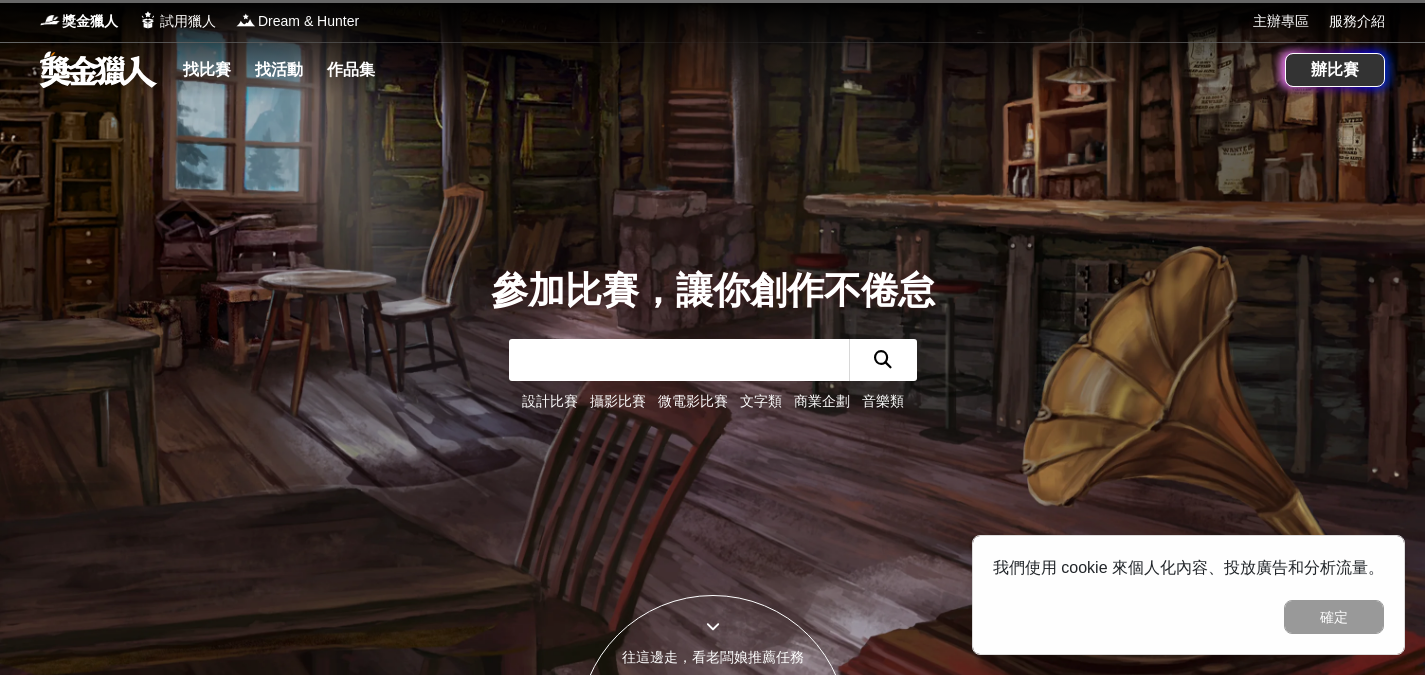scroll, scrollTop: 0, scrollLeft: 0, axis: both 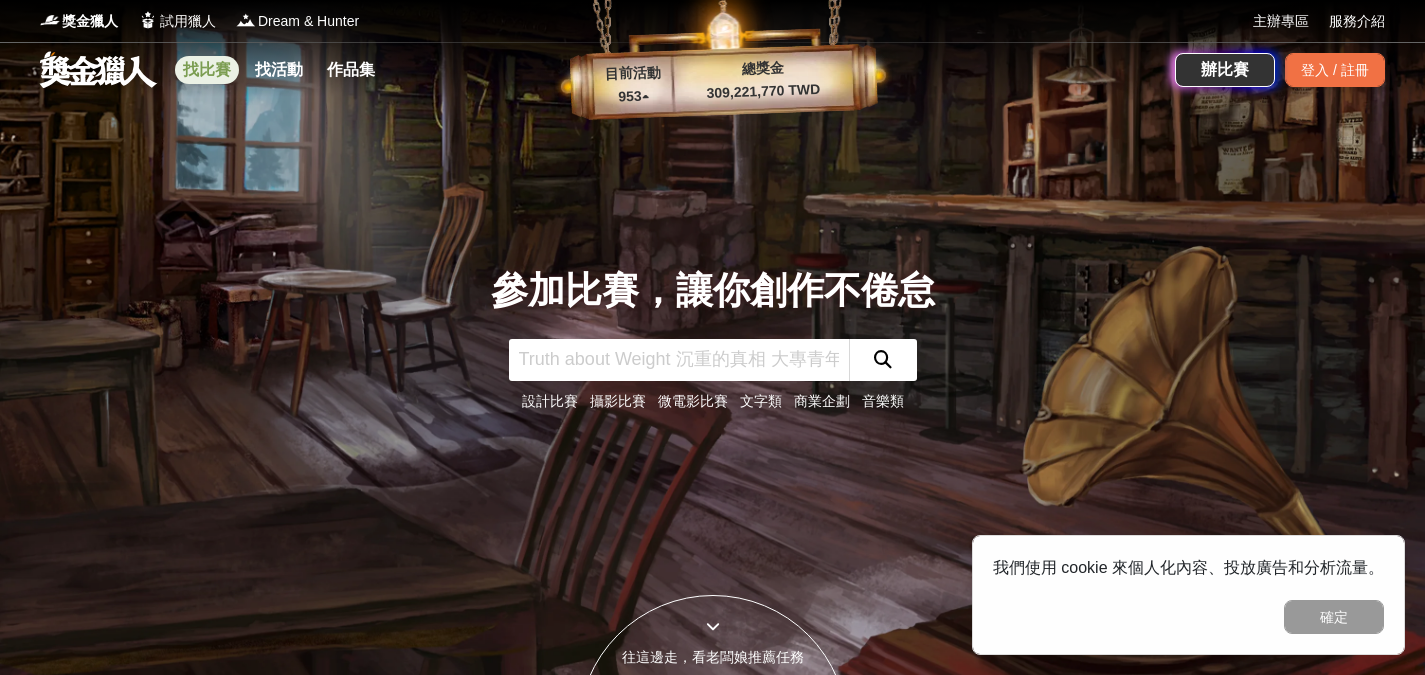 click on "找比賽" at bounding box center (207, 70) 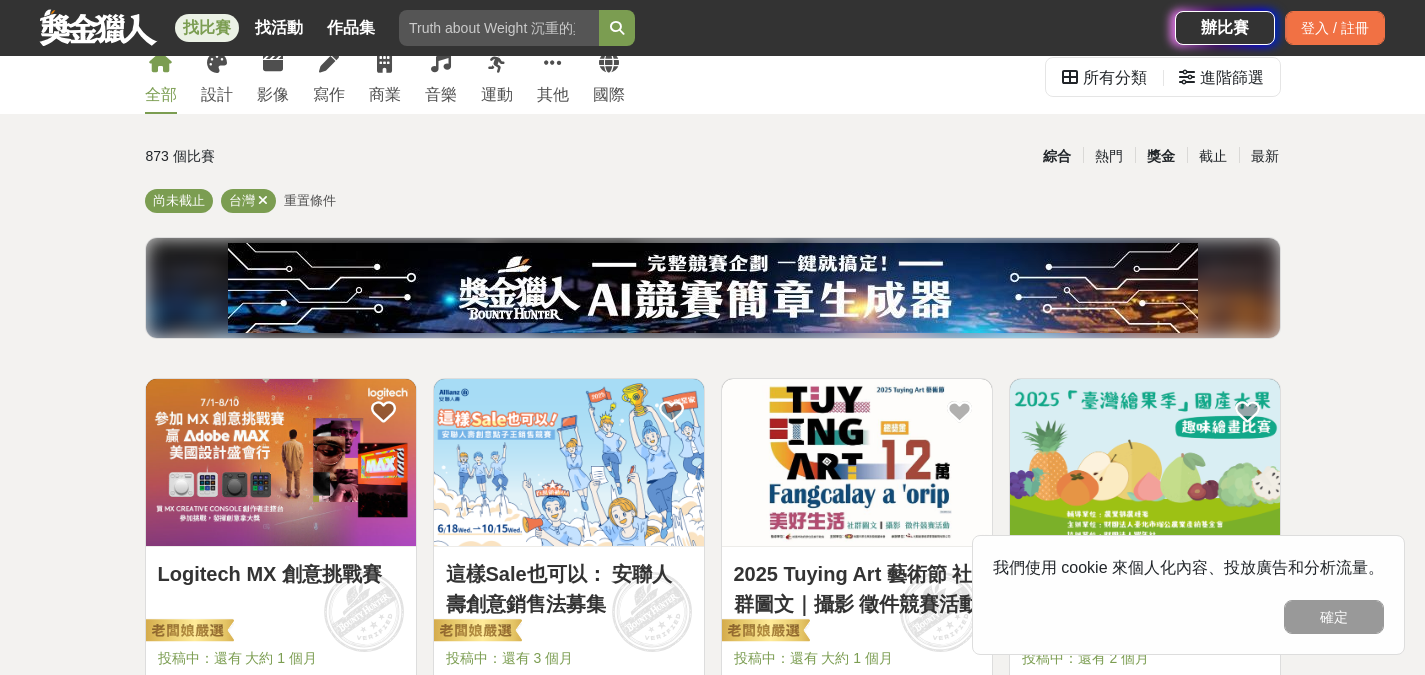 scroll, scrollTop: 200, scrollLeft: 0, axis: vertical 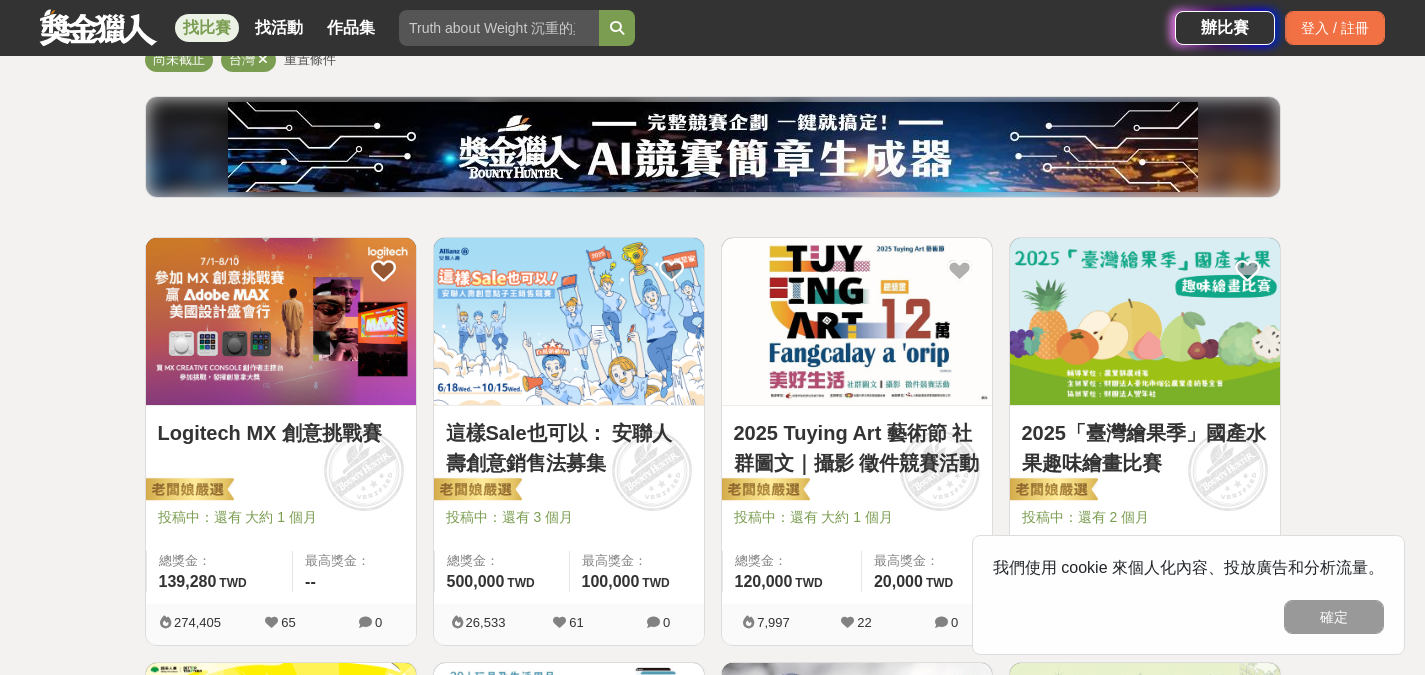 click on "這樣Sale也可以： 安聯人壽創意銷售法募集" at bounding box center [569, 448] 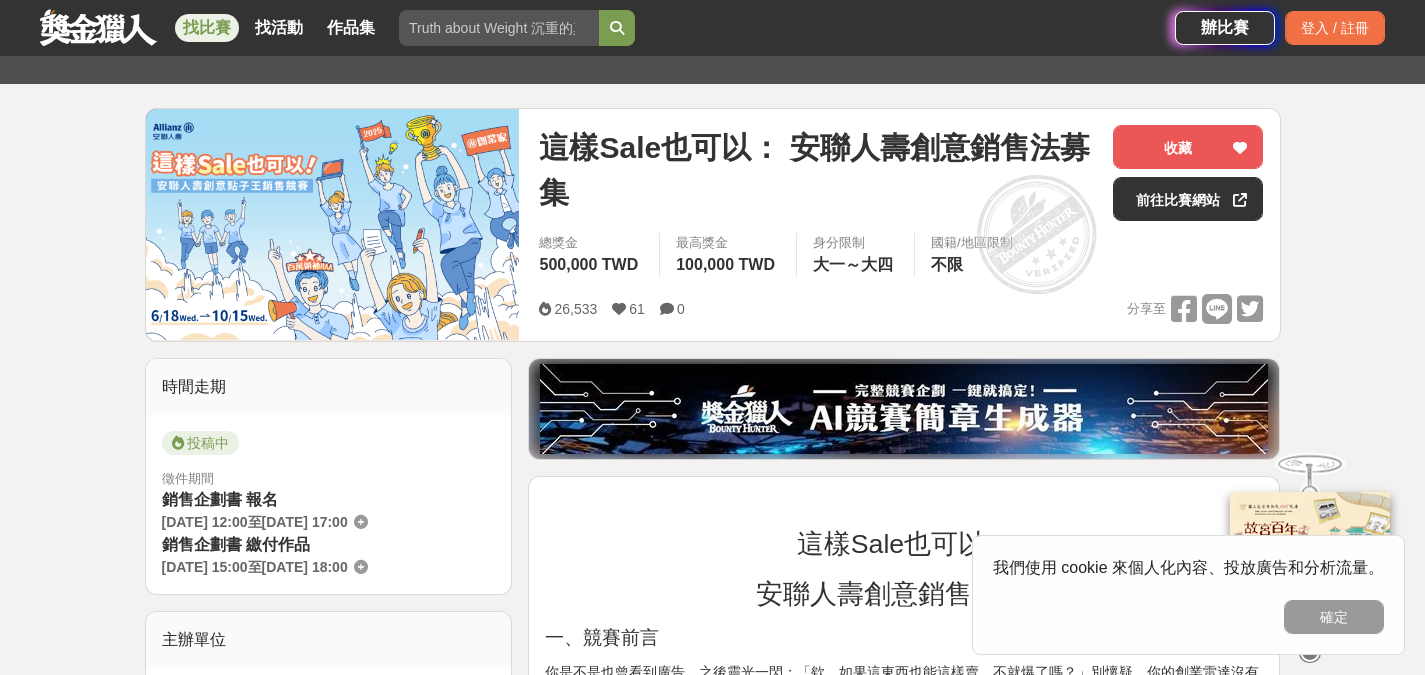 scroll, scrollTop: 200, scrollLeft: 0, axis: vertical 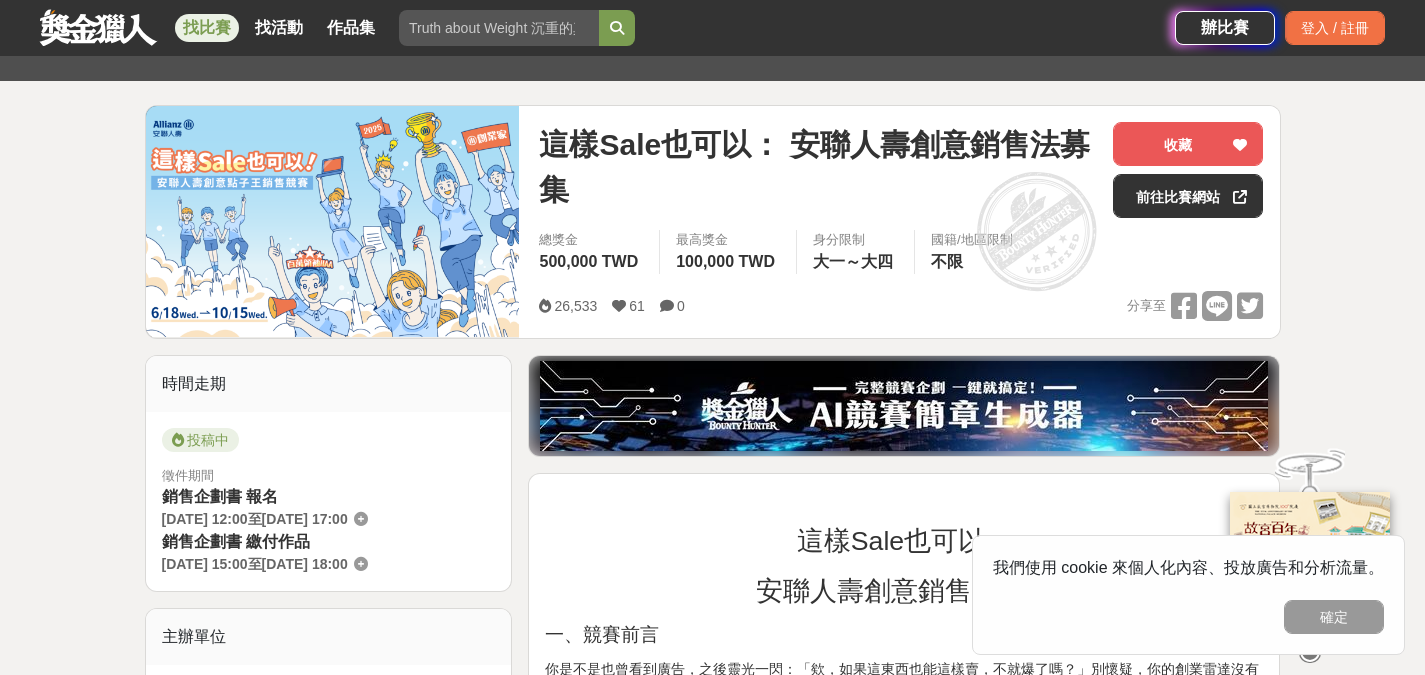 click on "大家都在看 來吧！Show出你的新『泰』度！國泰人壽全國創意行銷提案&圖文競賽 2025-06-27 17:00 2025「Art on Climate」國際繪畫比賽 2025-07-31 00:00 2025金匠獎-設計/程式/外語影片競賽 2025-07-28 23:00 這樣Sale也可以： 安聯人壽創意銷售法募集 收藏 前往比賽網站 總獎金 500,000   TWD 最高獎金 100,000   TWD 身分限制 大一～大四 國籍/地區限制 不限 26,533 61 0 分享至 收藏 前往比賽網站 時間走期 投稿中 徵件期間 銷售企劃書 報名 2025-06-18 12:00  至  2025-10-15 17:00 銷售企劃書 繳付作品 2025-09-10 15:00  至  2025-10-15 18:00 主辦單位 安聯人壽保險股份有限公司 協辦/執行： 獎金獵人 電話： 0277307613 Email： allianz_contest@bhuntr.com 國家/地區： 台灣 相關分類與標籤 企劃競賽 創業競賽 安聯人壽 大學 學生競賽 企劃 競賽 創意 創業 活動刊登資訊 刊登者： 安聯人壽保險股份有限公司 刊登時間： 2025-06-18 15:00" at bounding box center [712, 2722] 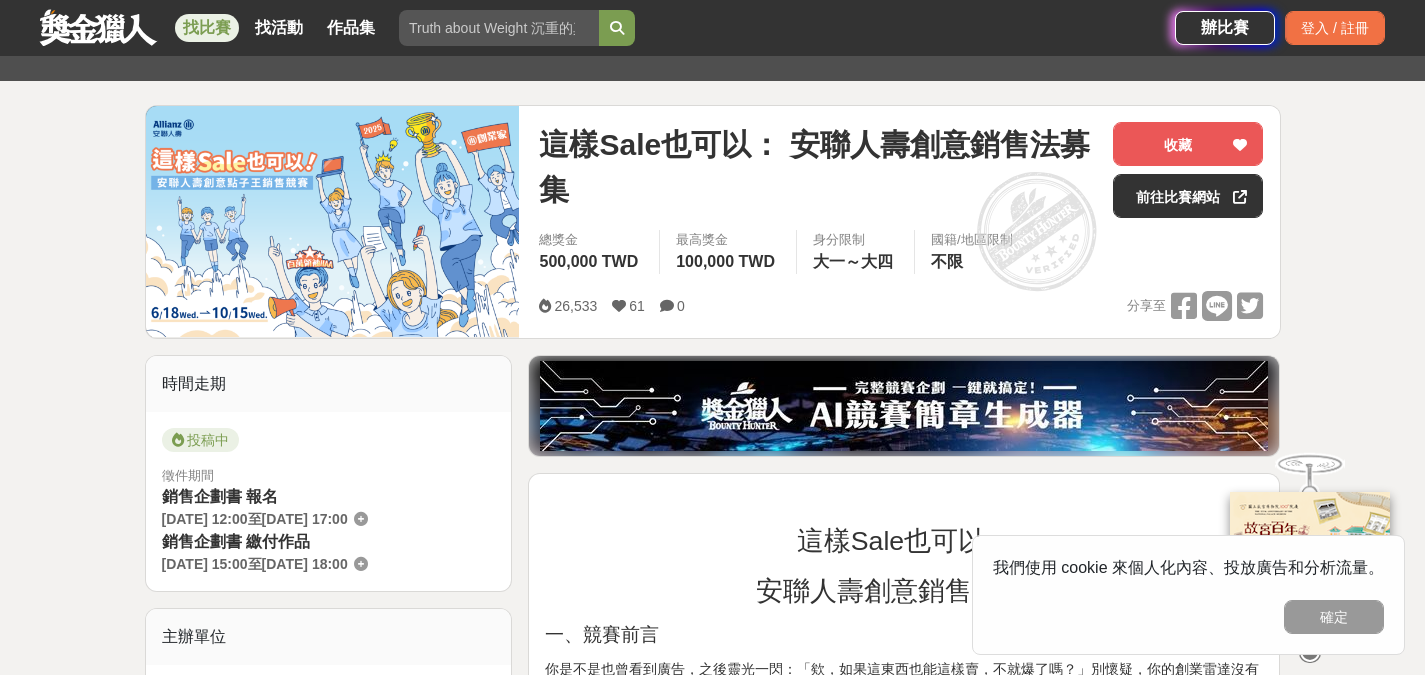click on "這樣Sale也可以： 安聯人壽創意銷售法募集 一、競賽前言 你是不是也曾看到廣告，之後靈光一閃：「欸，如果這東西也能這樣賣，不就爆了嗎？」別懷疑，你的創業雷達沒有壞，真的有機會！！ 安聯人壽 為全球前三大金融保險集團＋台灣投資型保險領導品牌，成立「 Digital Hub創業基地 」，早已不是老套路， 國際資源 、 數位工具服務 、 個人品牌打造 ，統統都成為新世代的決勝關鍵！一起從0到1打造你的金融創業銷售模式。 讓我們幫你把腦中的 好點子變成真實 的創業起點！ 因為  這樣 sale，也真的可以！ 二、主、承辦單位 主辦單位：安聯人壽保險股份有限公司 承辦單位：獎金獵人（恩克斯網路科技股份有限公司） 三、賽事時程 時間 說明 2025-06-18 15:00 ~ 2025-09-10 15:00 競賽報名期間 2025-09-10 15:00 ~ 2025-10-15 18:00 競賽繳件期間（亦可持續報名） 2025-10-15 18:00" at bounding box center [904, 2814] 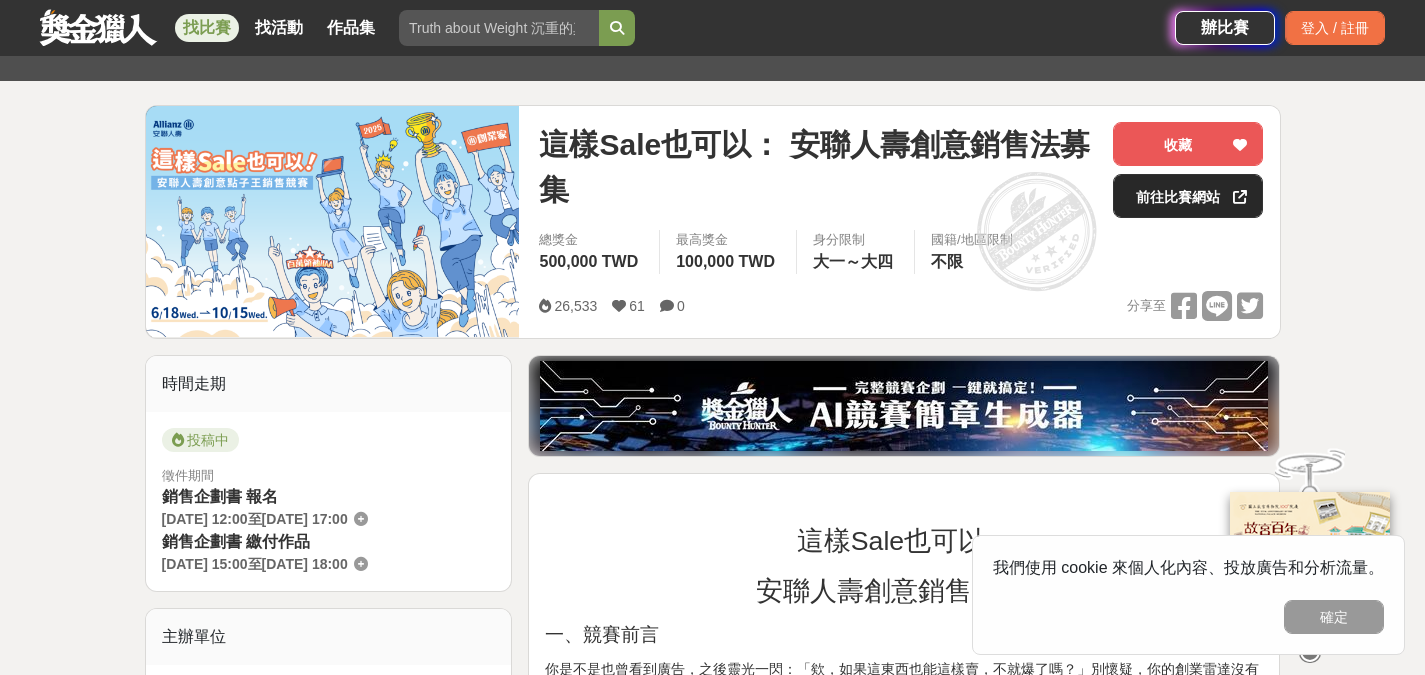 click on "前往比賽網站" at bounding box center [1188, 196] 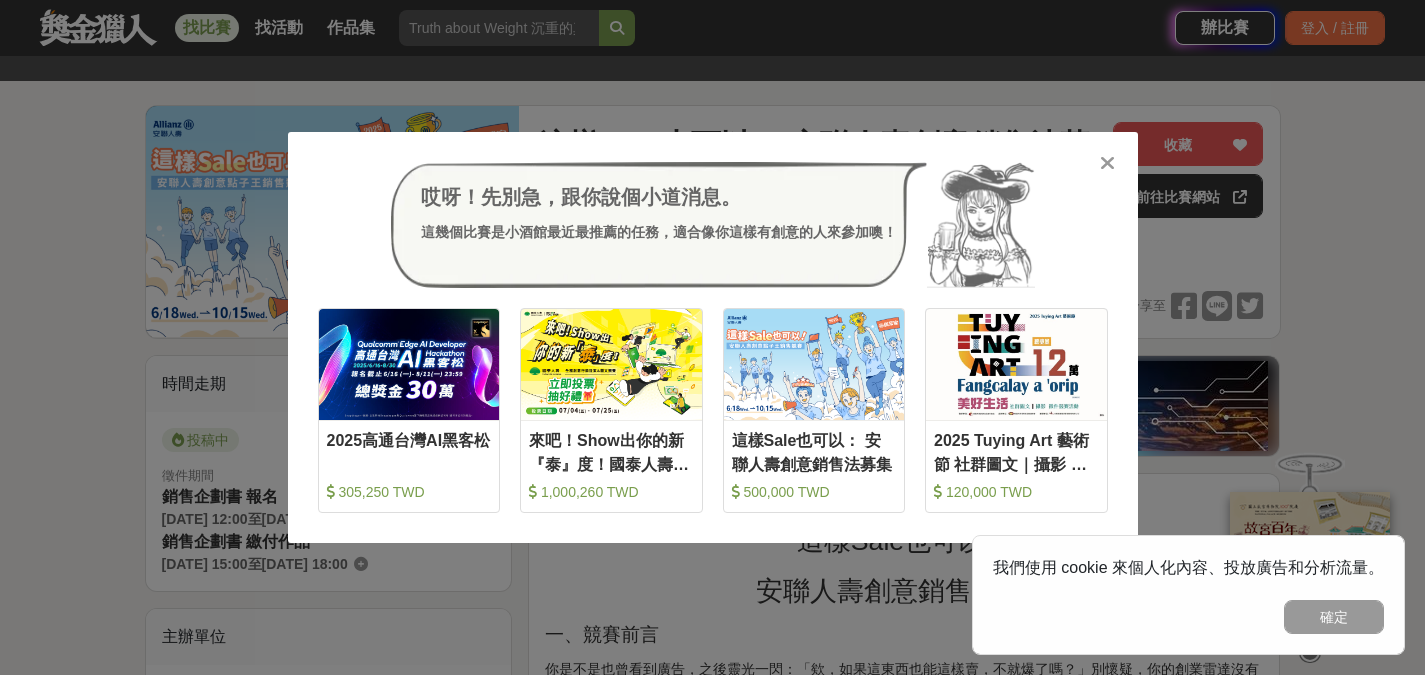click at bounding box center [1107, 163] 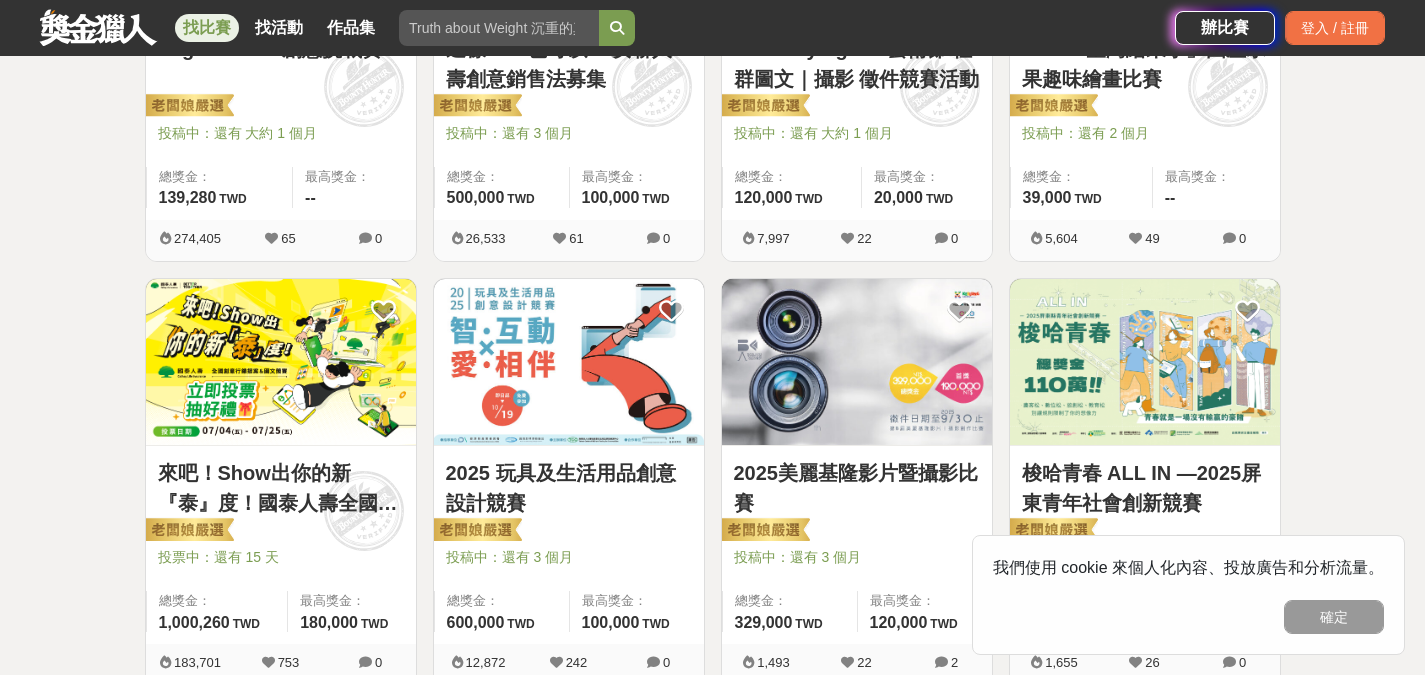 scroll, scrollTop: 600, scrollLeft: 0, axis: vertical 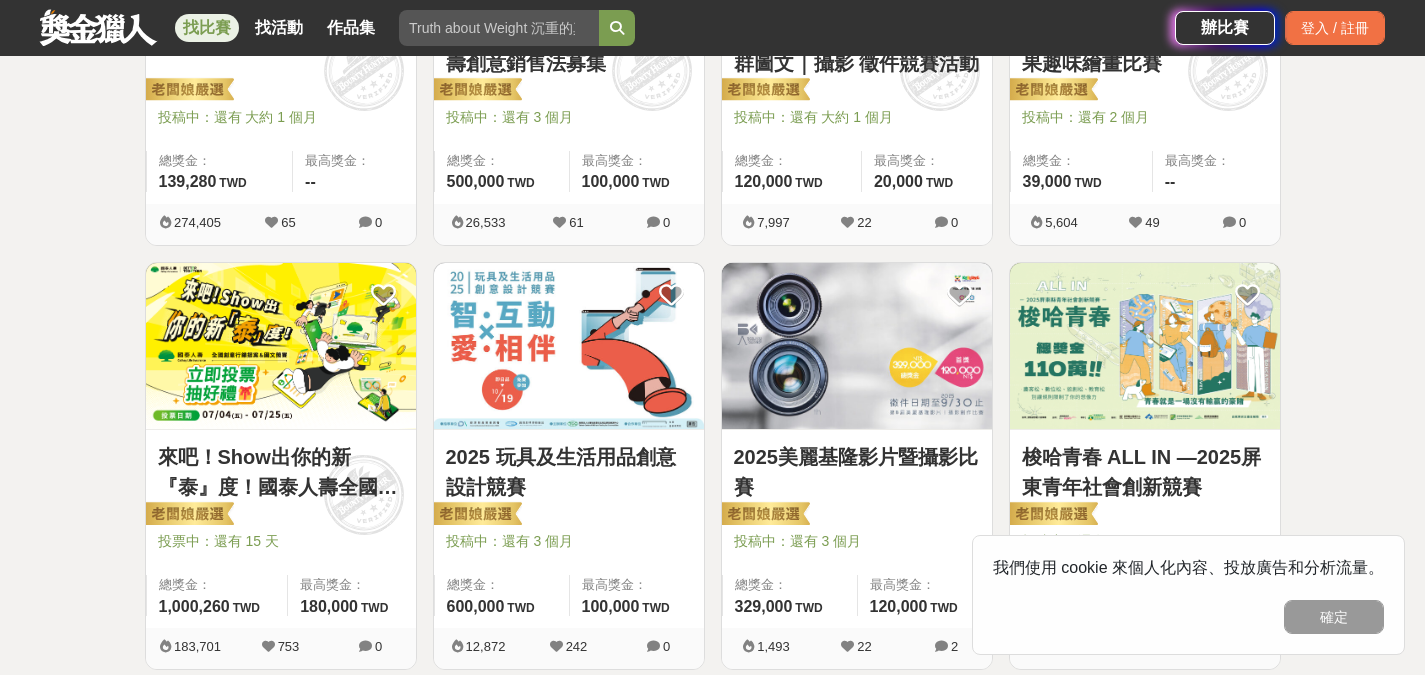 click on "來吧！Show出你的新『泰』度！國泰人壽全國創意行銷提案&圖文競賽" at bounding box center (281, 472) 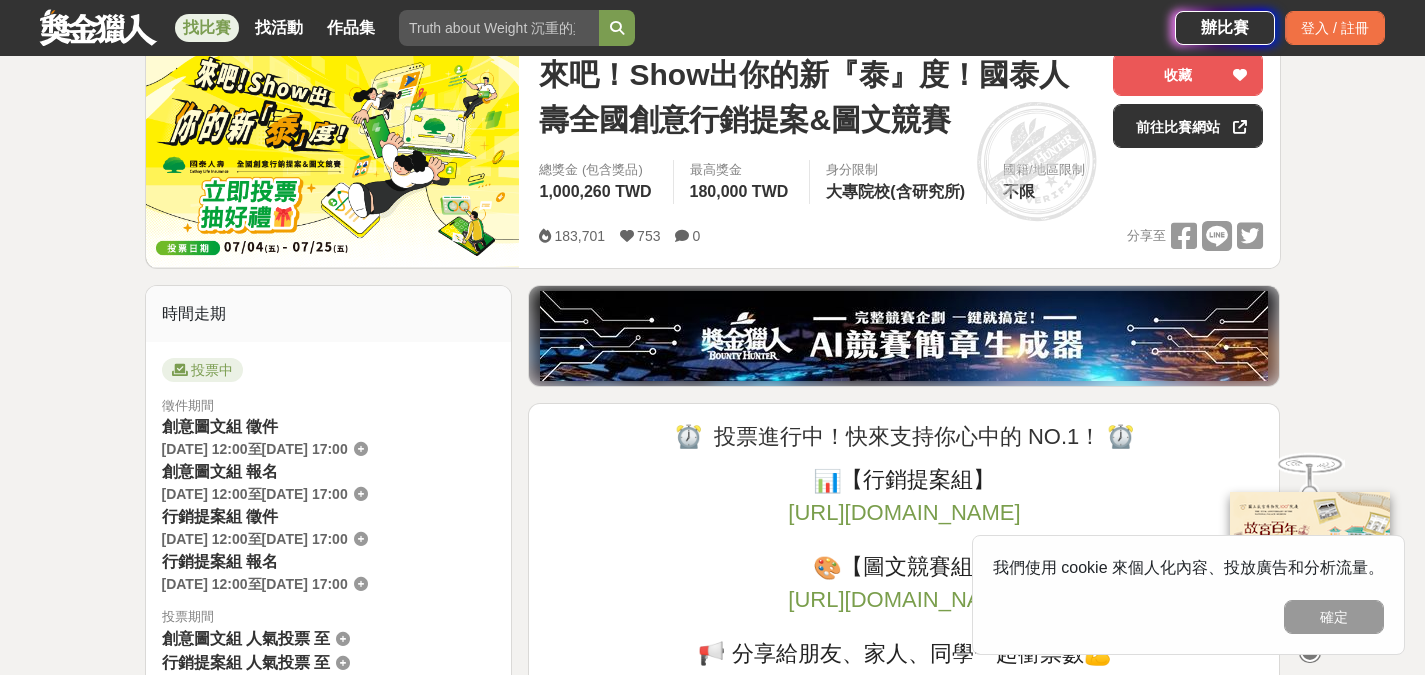 scroll, scrollTop: 0, scrollLeft: 0, axis: both 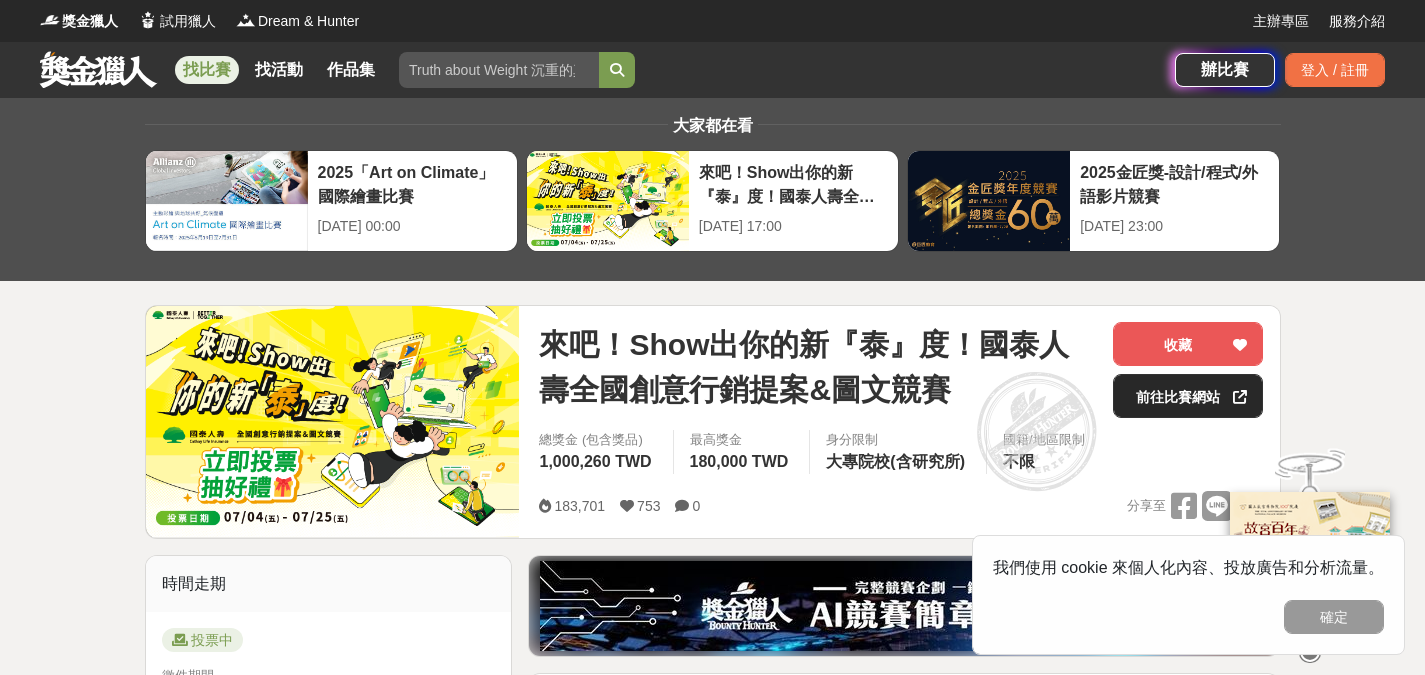 click on "前往比賽網站" at bounding box center [1188, 396] 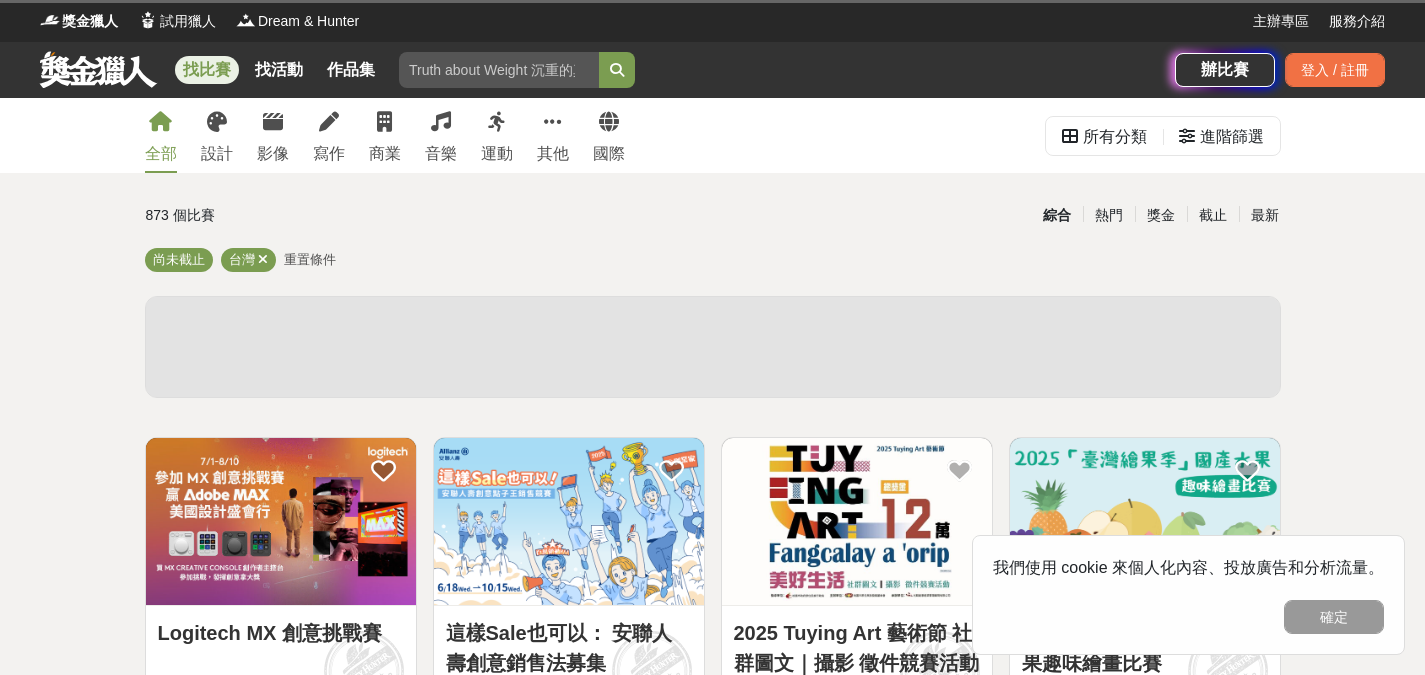 scroll, scrollTop: 600, scrollLeft: 0, axis: vertical 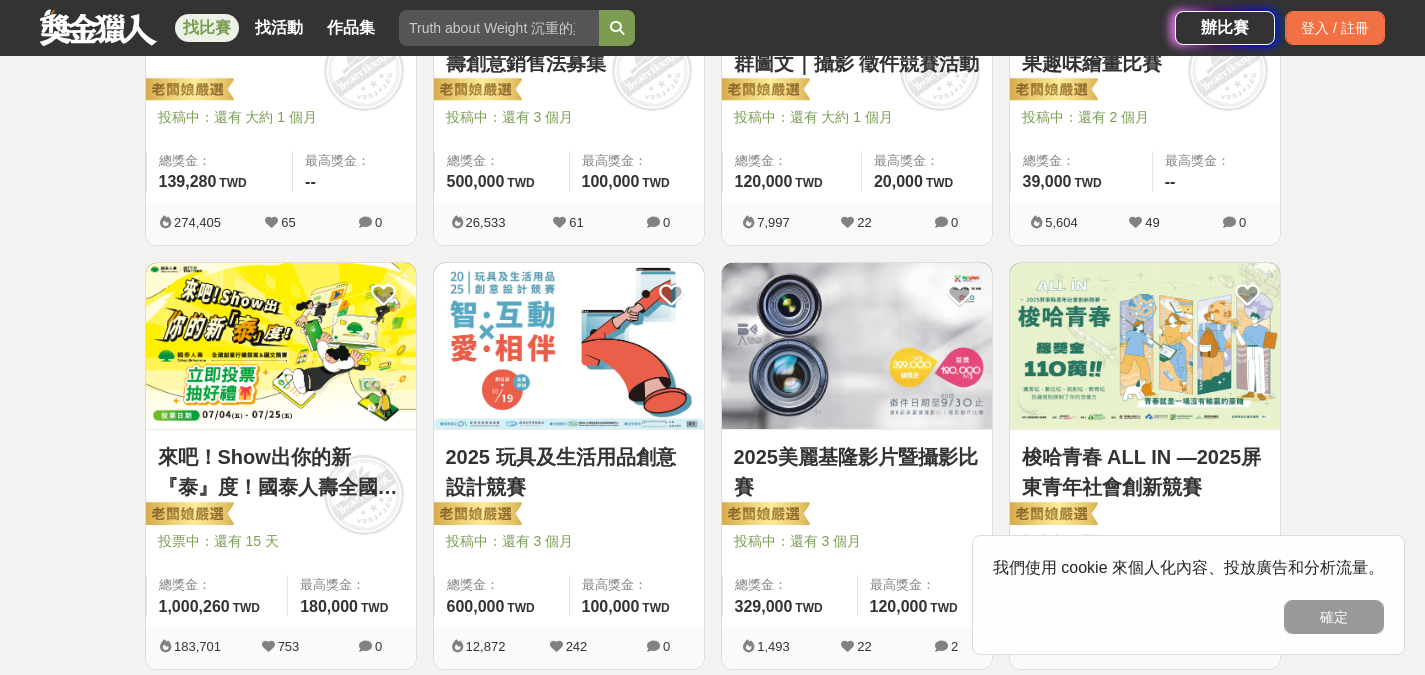 click on "來吧！Show出你的新『泰』度！國泰人壽全國創意行銷提案&圖文競賽 投票中：還有 15 天 總獎金： 1,000,260 100 萬 TWD 最高獎金： 180,000 TWD" at bounding box center [281, 529] 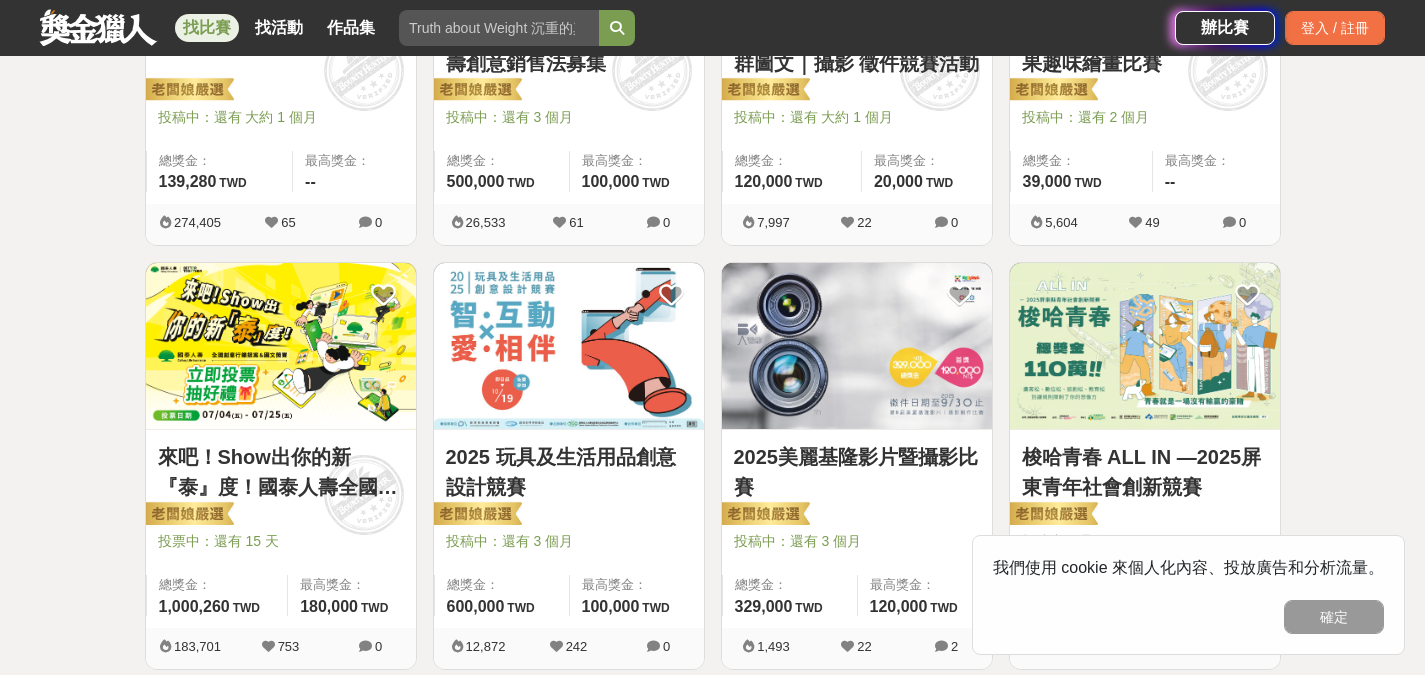 click on "來吧！Show出你的新『泰』度！國泰人壽全國創意行銷提案&圖文競賽" at bounding box center [281, 472] 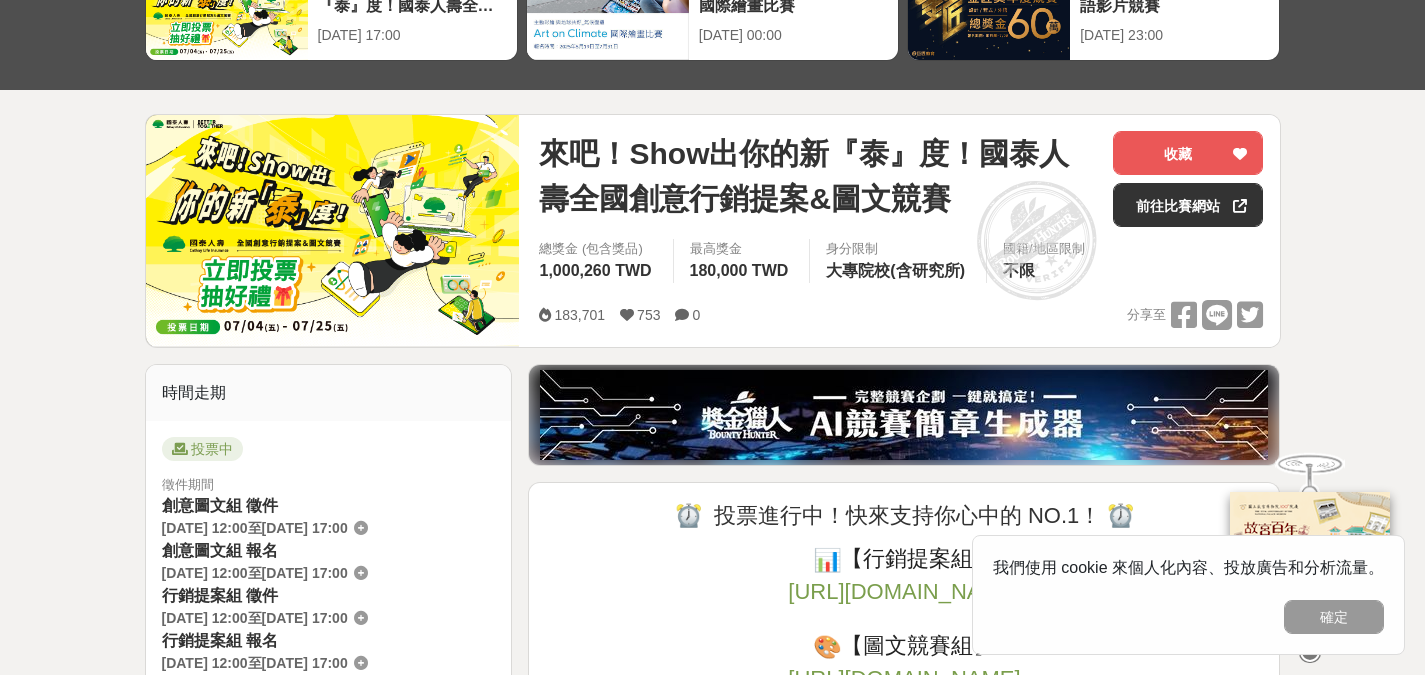 scroll, scrollTop: 200, scrollLeft: 0, axis: vertical 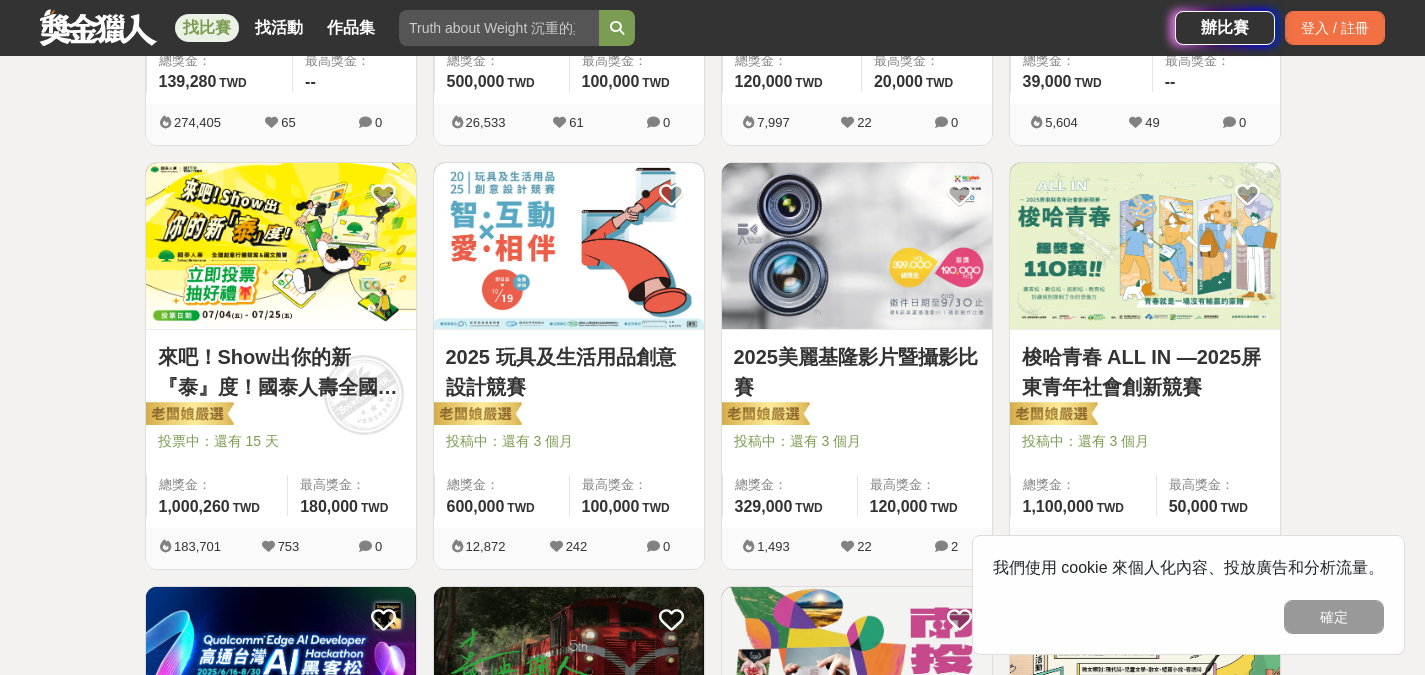 click on "2025 玩具及生活用品創意設計競賽" at bounding box center [569, 372] 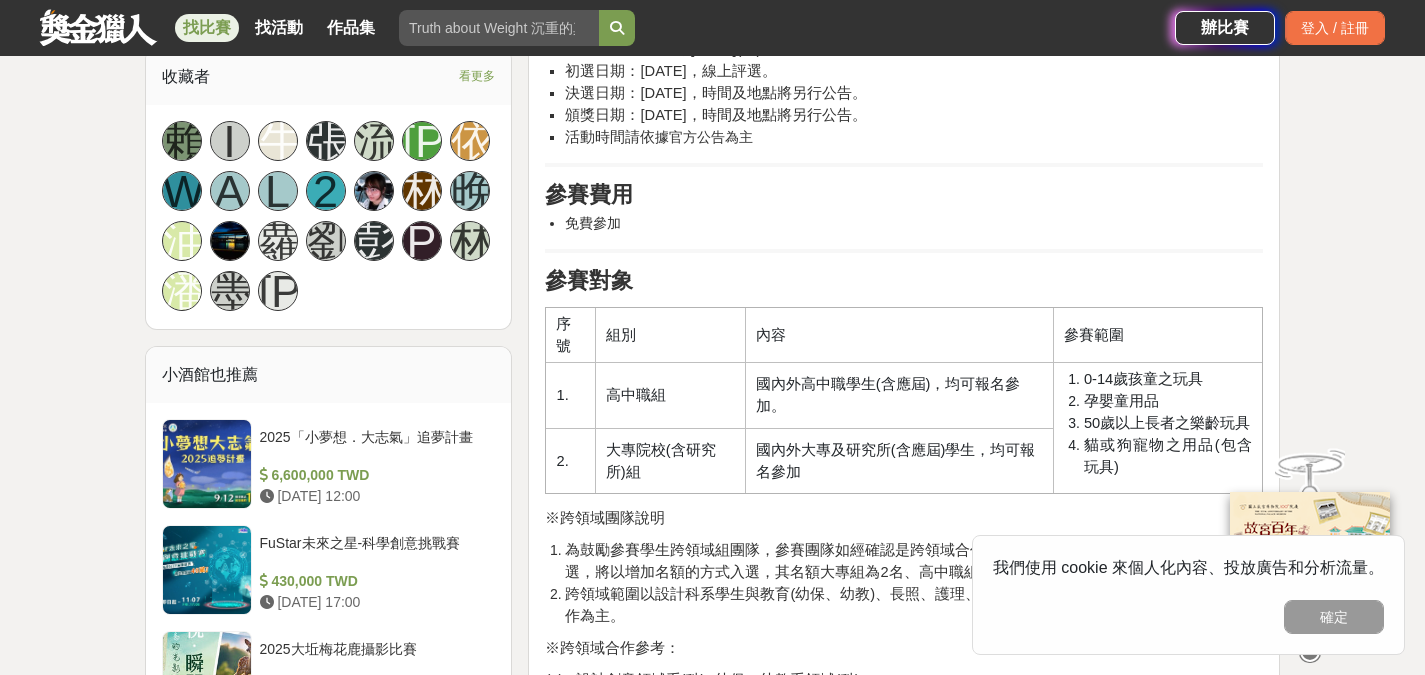 scroll, scrollTop: 1500, scrollLeft: 0, axis: vertical 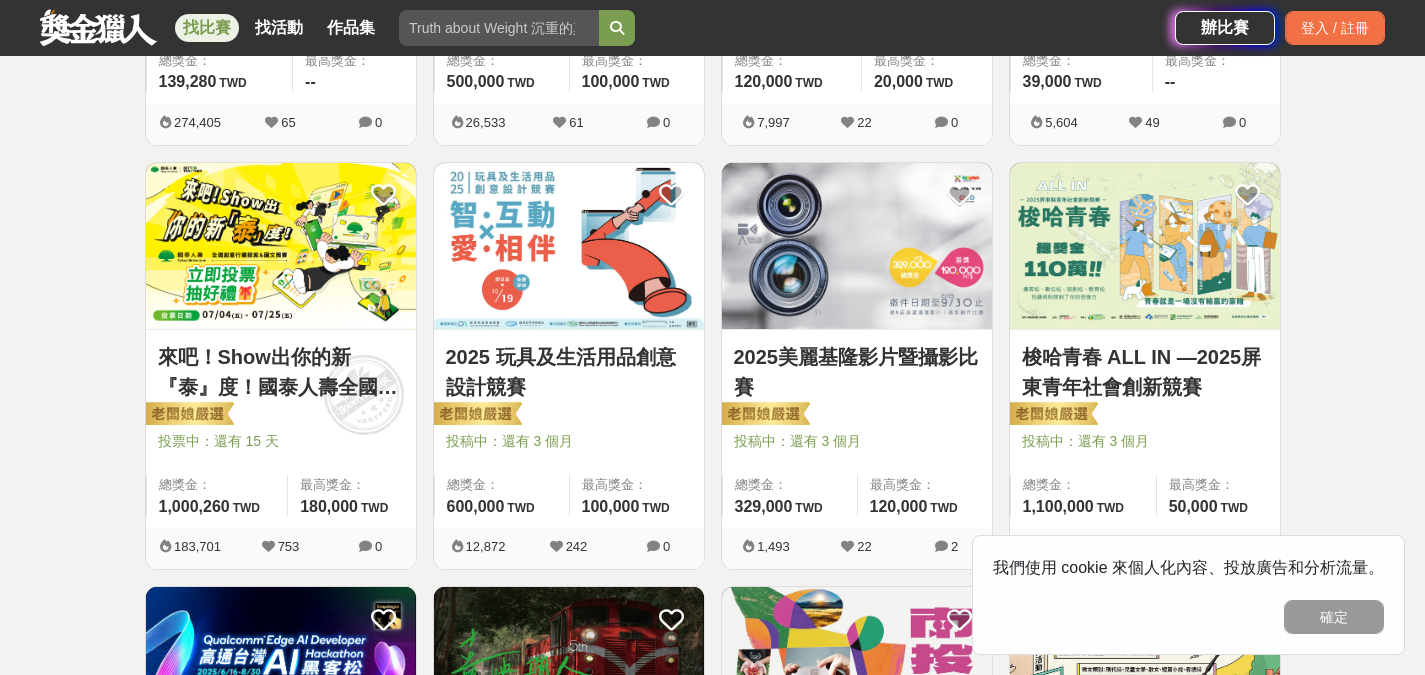 click on "梭哈青春 ALL IN —2025屏東青年社會創新競賽" at bounding box center [1145, 372] 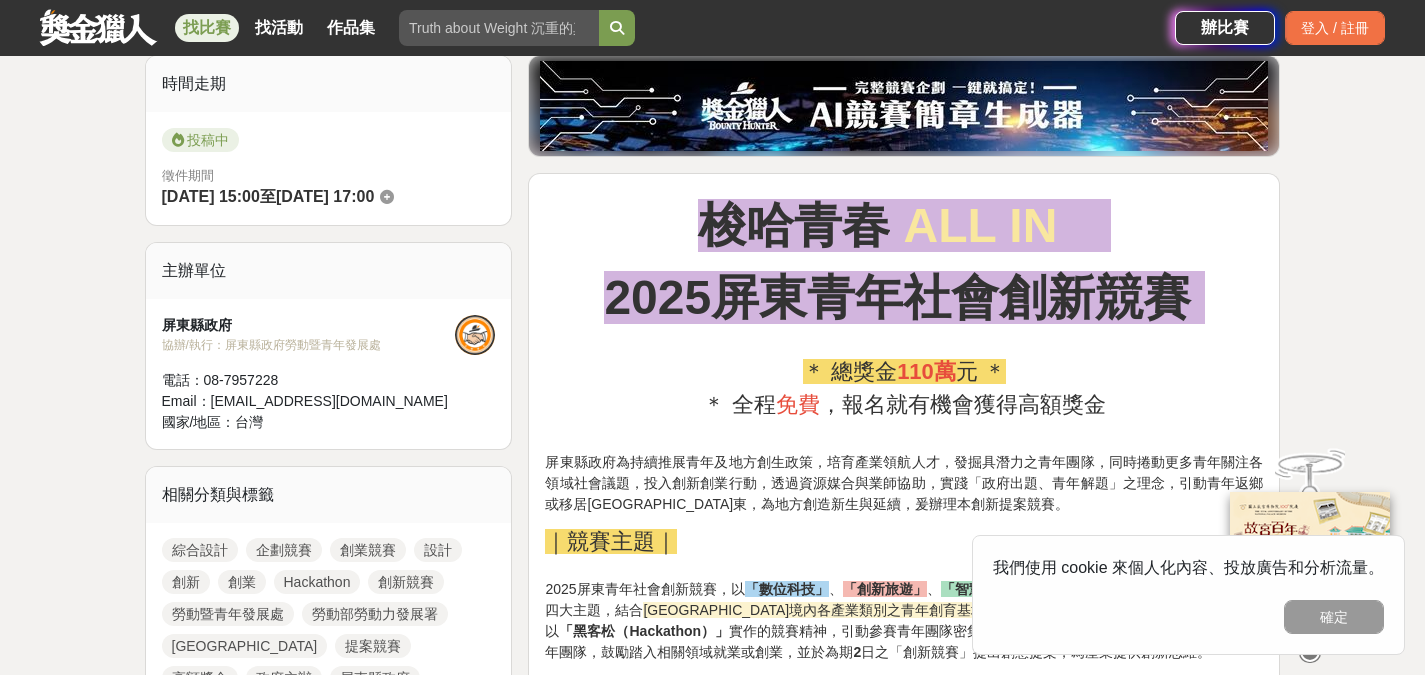 scroll, scrollTop: 0, scrollLeft: 0, axis: both 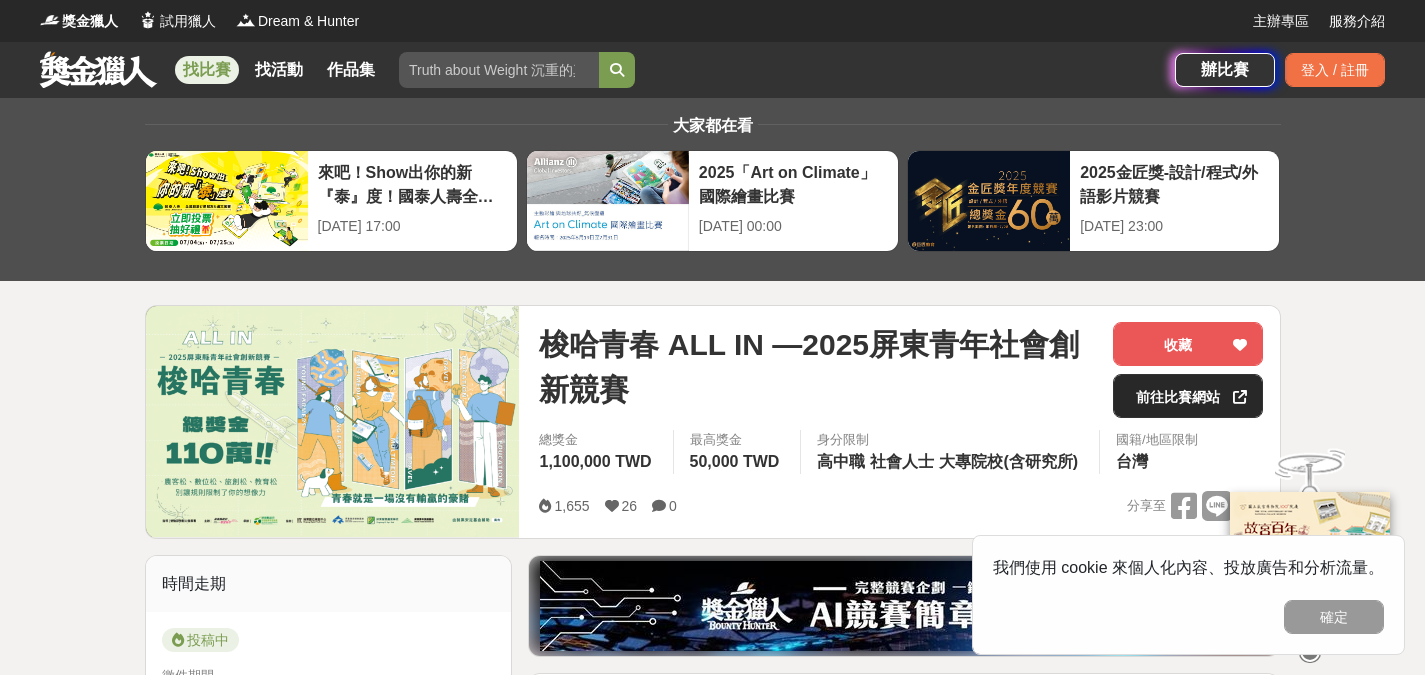 click on "前往比賽網站" at bounding box center [1188, 396] 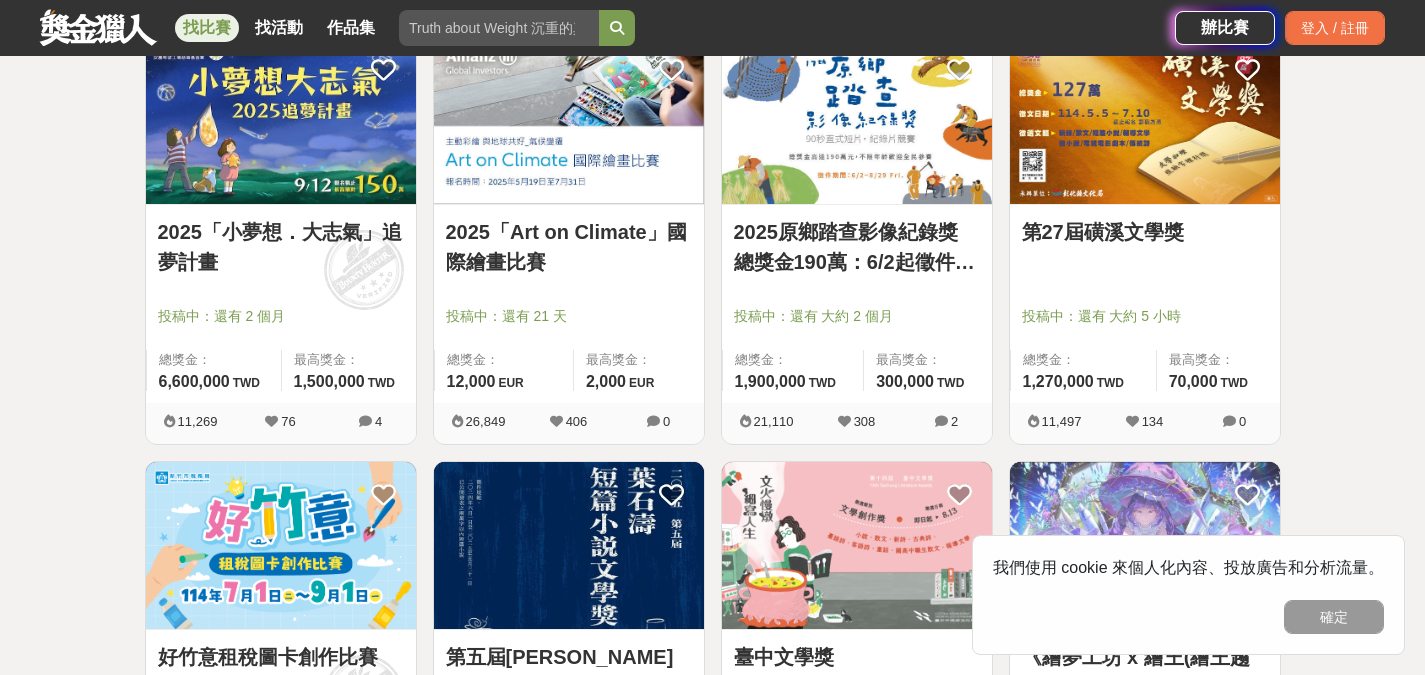 scroll, scrollTop: 2100, scrollLeft: 0, axis: vertical 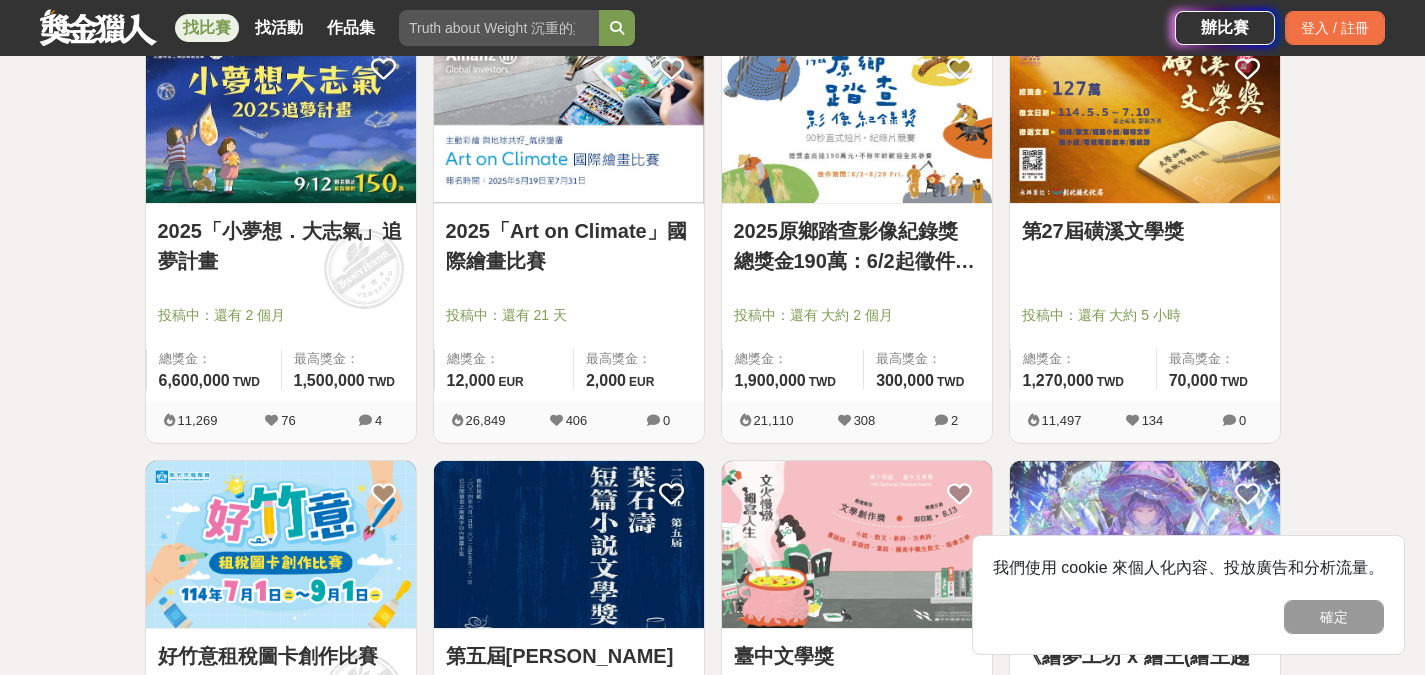 click on "2025「小夢想．大志氣」追夢計畫" at bounding box center [281, 246] 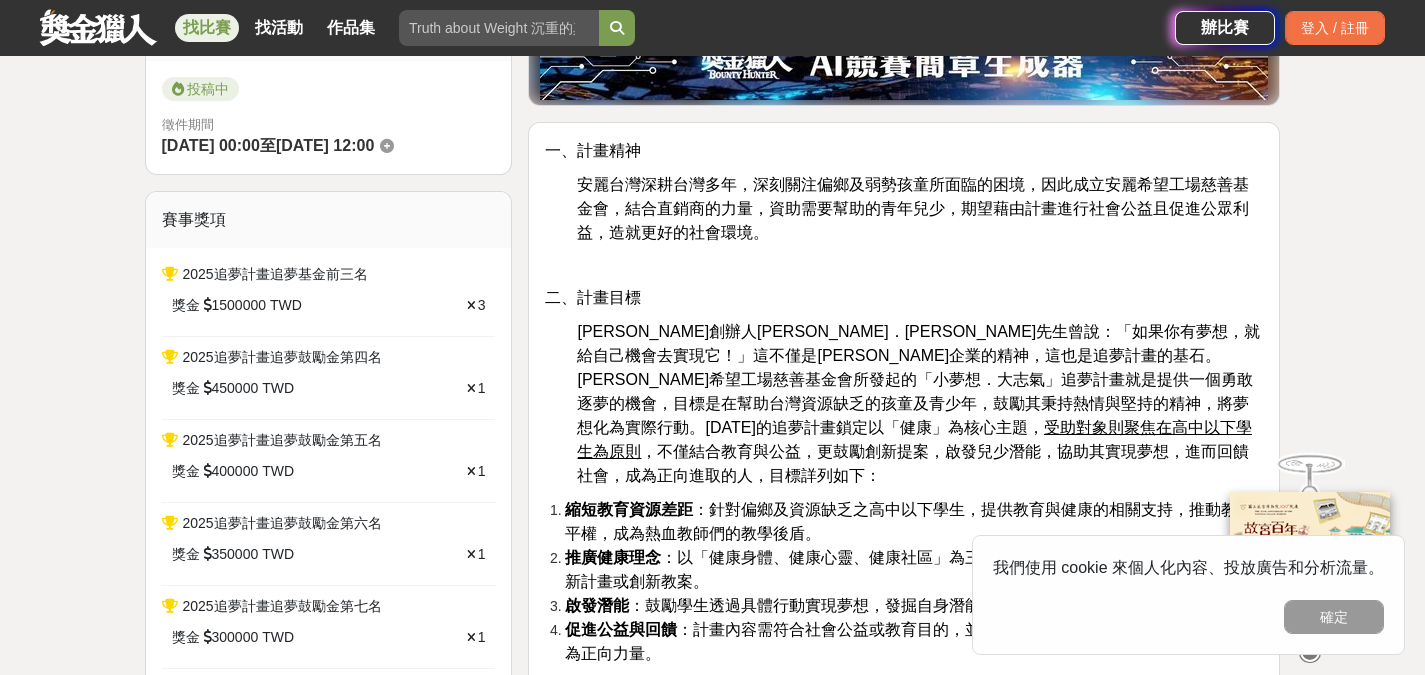 scroll, scrollTop: 0, scrollLeft: 0, axis: both 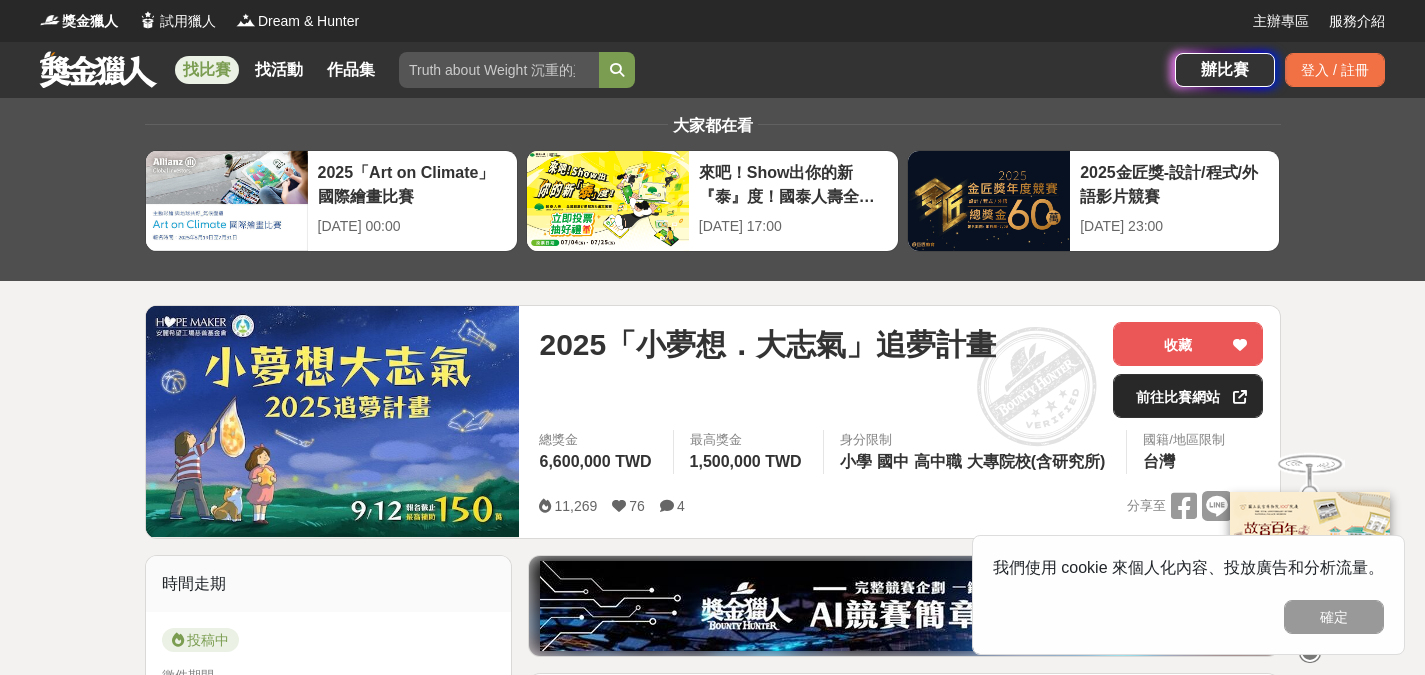 click on "前往比賽網站" at bounding box center [1188, 396] 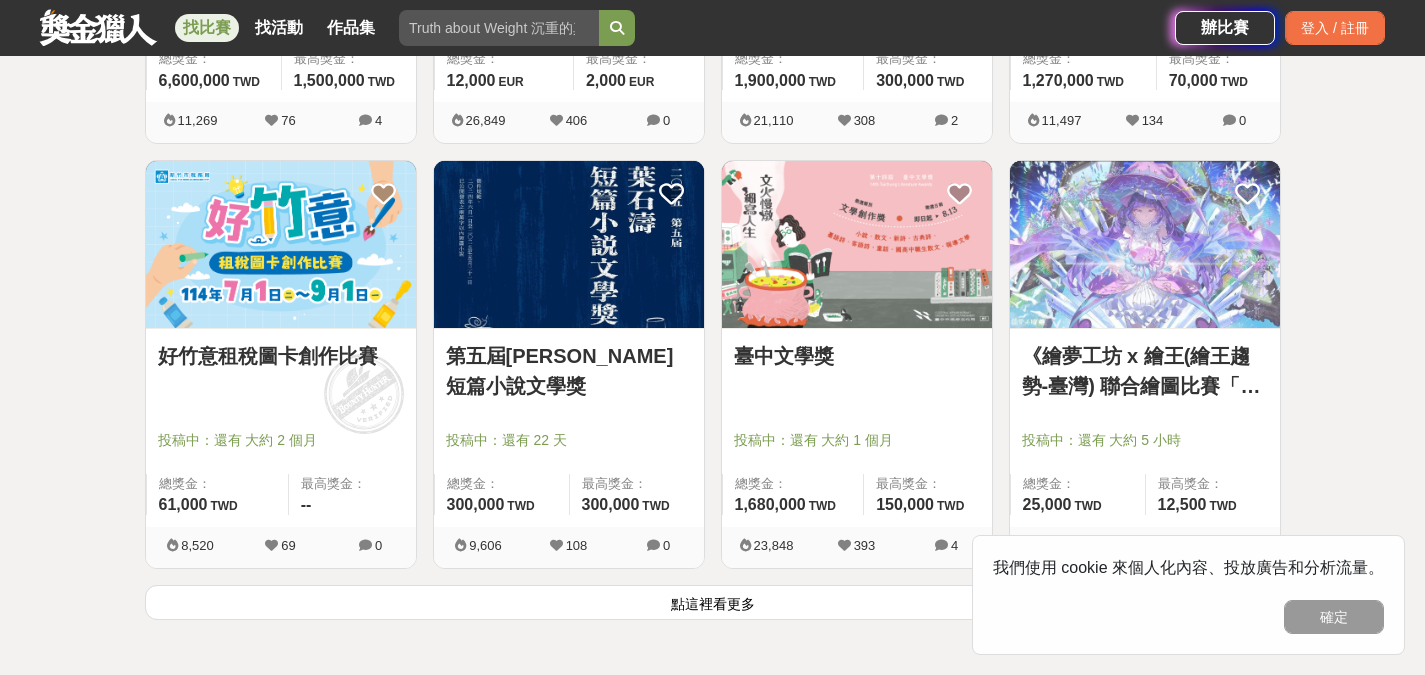 scroll, scrollTop: 2500, scrollLeft: 0, axis: vertical 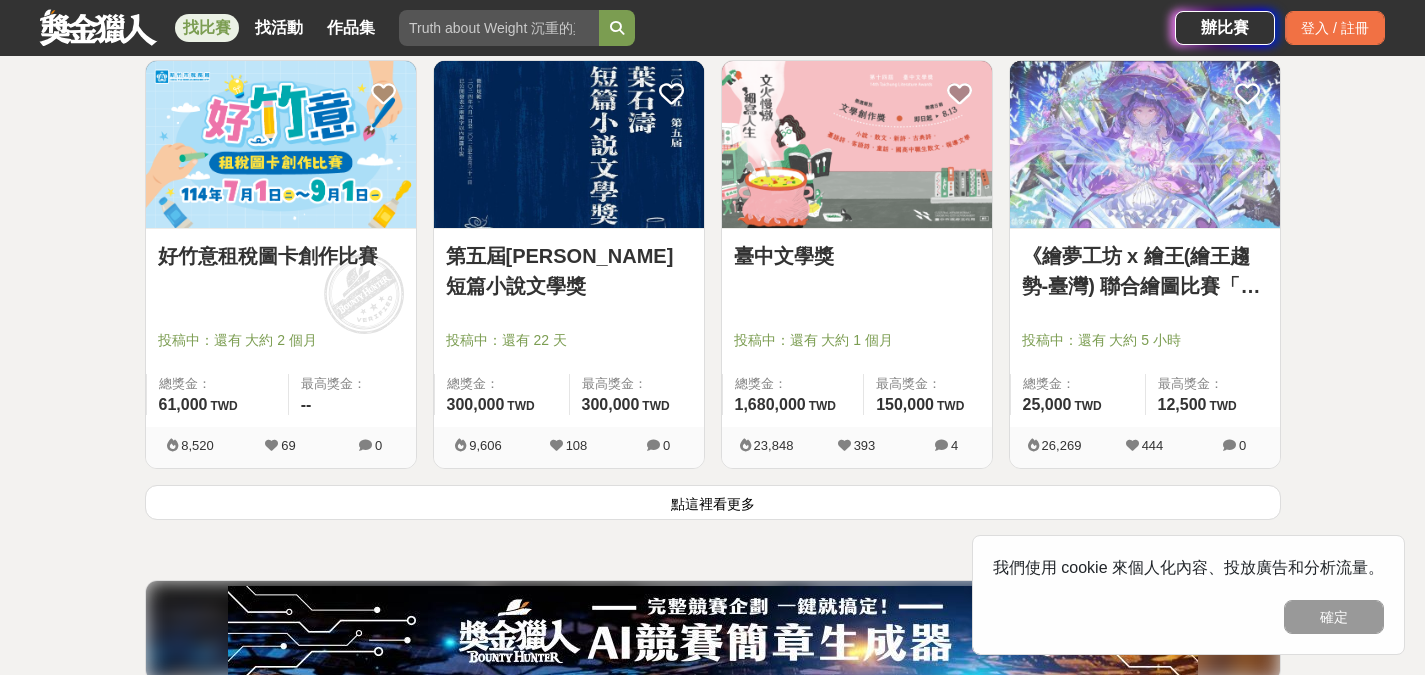 click on "點這裡看更多" at bounding box center (713, 502) 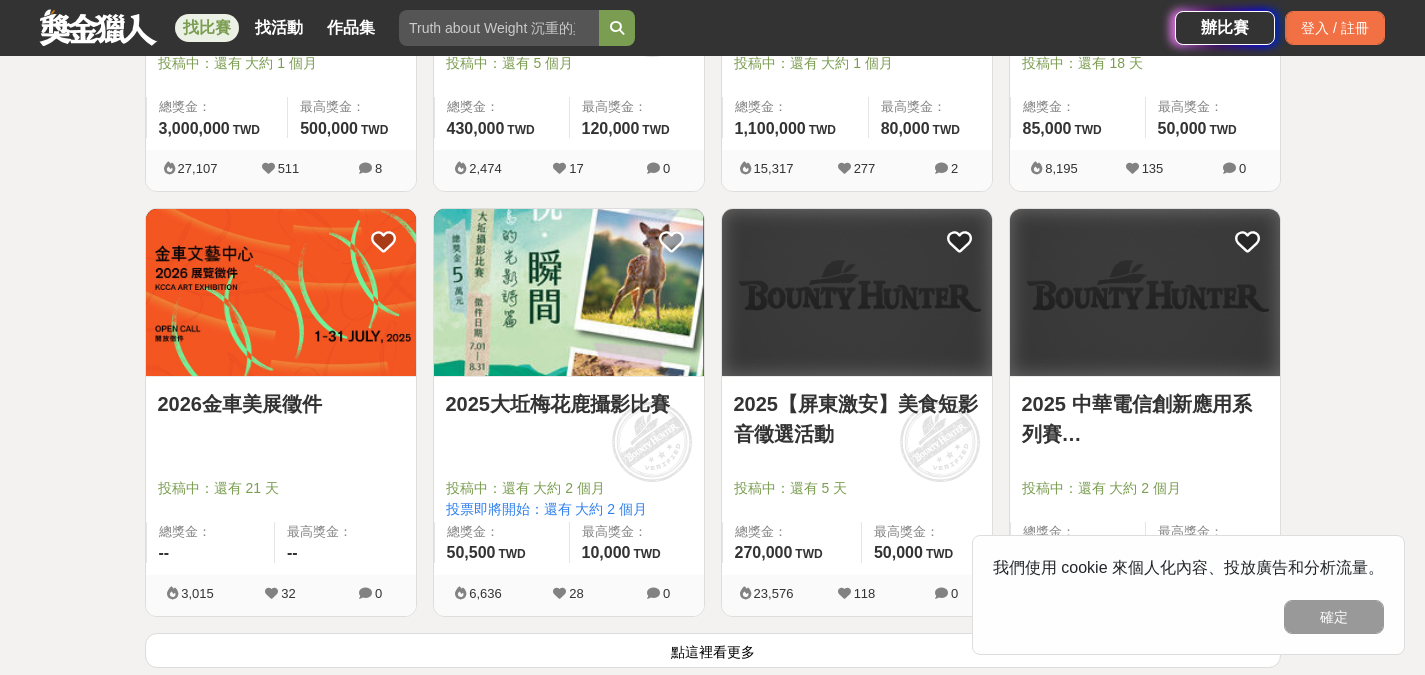 scroll, scrollTop: 5423, scrollLeft: 0, axis: vertical 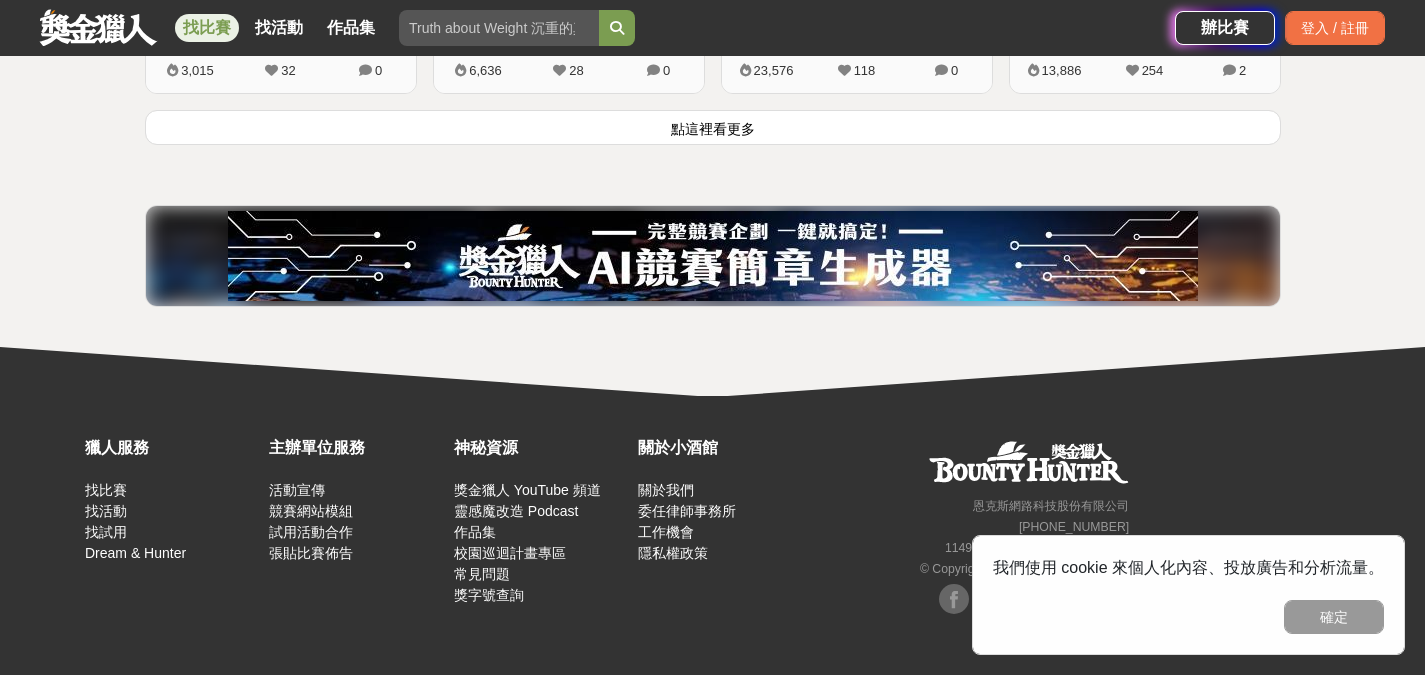 click on "點這裡看更多" at bounding box center (713, 127) 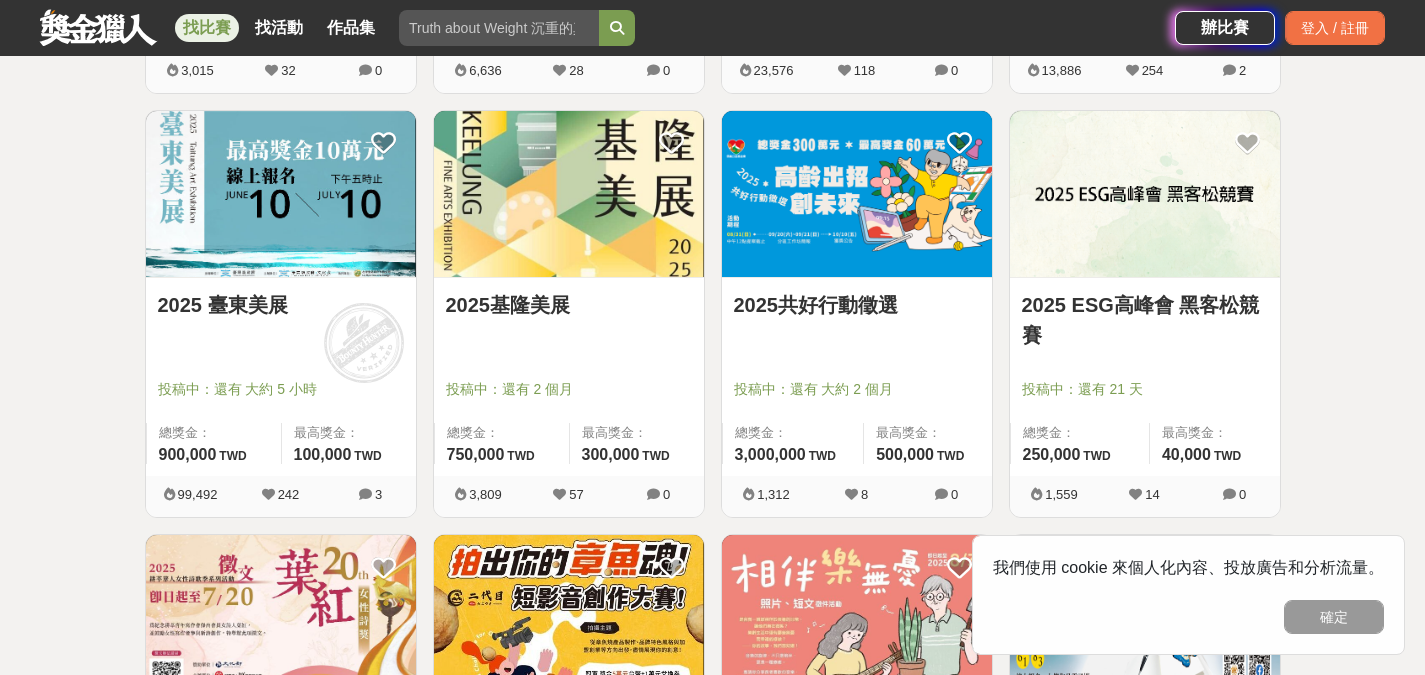 click on "2025共好行動徵選" at bounding box center [857, 316] 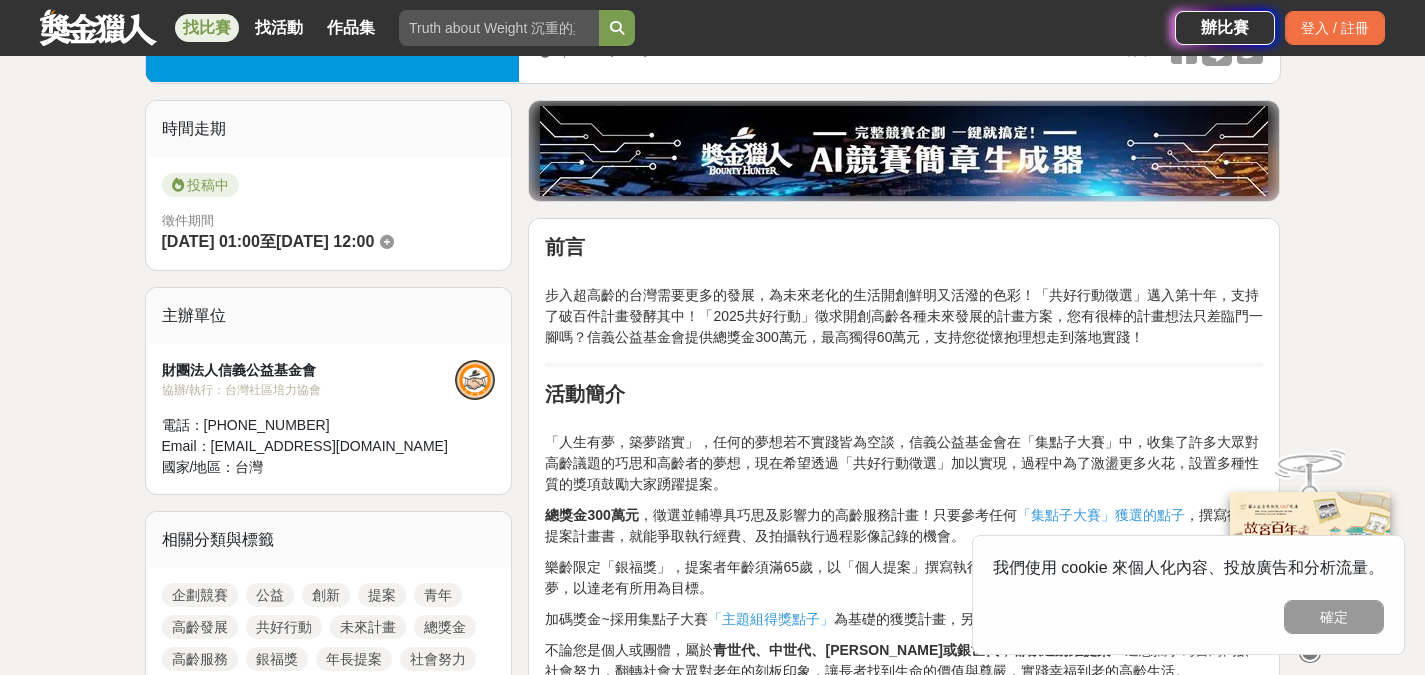 scroll, scrollTop: 0, scrollLeft: 0, axis: both 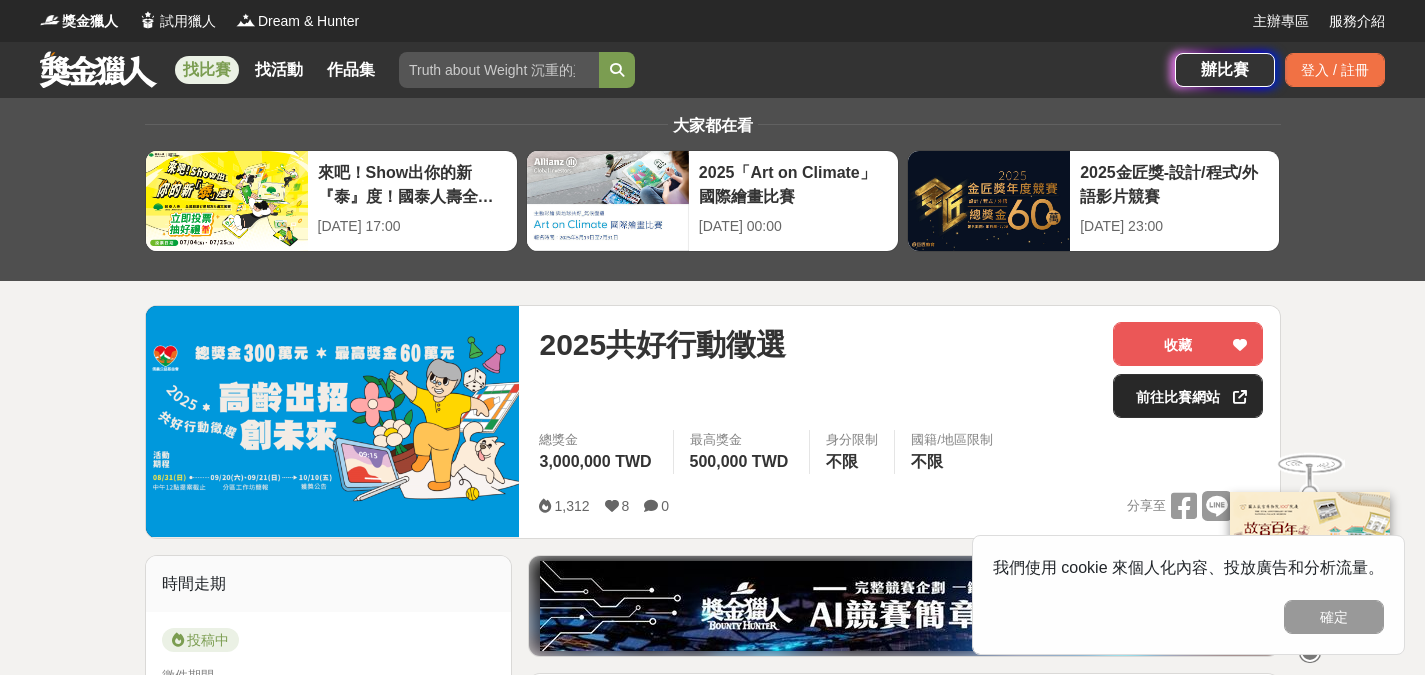 click on "前往比賽網站" at bounding box center [1188, 396] 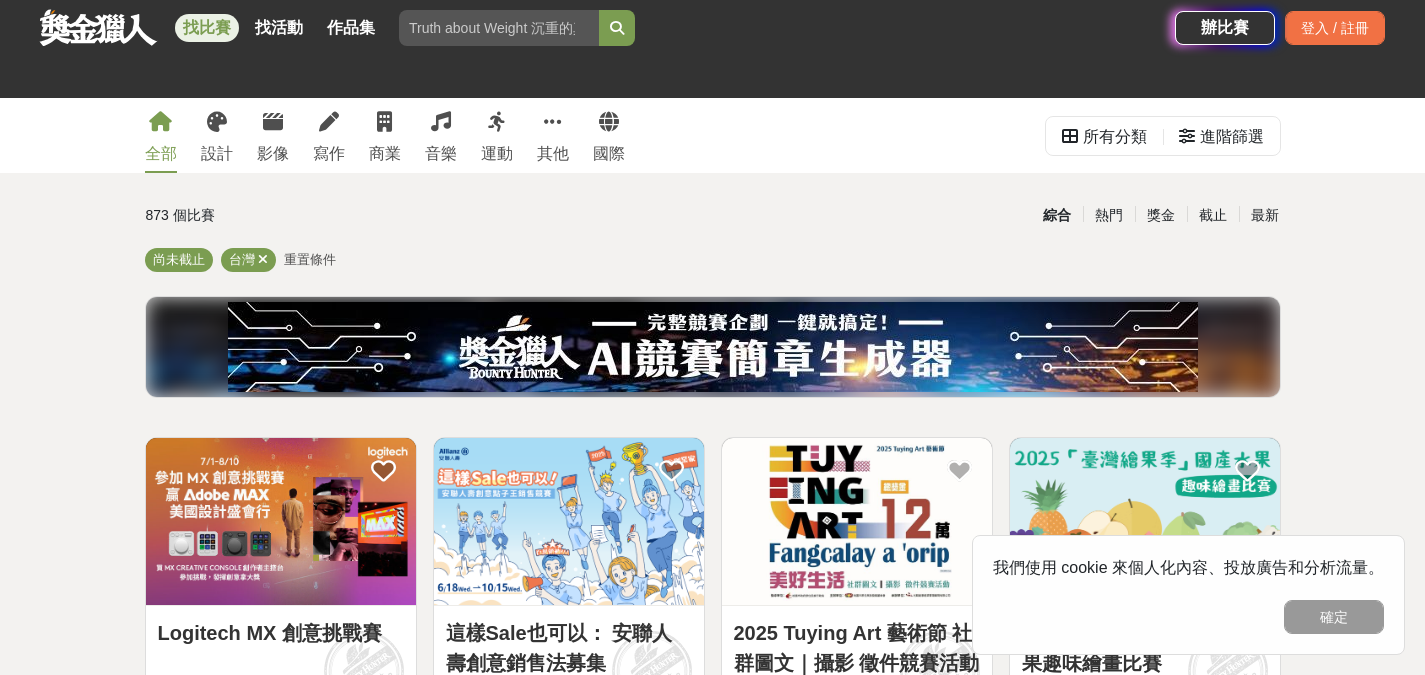 scroll, scrollTop: 5423, scrollLeft: 0, axis: vertical 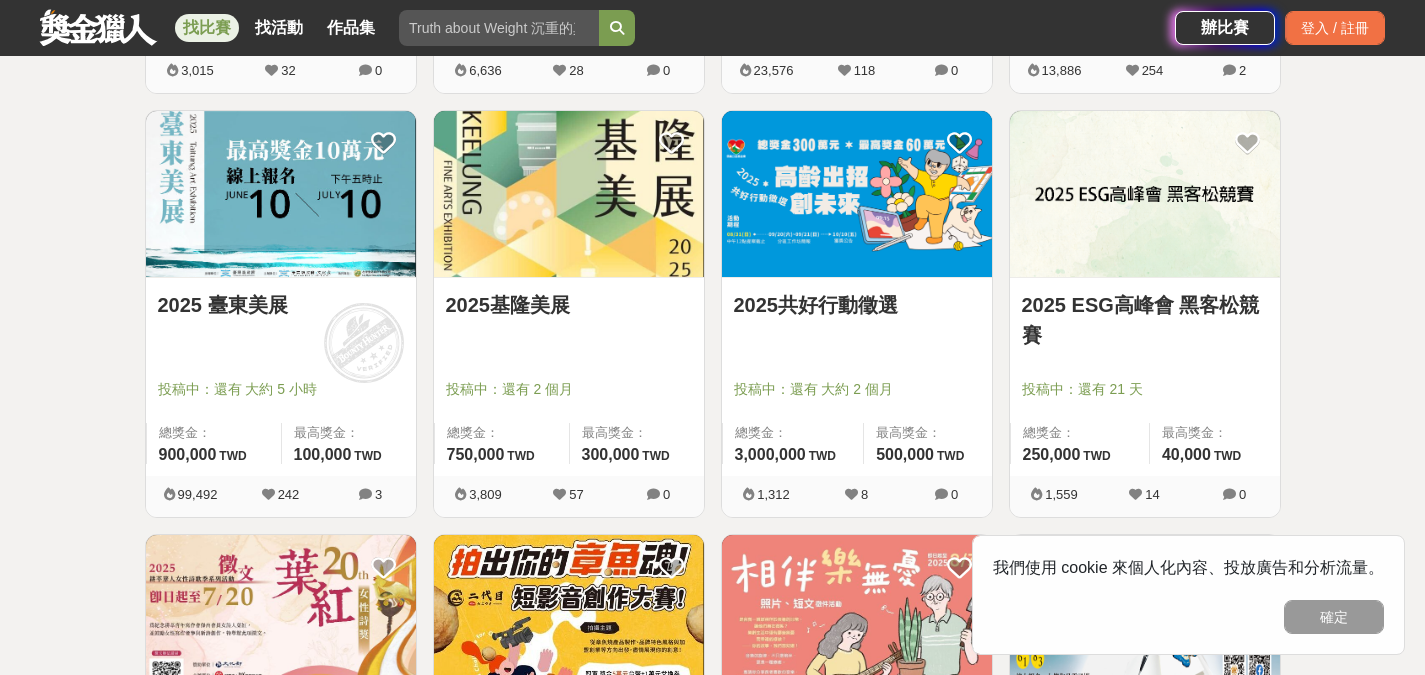 click on "2025 ESG高峰會 黑客松競賽" at bounding box center (1145, 320) 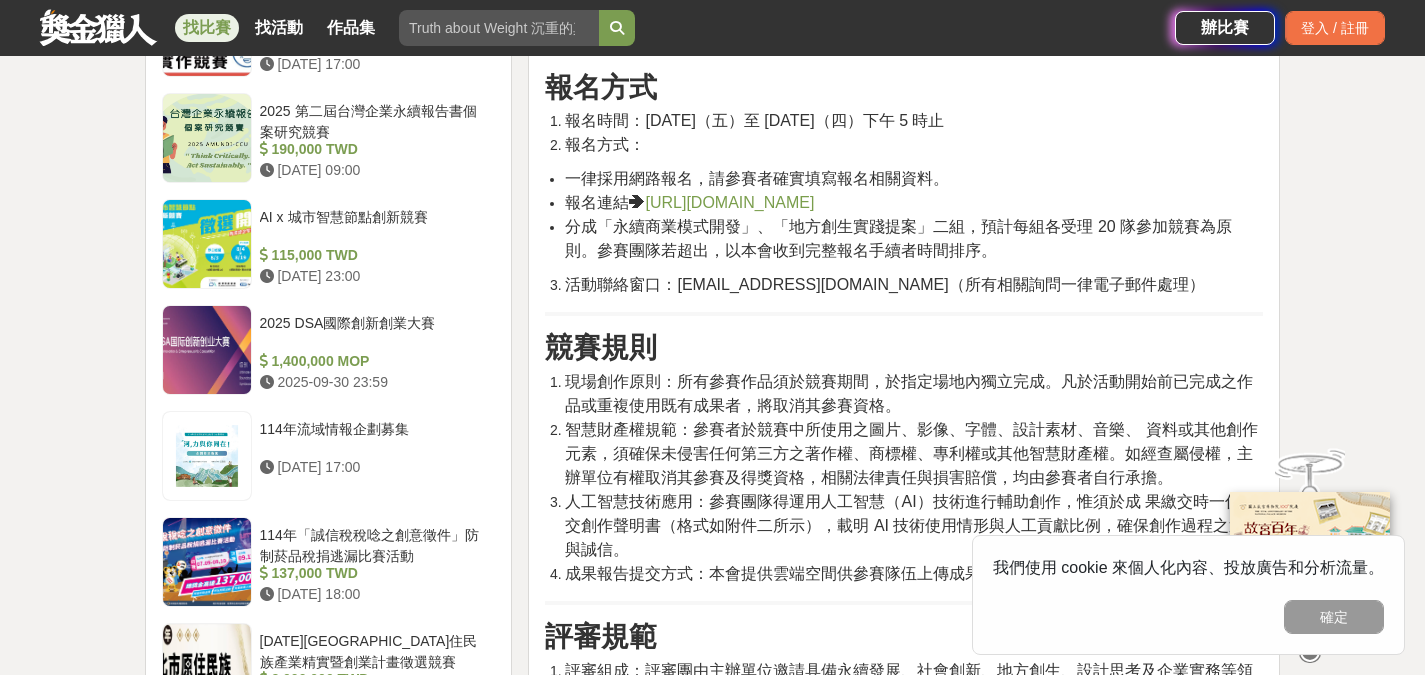 scroll, scrollTop: 2200, scrollLeft: 0, axis: vertical 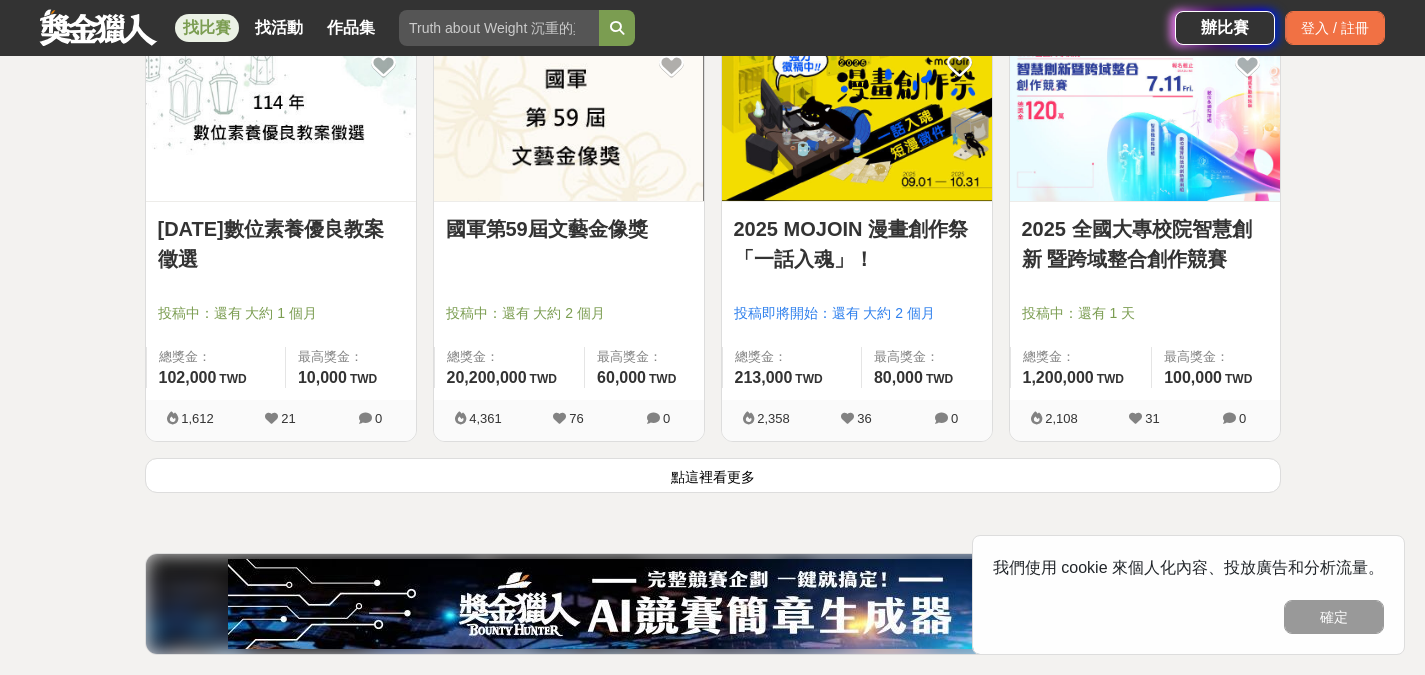 click on "2025 全國大專校院智慧創新 暨跨域整合創作競賽" at bounding box center (1145, 244) 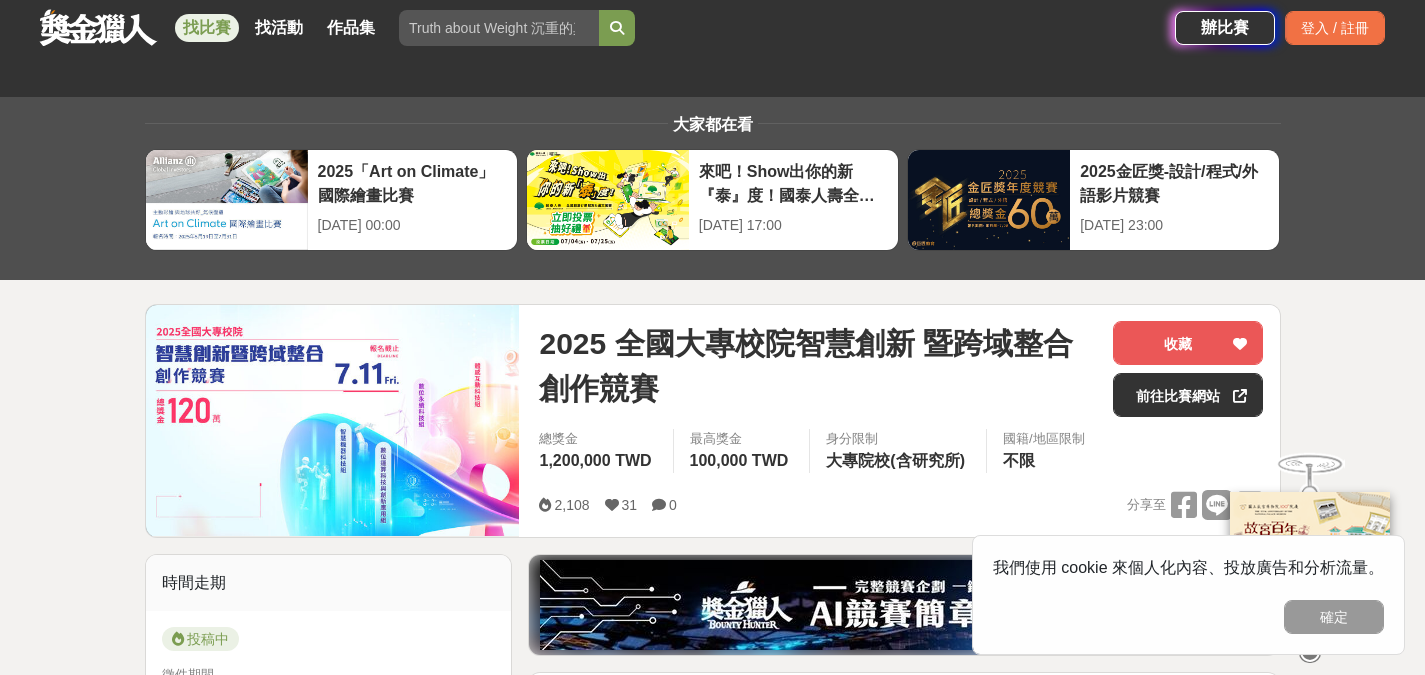 scroll, scrollTop: 0, scrollLeft: 0, axis: both 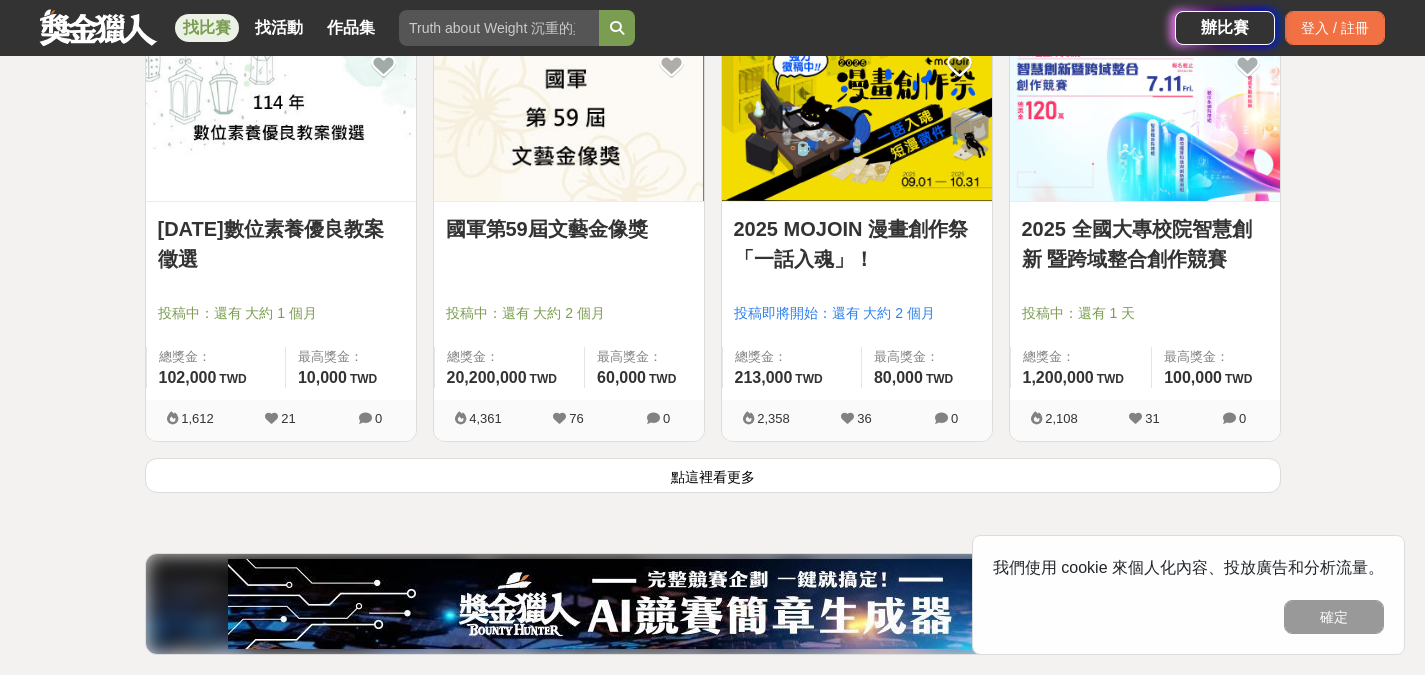 click on "點這裡看更多" at bounding box center (713, 475) 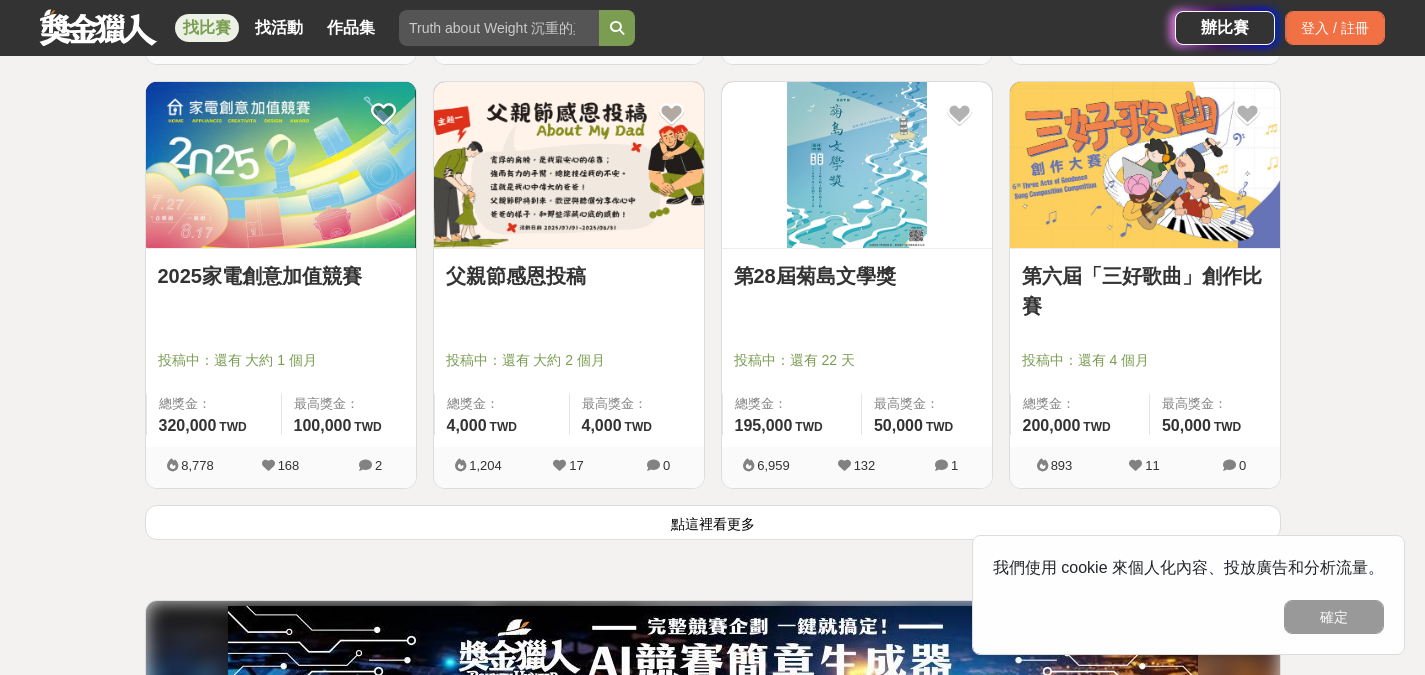scroll, scrollTop: 10223, scrollLeft: 0, axis: vertical 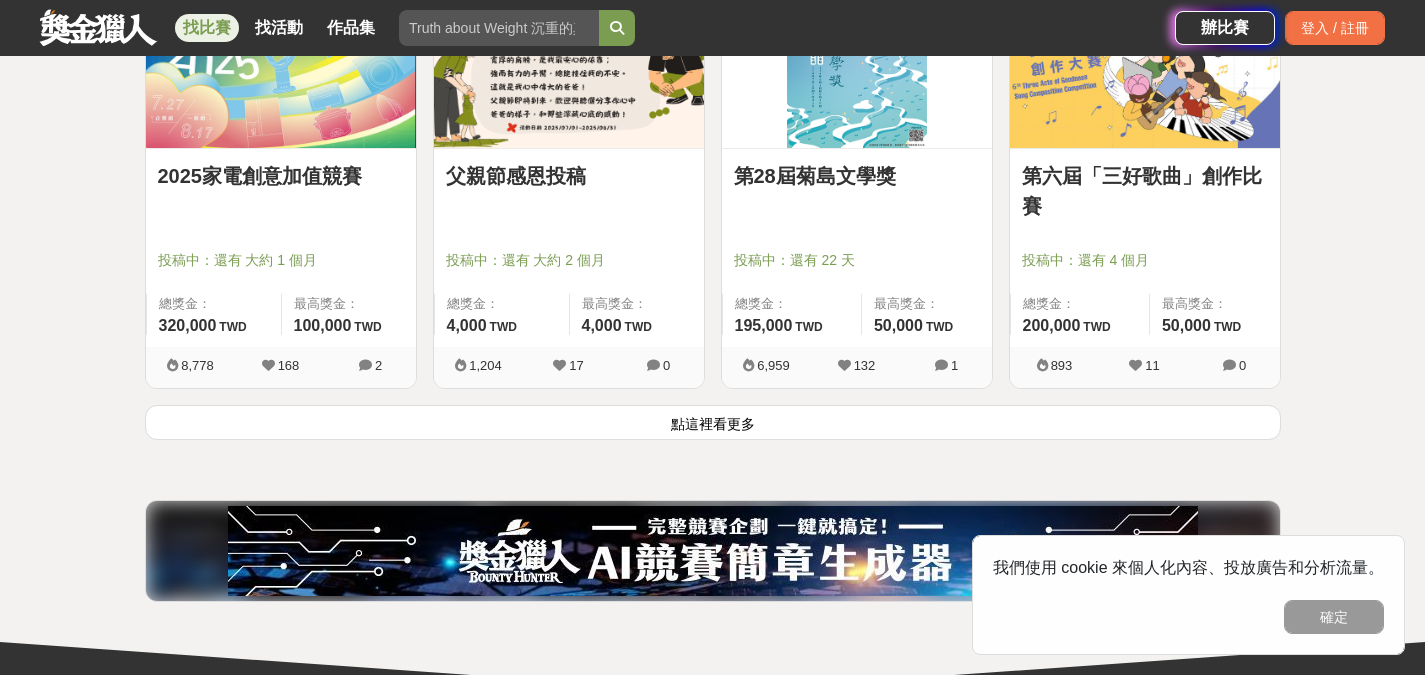 click on "點這裡看更多" at bounding box center (713, 422) 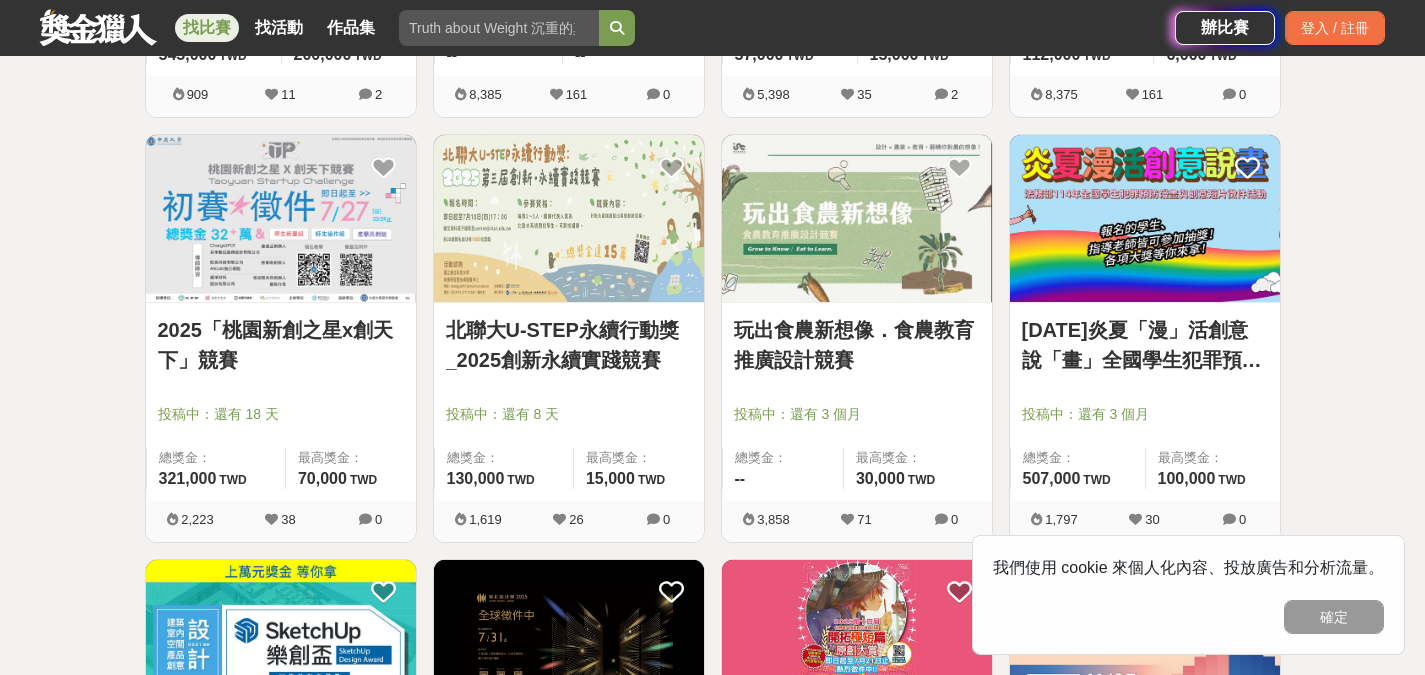 scroll, scrollTop: 10923, scrollLeft: 0, axis: vertical 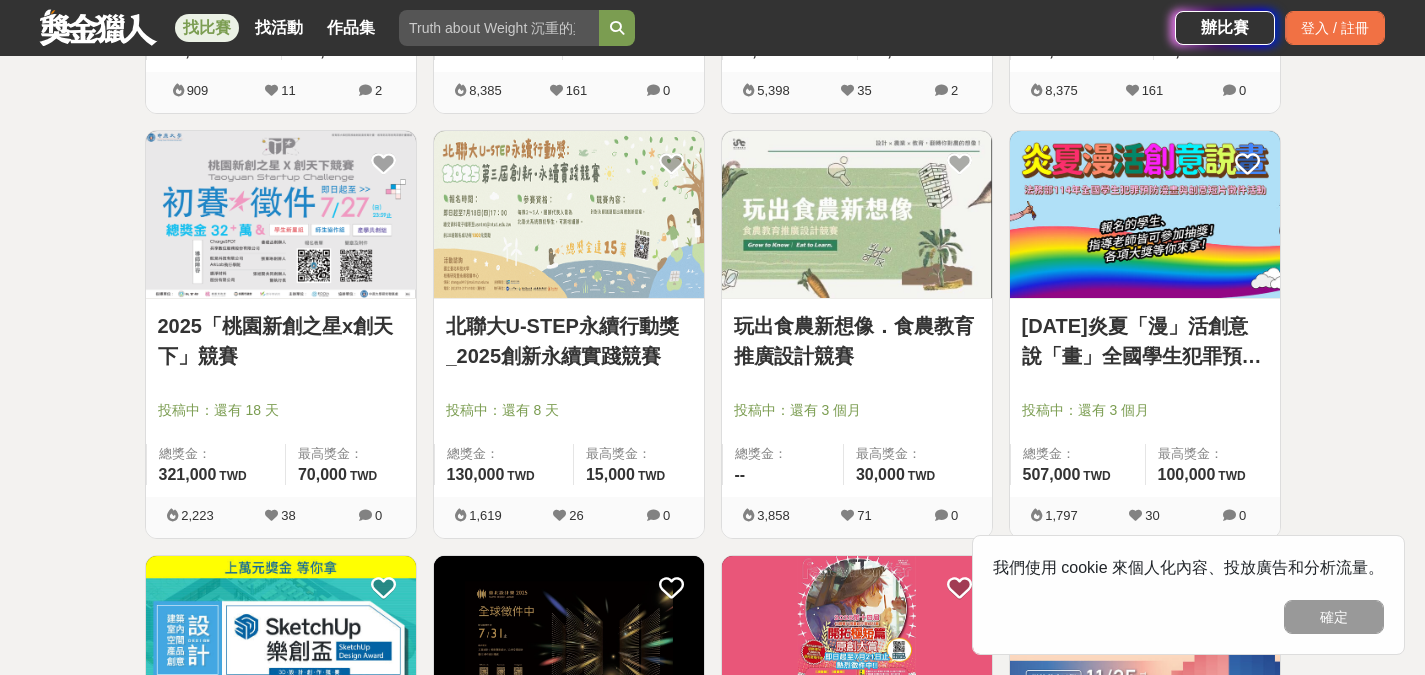 click on "玩出食農新想像．食農教育推廣設計競賽" at bounding box center [857, 341] 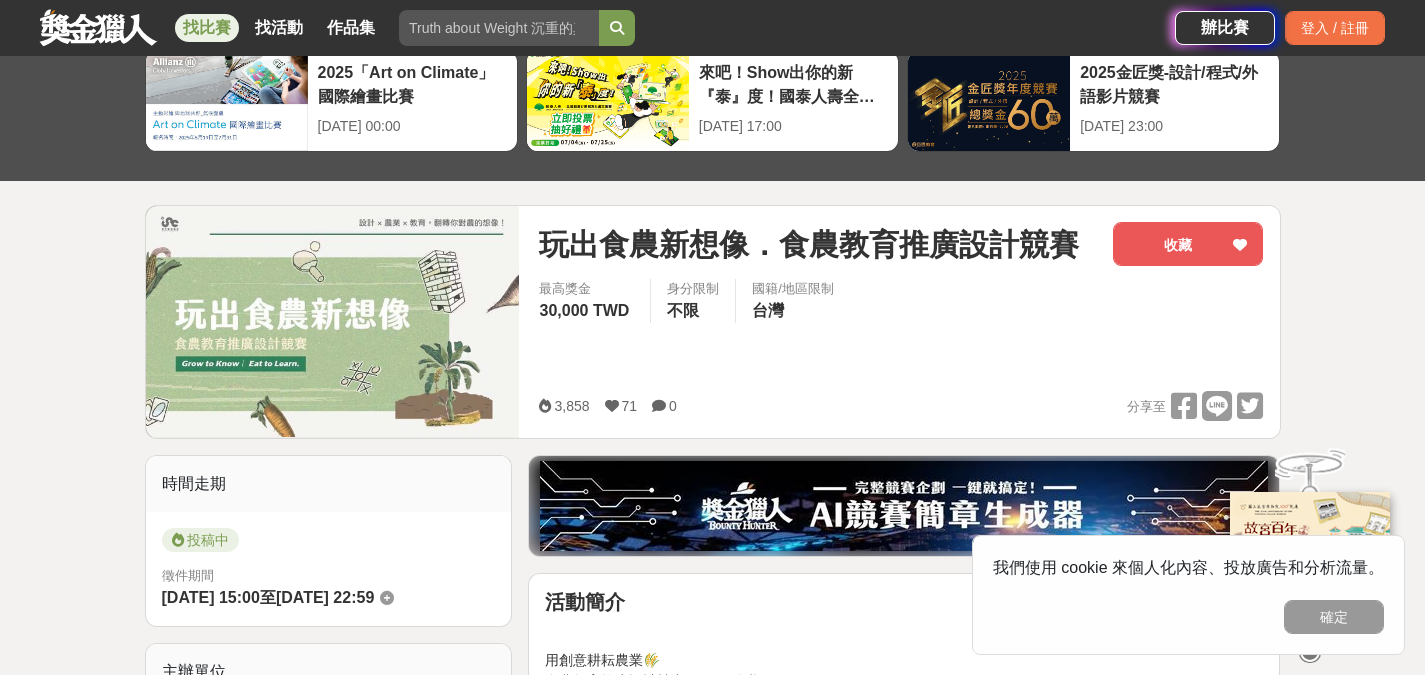 scroll, scrollTop: 0, scrollLeft: 0, axis: both 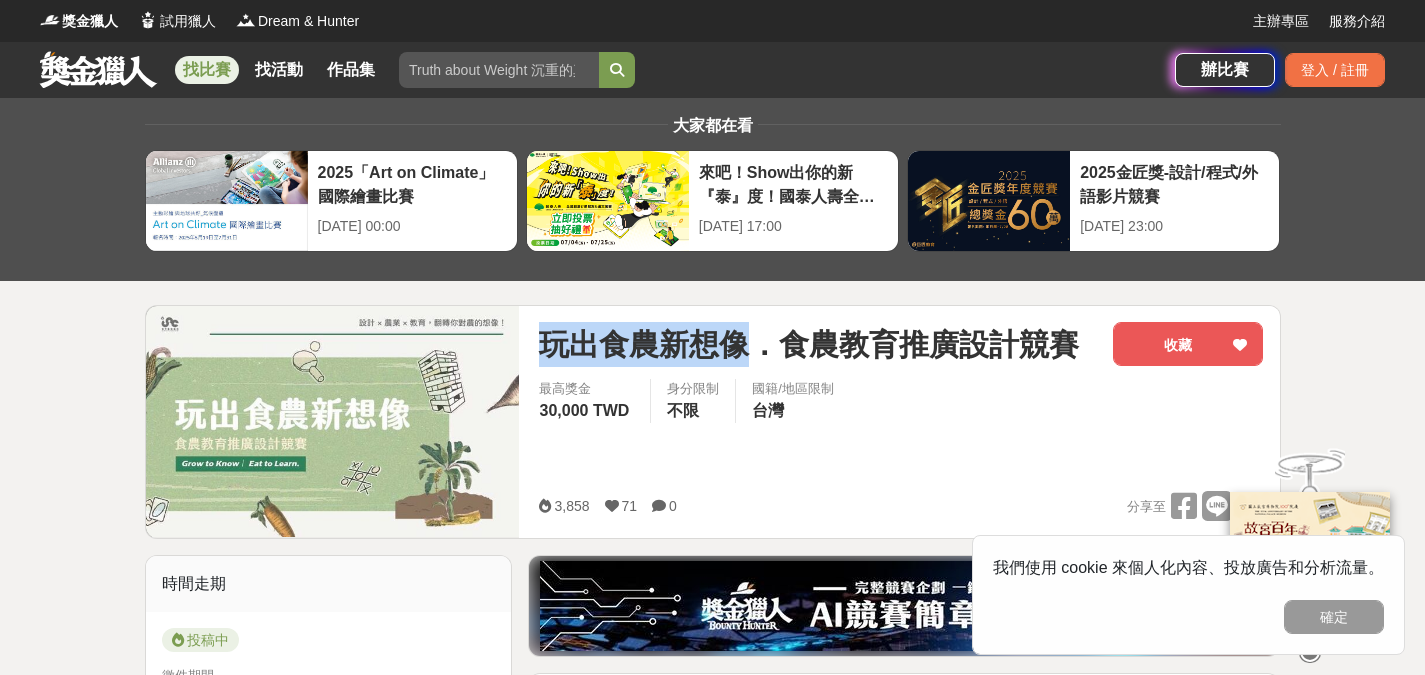 drag, startPoint x: 547, startPoint y: 338, endPoint x: 746, endPoint y: 361, distance: 200.32474 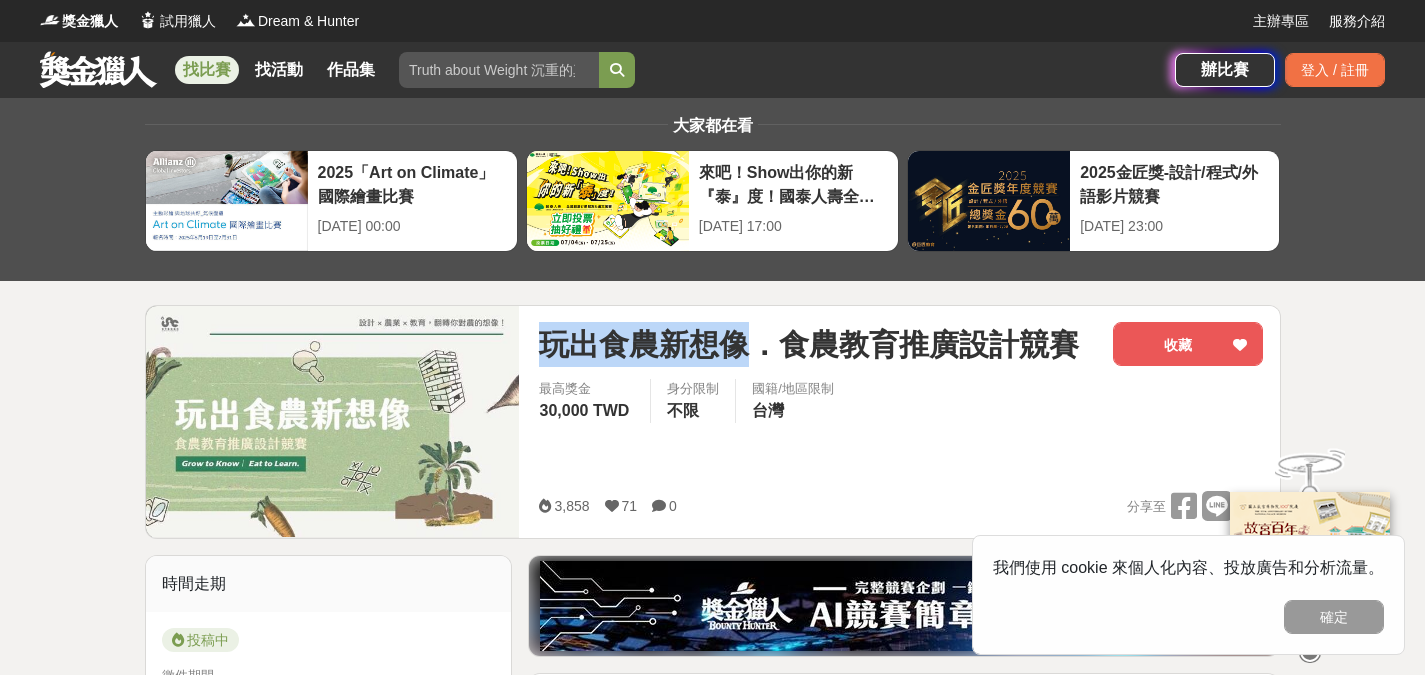 copy on "玩出食農新想像" 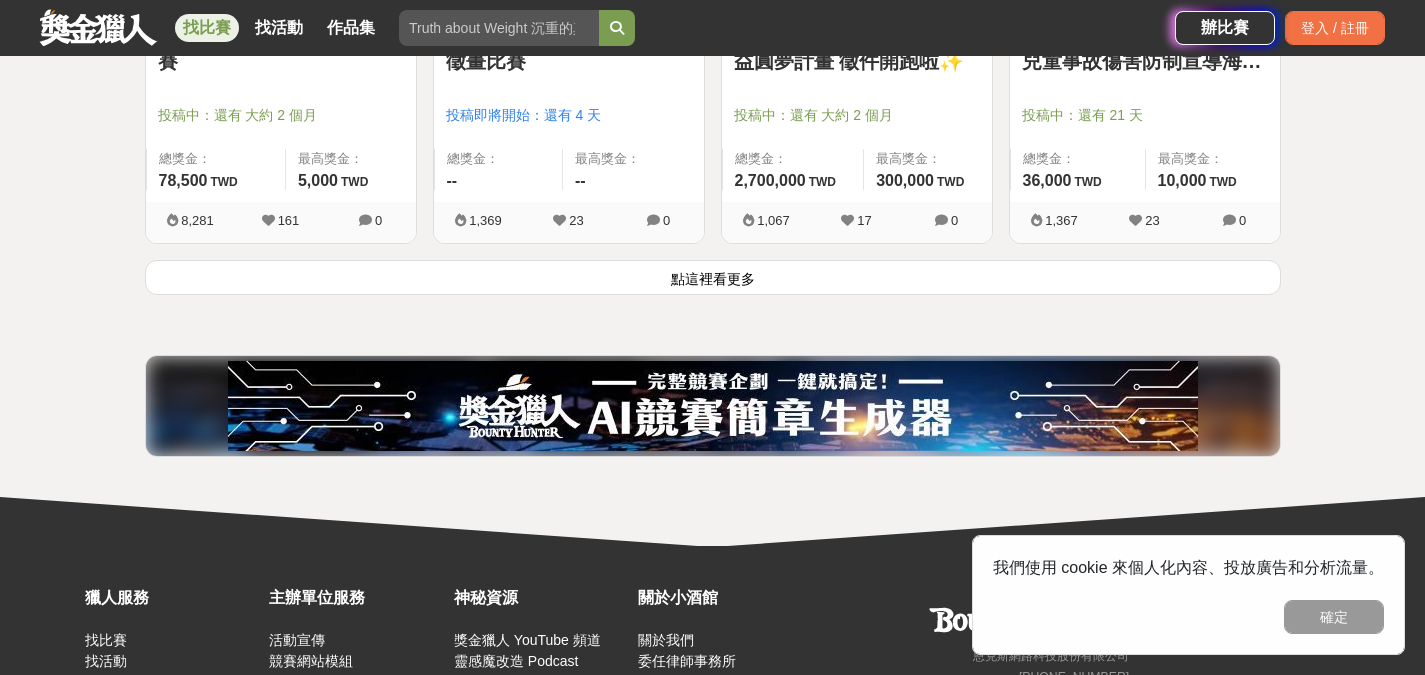 scroll, scrollTop: 12923, scrollLeft: 0, axis: vertical 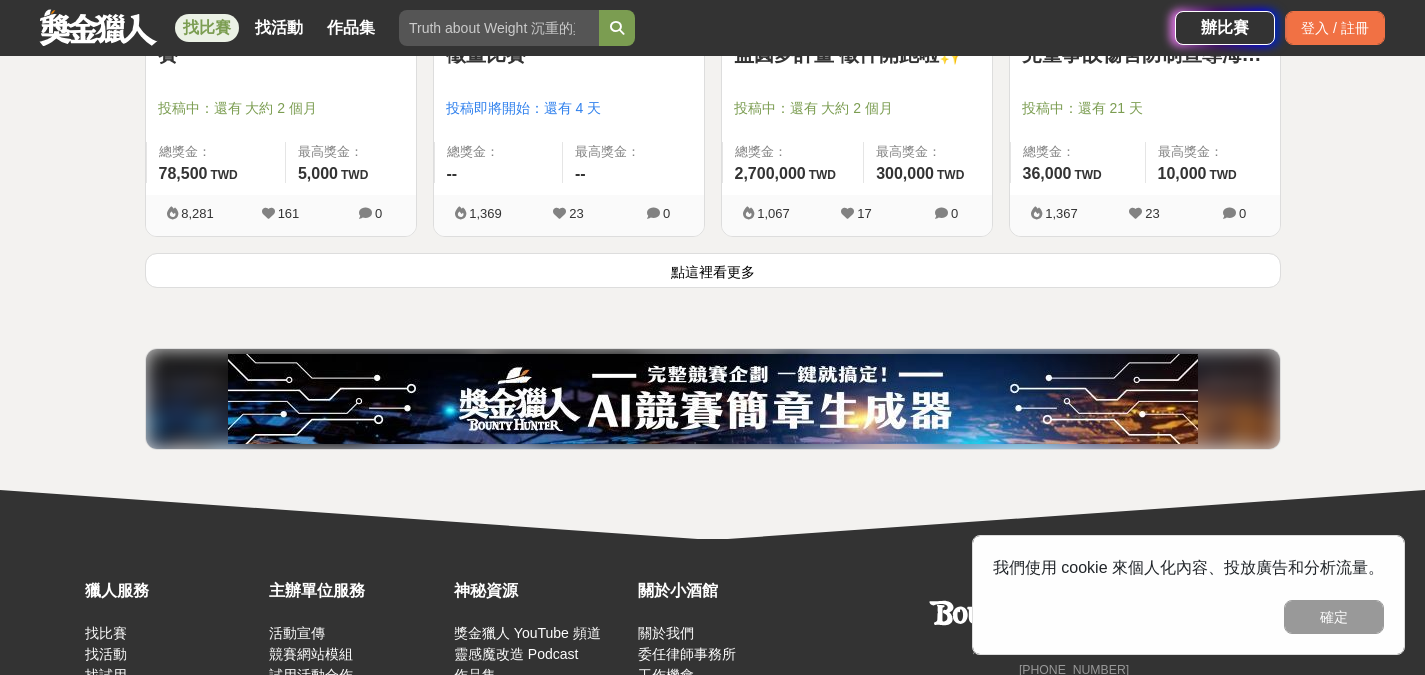 click on "點這裡看更多" at bounding box center [713, 270] 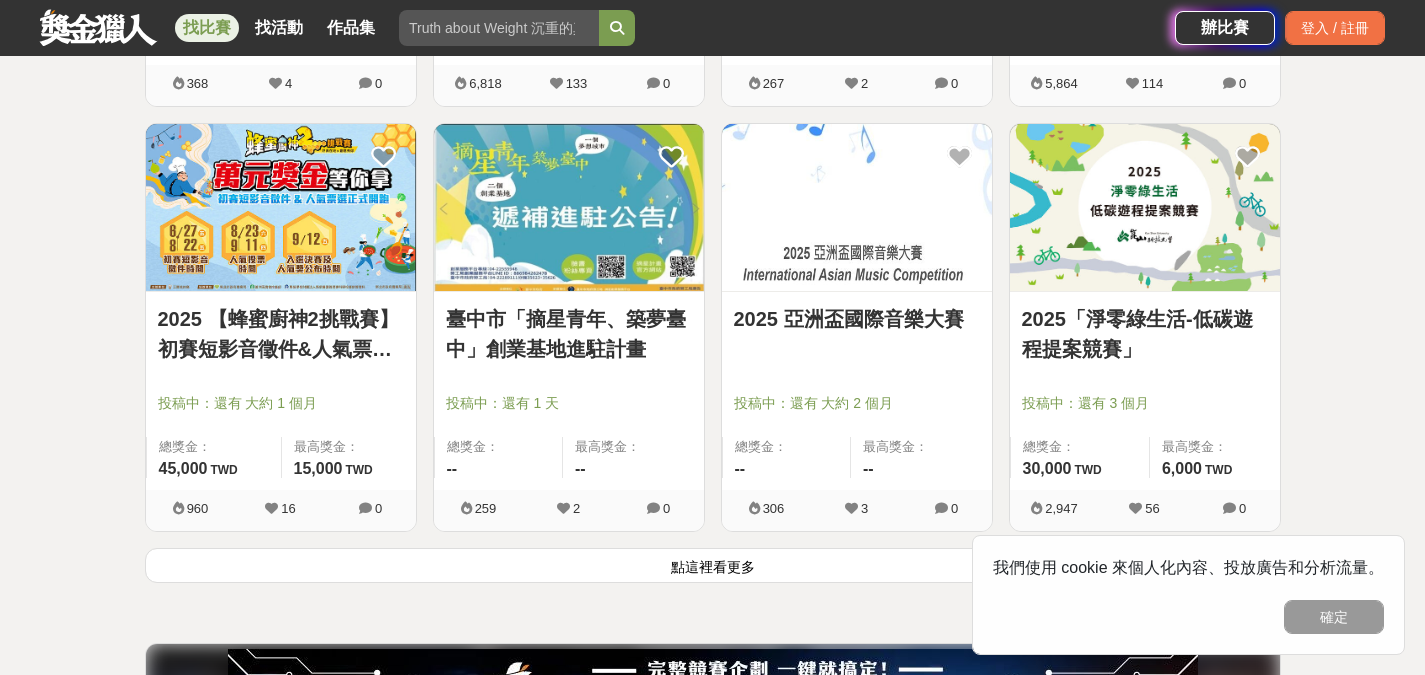scroll, scrollTop: 15223, scrollLeft: 0, axis: vertical 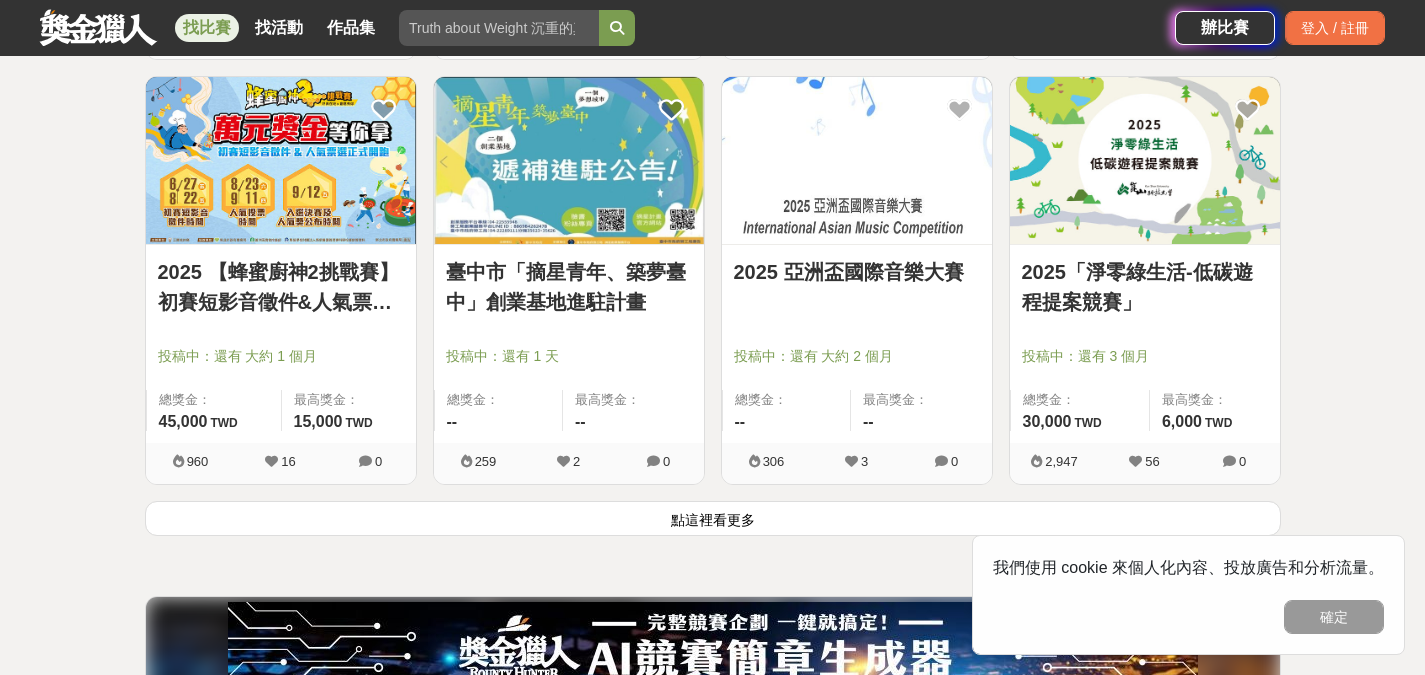 click on "2025「淨零綠生活-低碳遊程提案競賽」" at bounding box center [1145, 287] 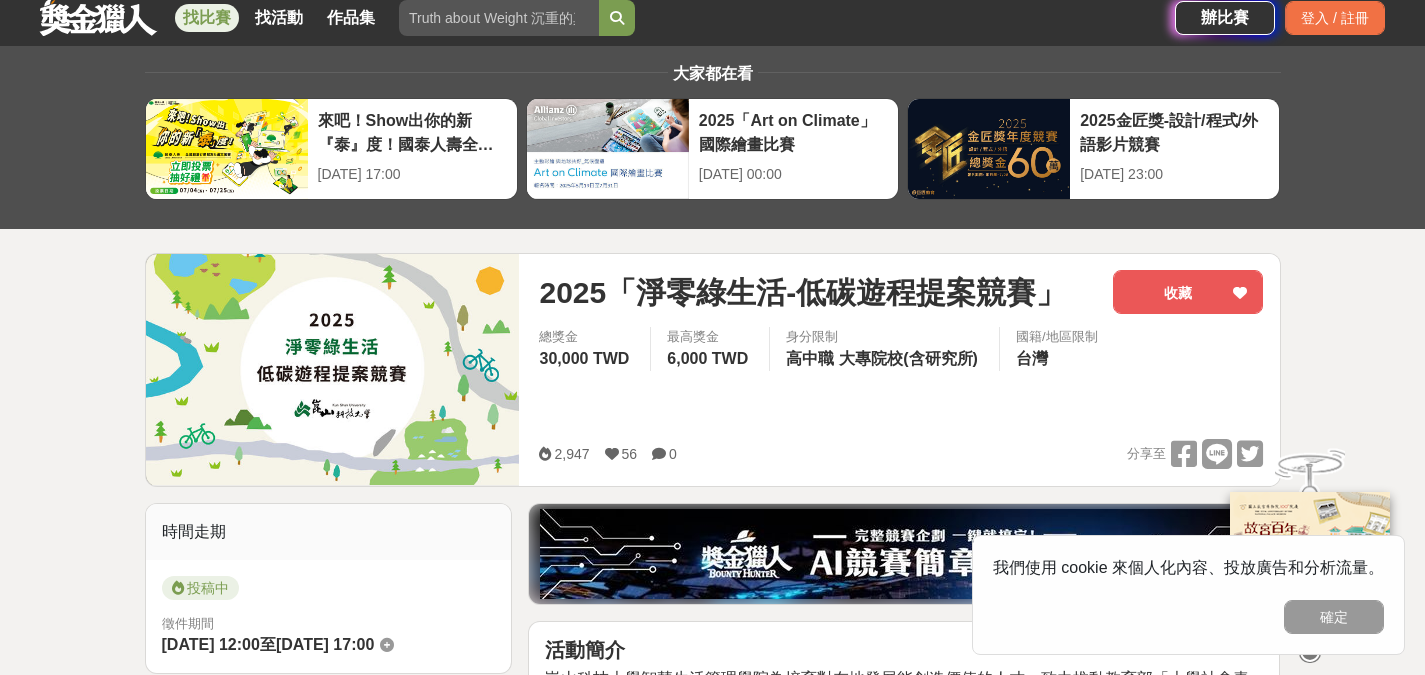 scroll, scrollTop: 0, scrollLeft: 0, axis: both 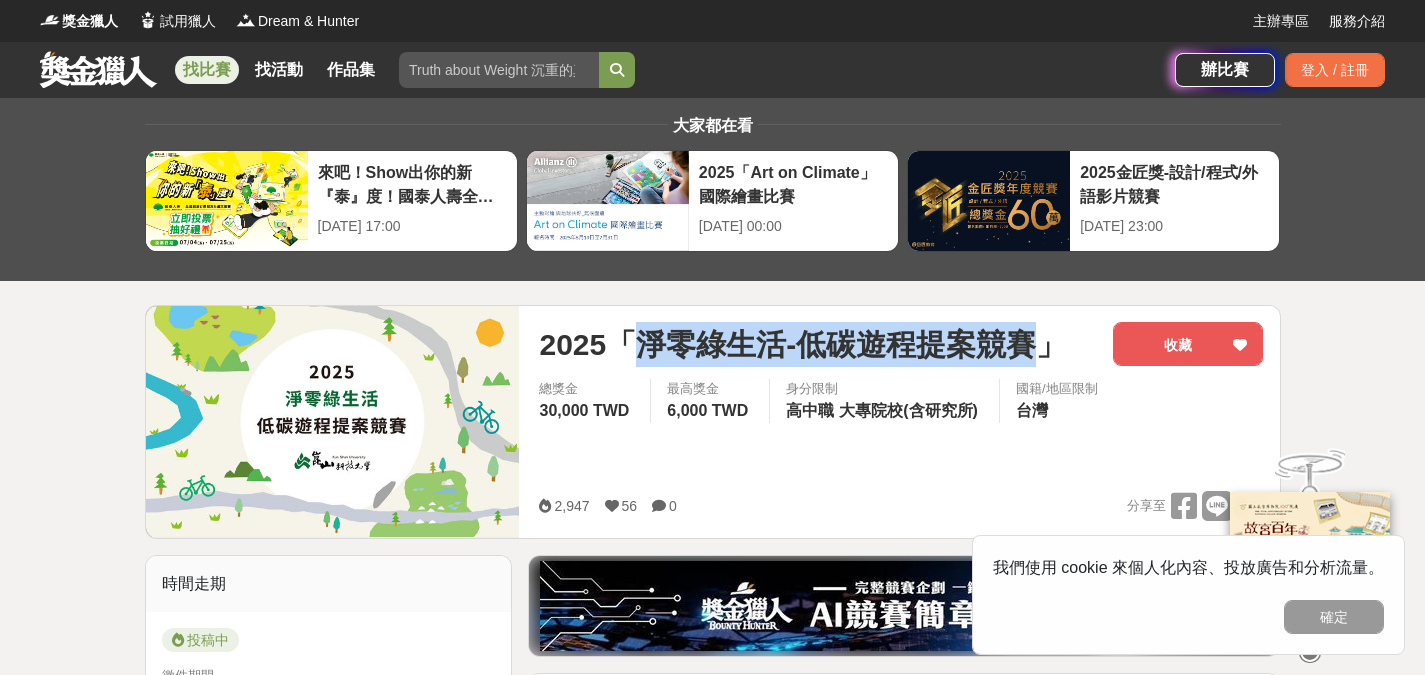drag, startPoint x: 642, startPoint y: 344, endPoint x: 1032, endPoint y: 360, distance: 390.32806 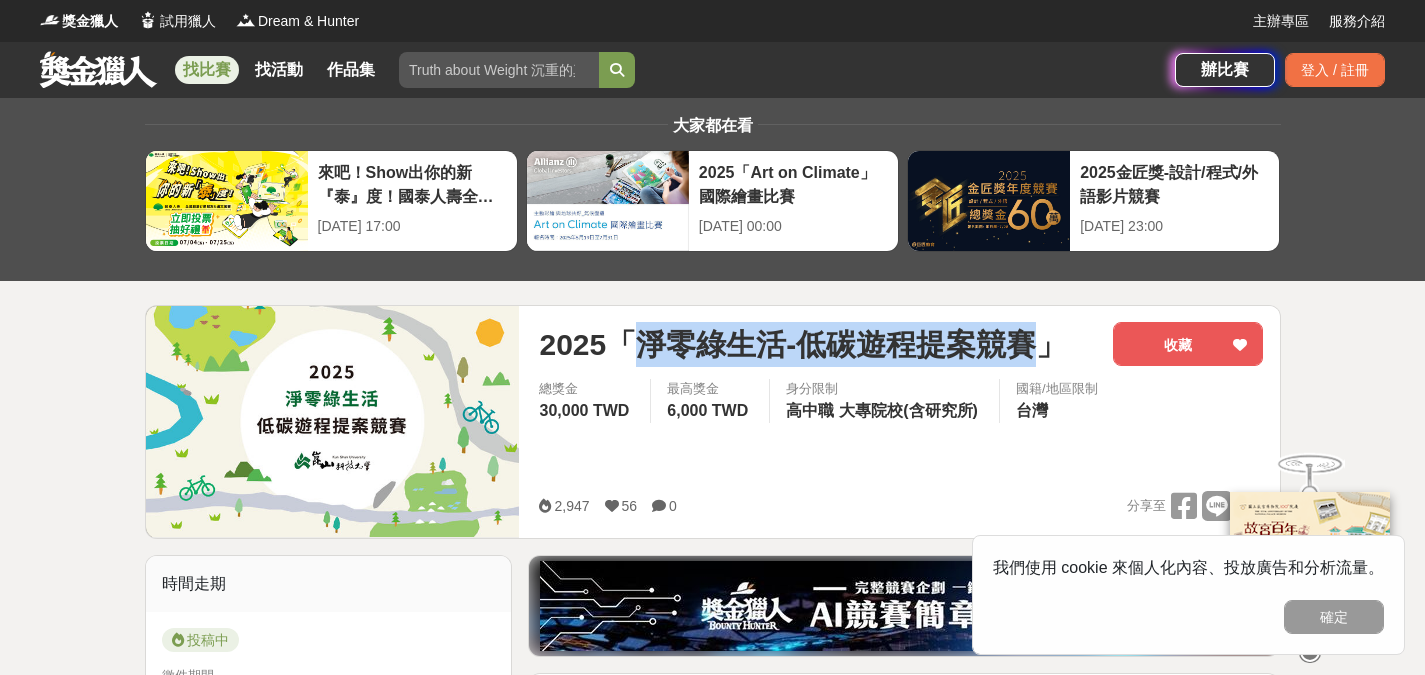click on "2025「淨零綠生活-低碳遊程提案競賽」" at bounding box center (802, 344) 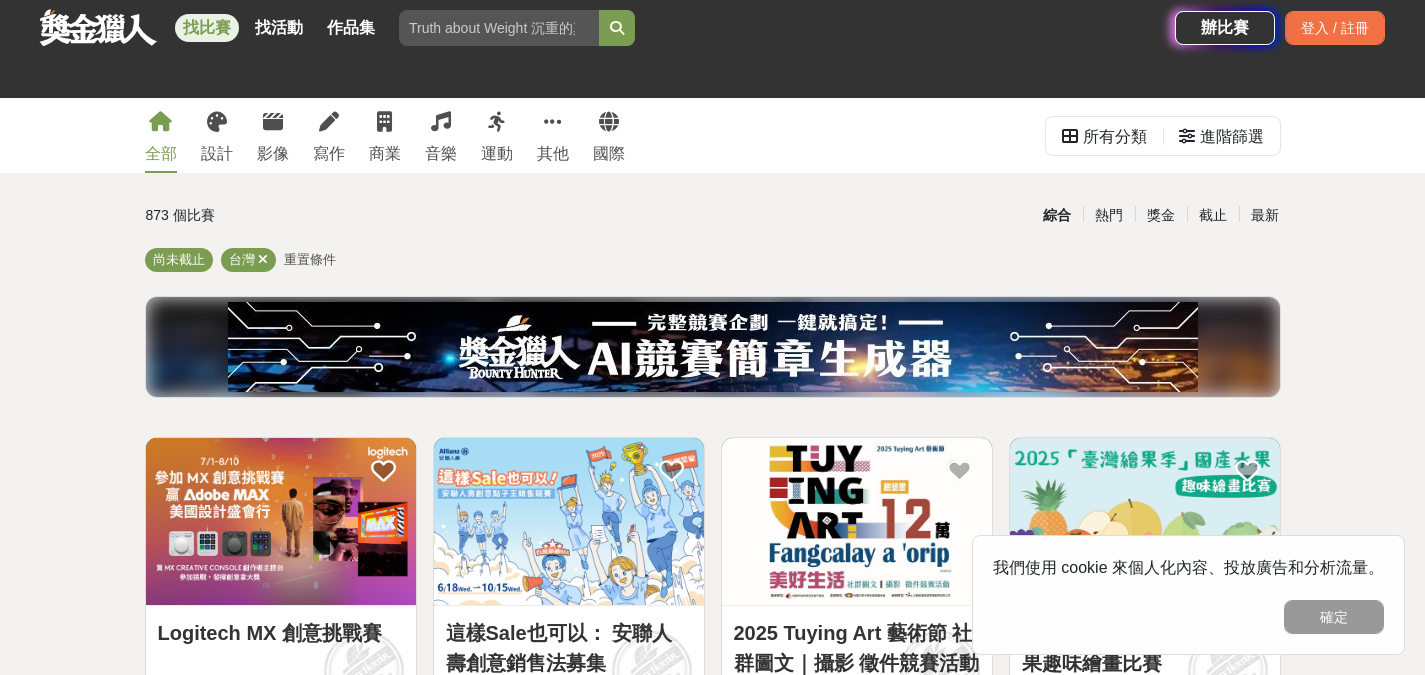 scroll, scrollTop: 15223, scrollLeft: 0, axis: vertical 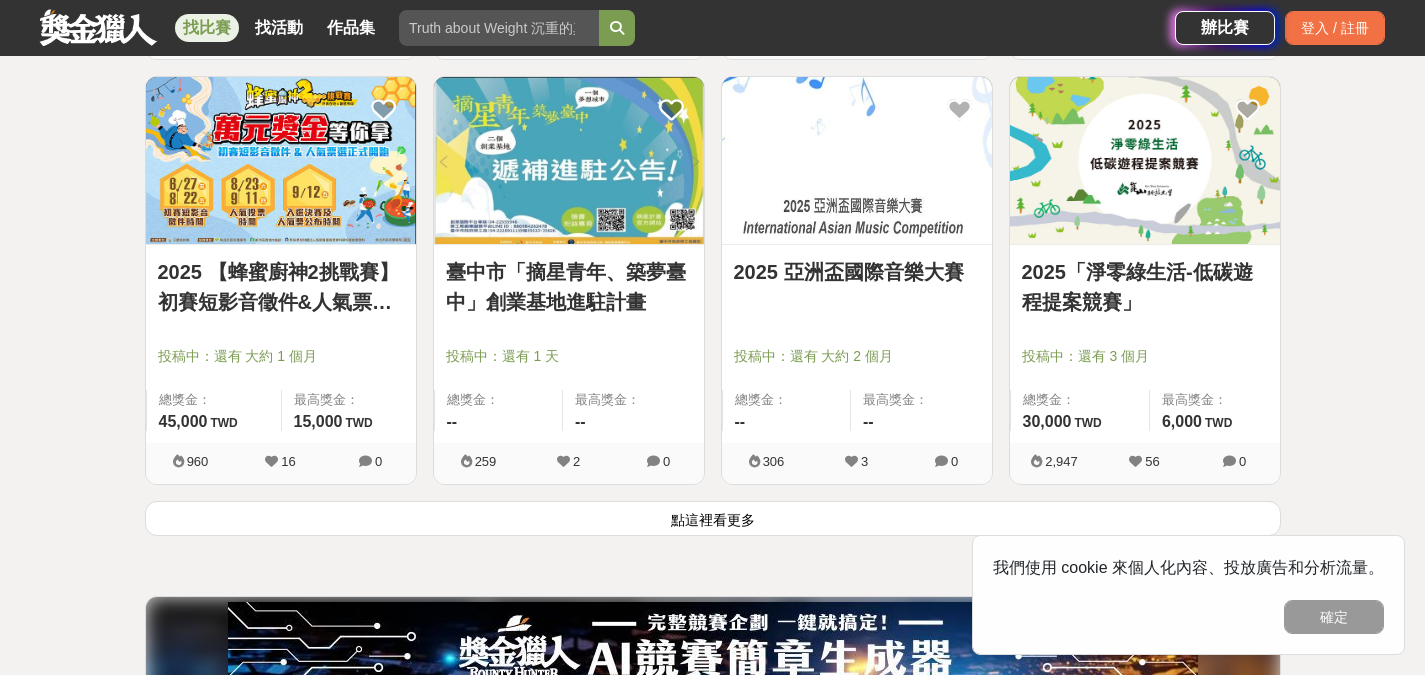 click on "點這裡看更多" at bounding box center [713, 518] 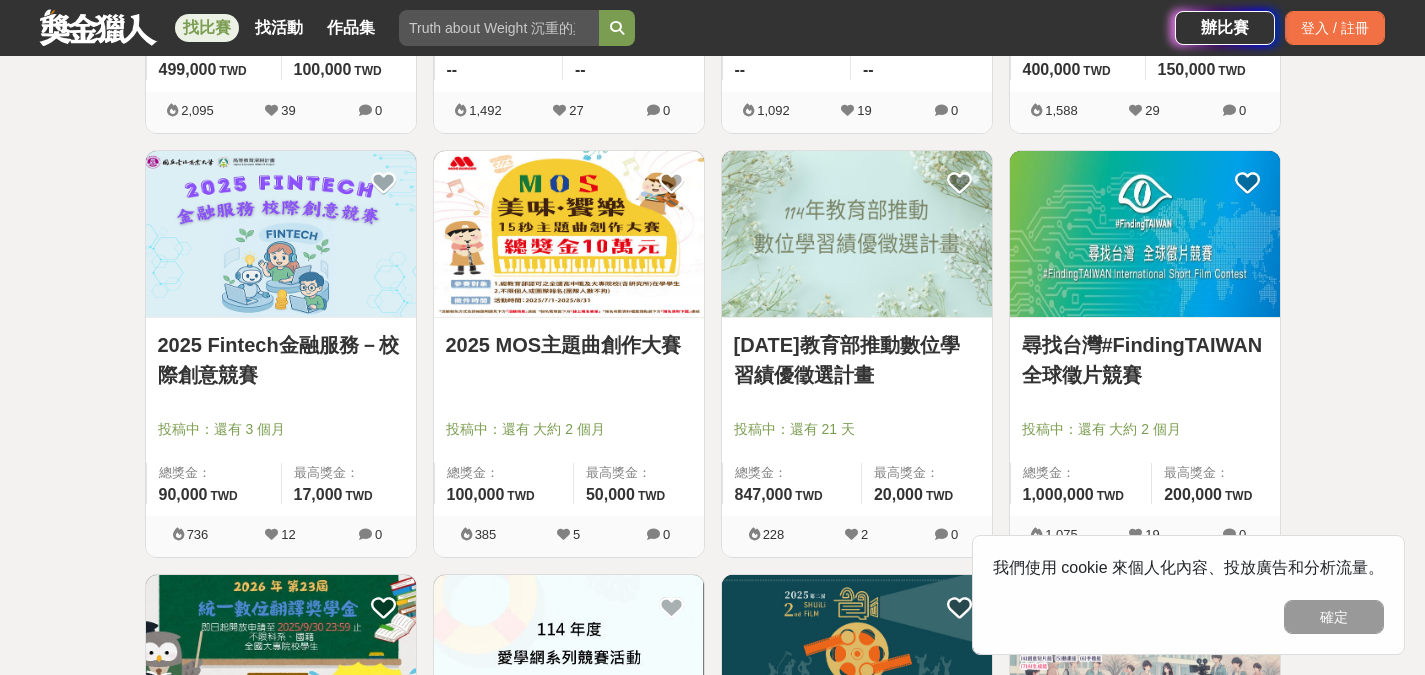 scroll, scrollTop: 16023, scrollLeft: 0, axis: vertical 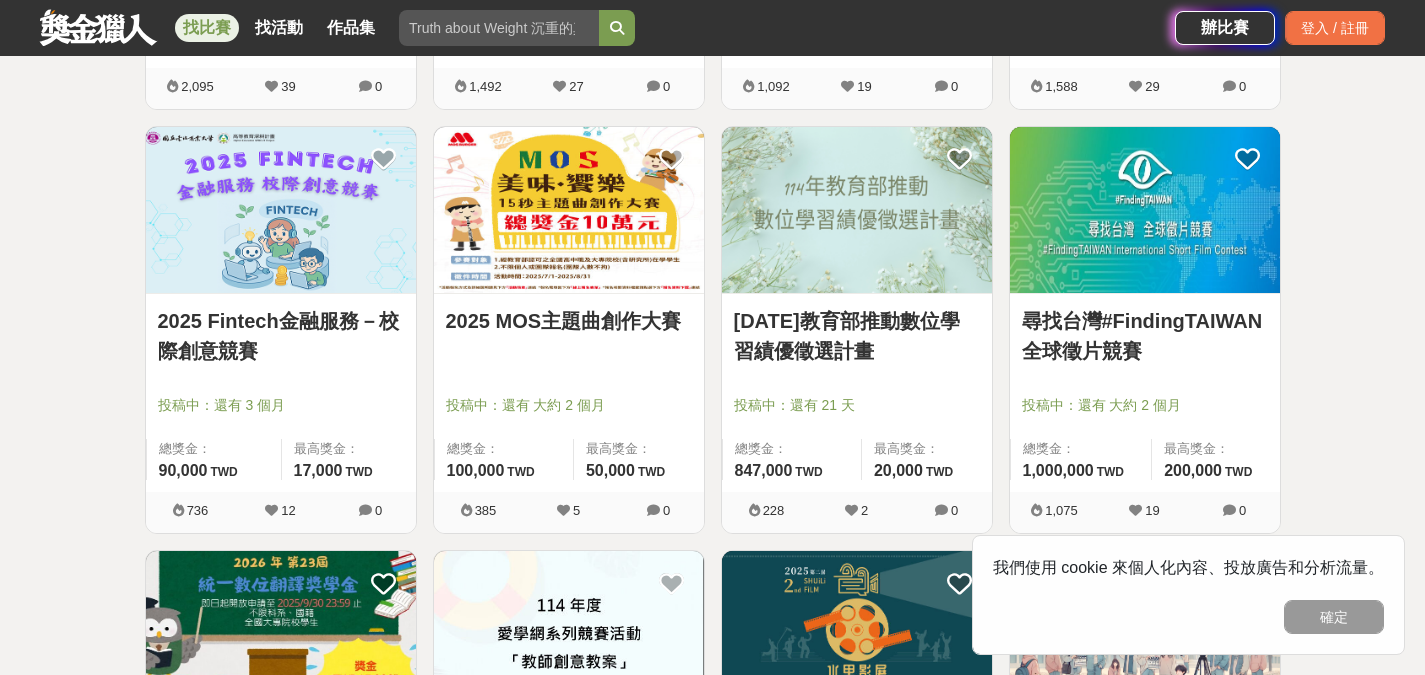 click at bounding box center [287, 377] 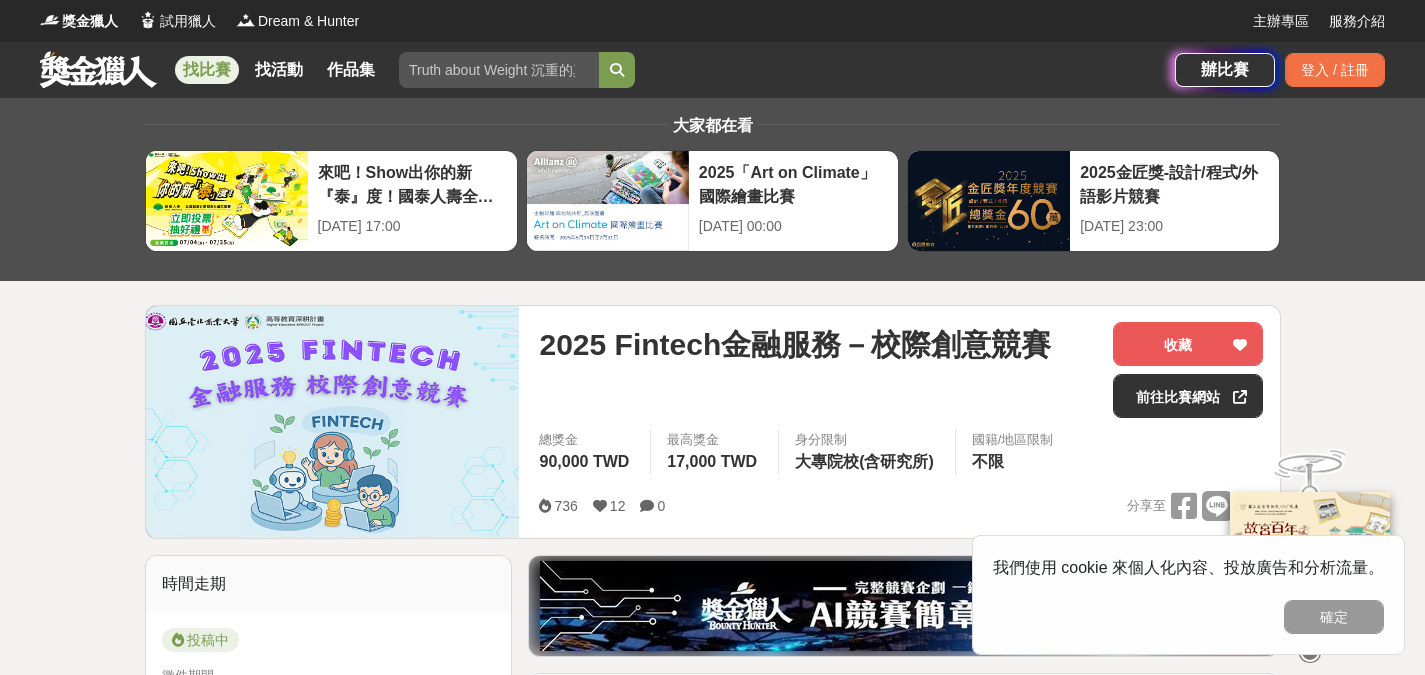 click at bounding box center [333, 421] 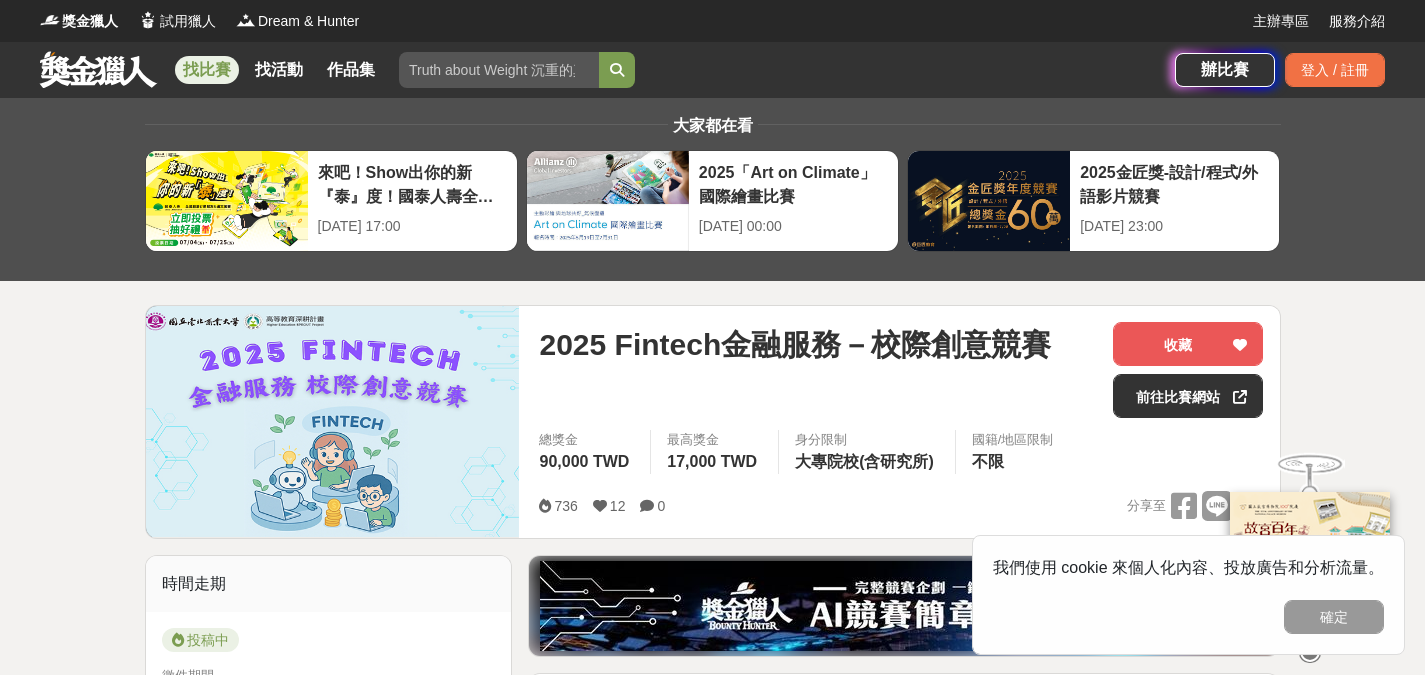 click at bounding box center (333, 421) 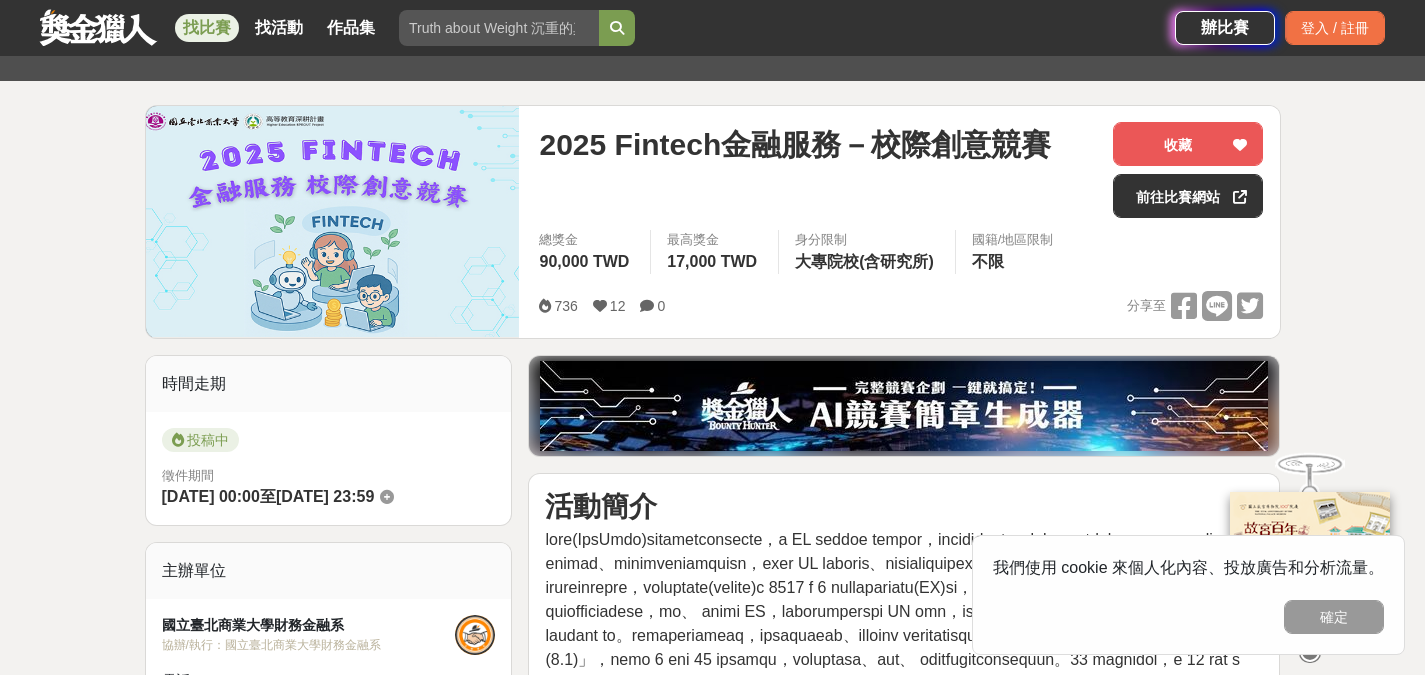 scroll, scrollTop: 192, scrollLeft: 0, axis: vertical 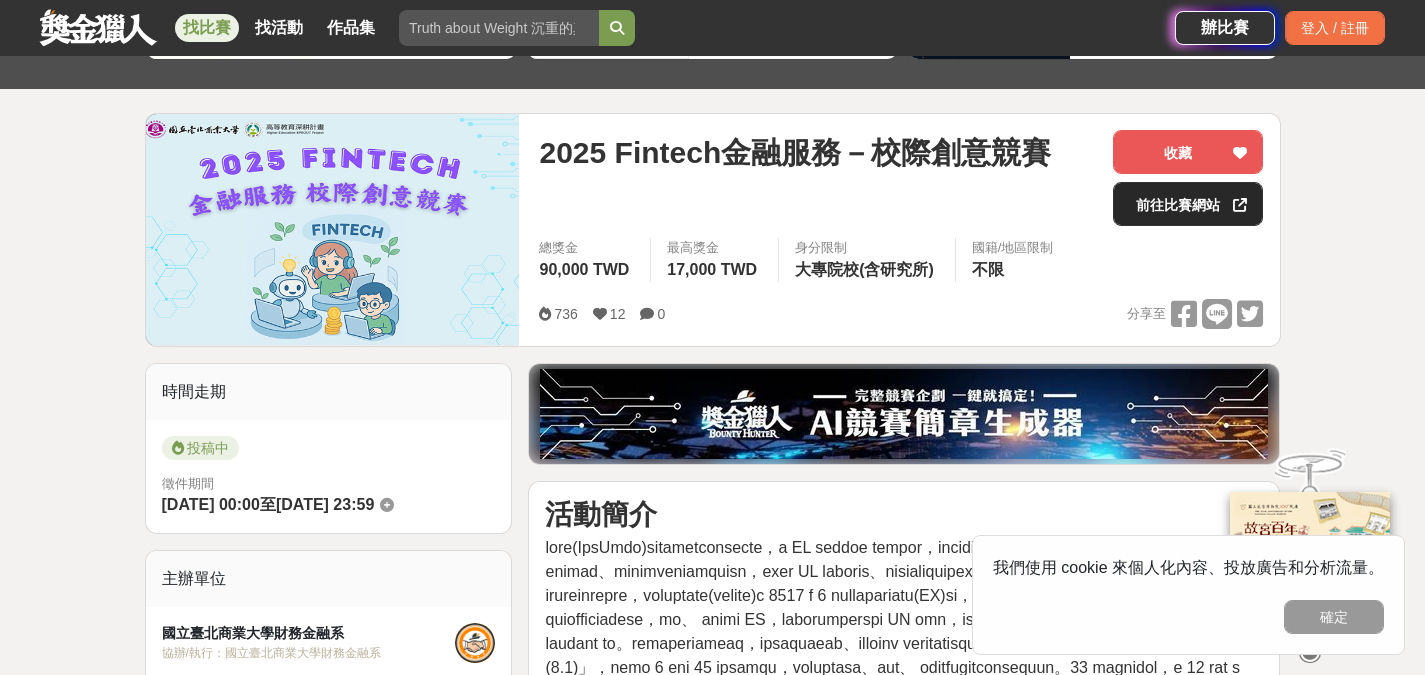 click on "前往比賽網站" at bounding box center (1188, 204) 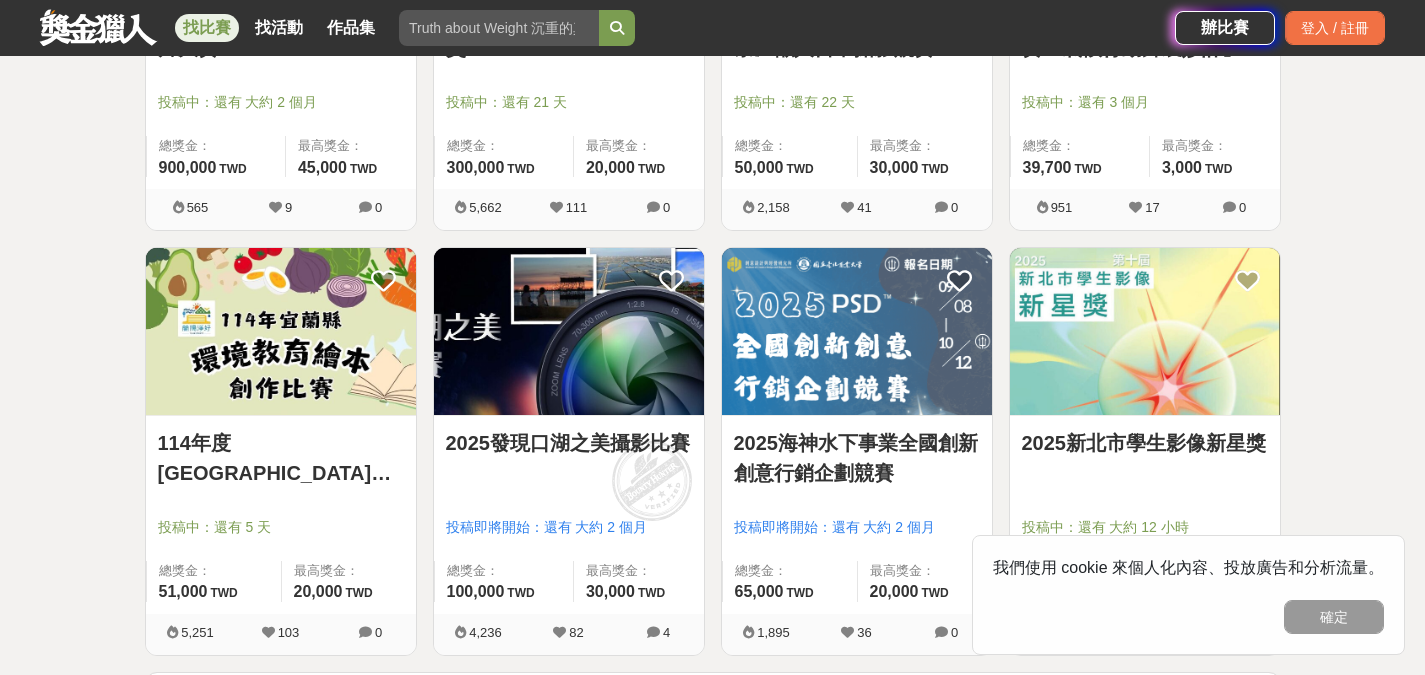 scroll, scrollTop: 17623, scrollLeft: 0, axis: vertical 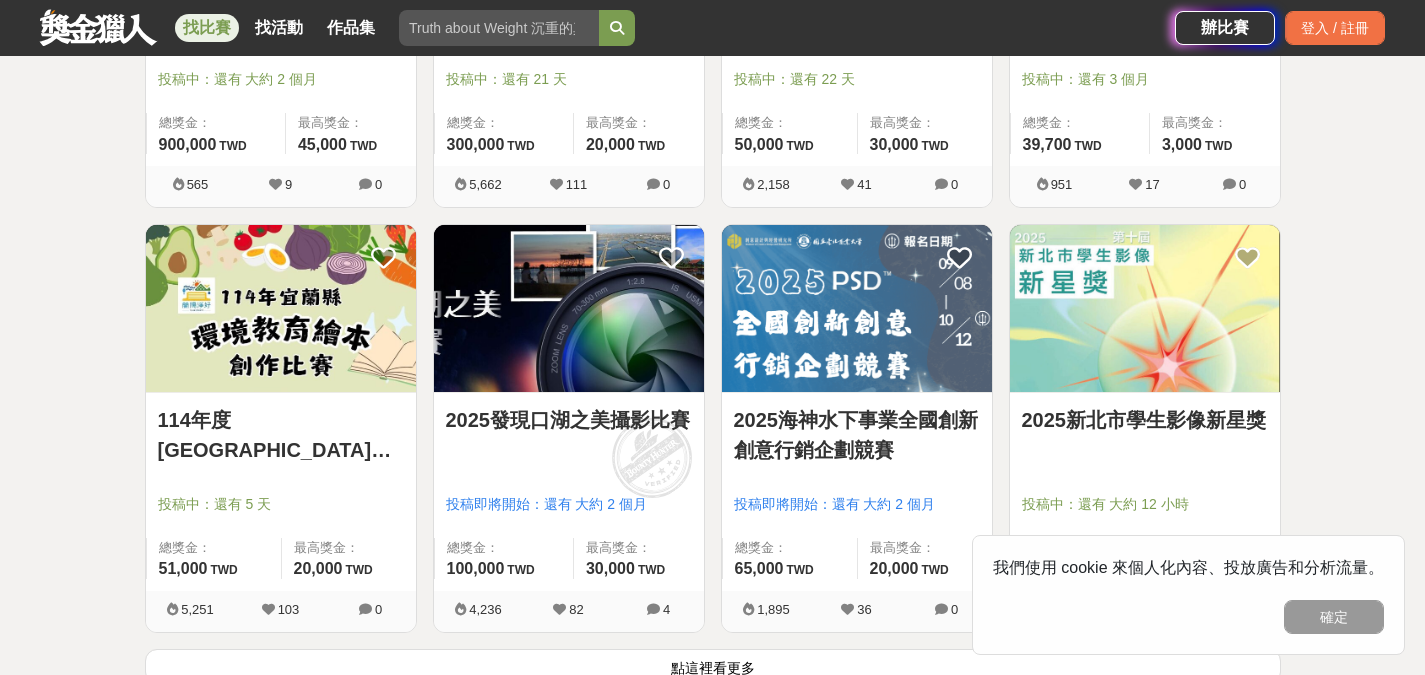 click on "2025海神水下事業全國創新創意行銷企劃競賽" at bounding box center (857, 435) 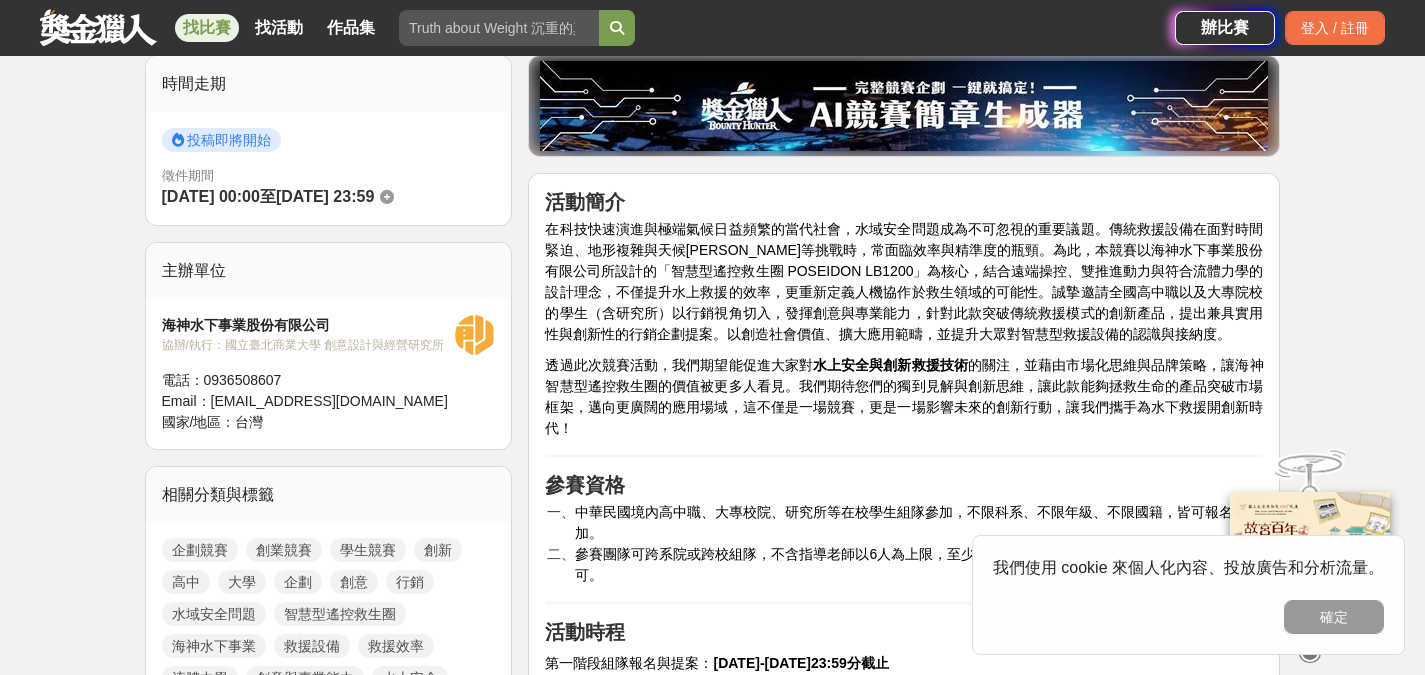 scroll, scrollTop: 0, scrollLeft: 0, axis: both 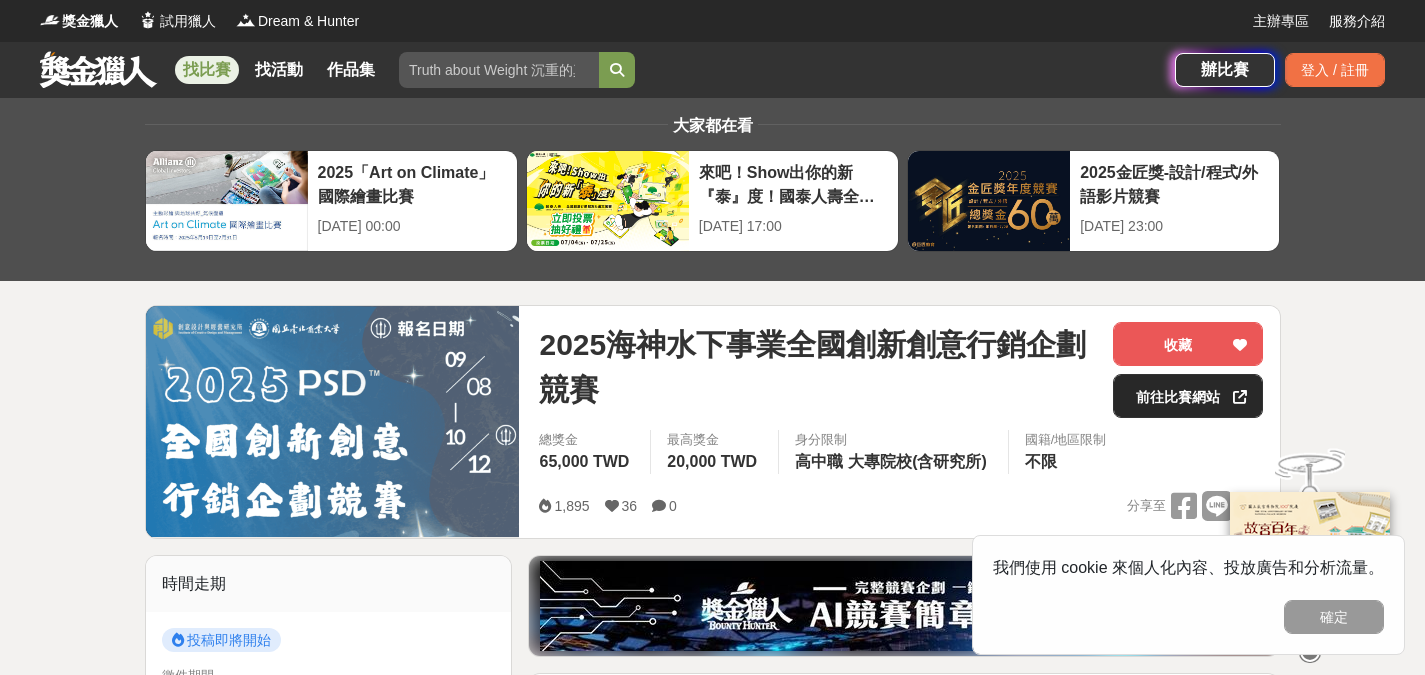 click on "前往比賽網站" at bounding box center (1188, 396) 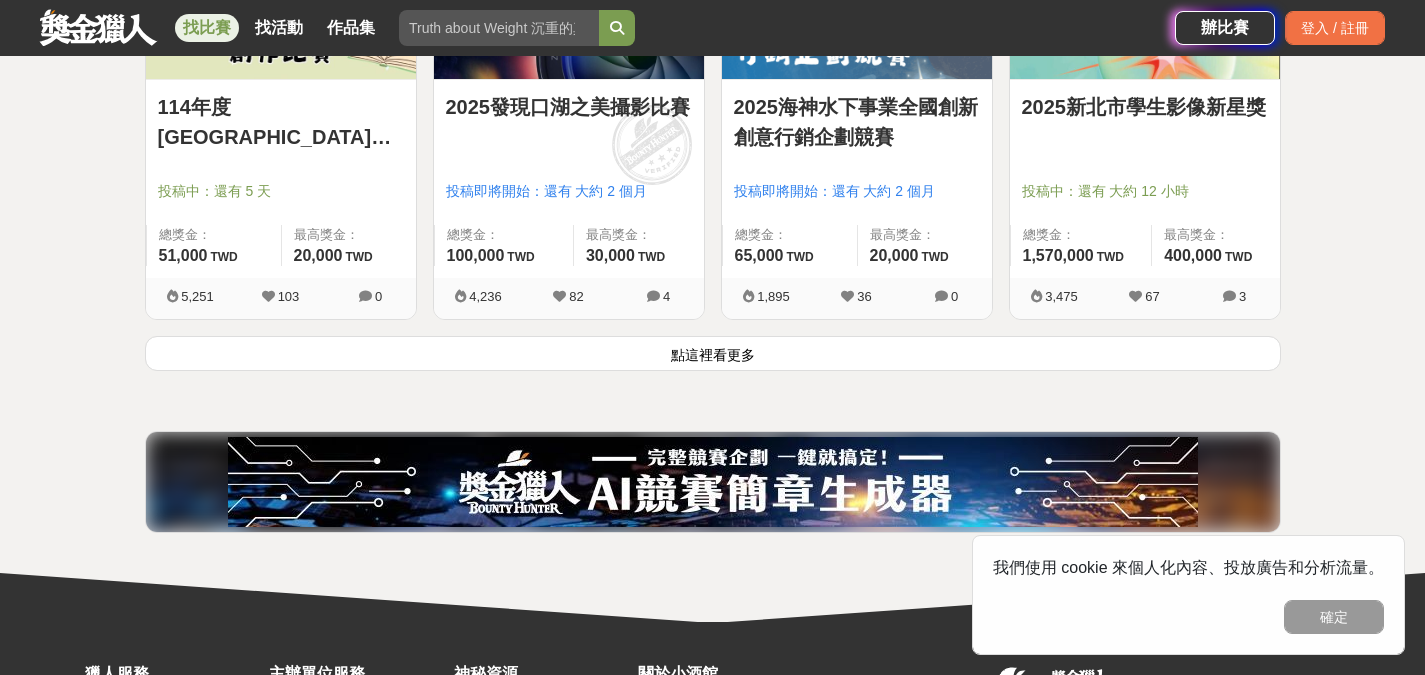 scroll, scrollTop: 18023, scrollLeft: 0, axis: vertical 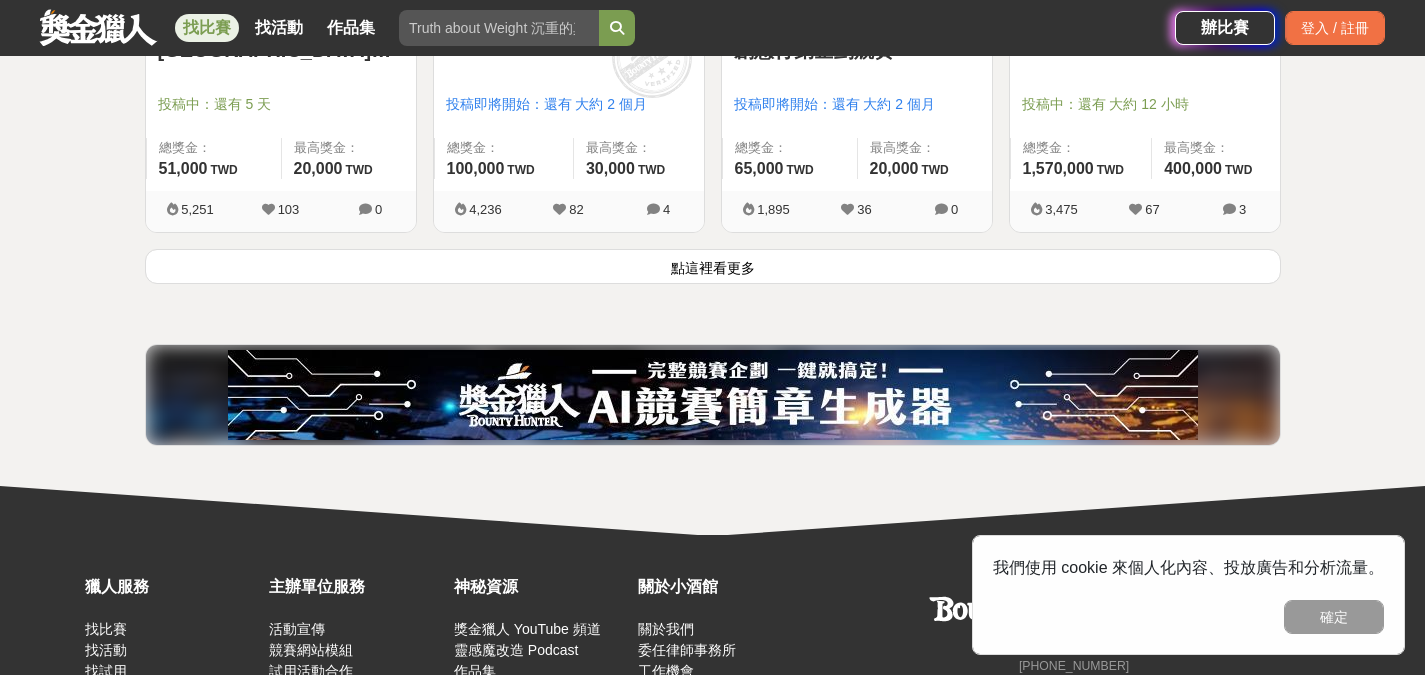 click on "點這裡看更多" at bounding box center (713, 266) 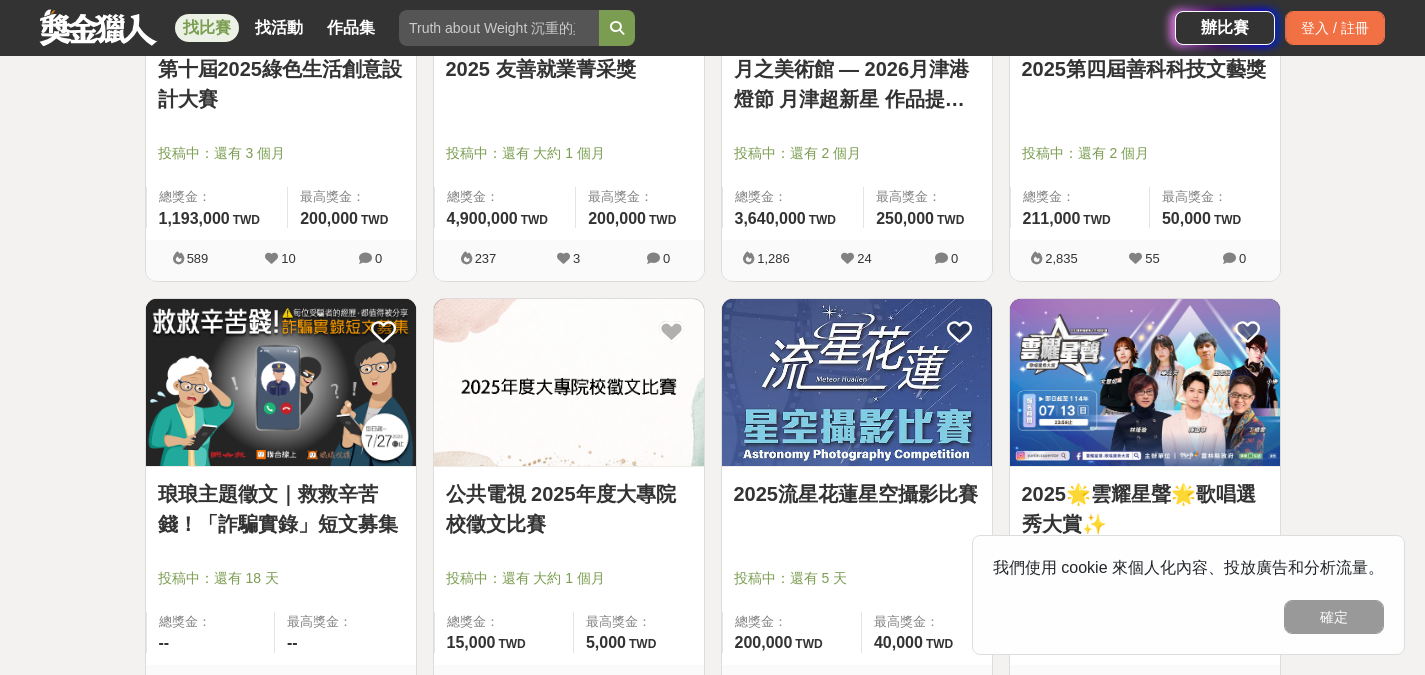 scroll, scrollTop: 18623, scrollLeft: 0, axis: vertical 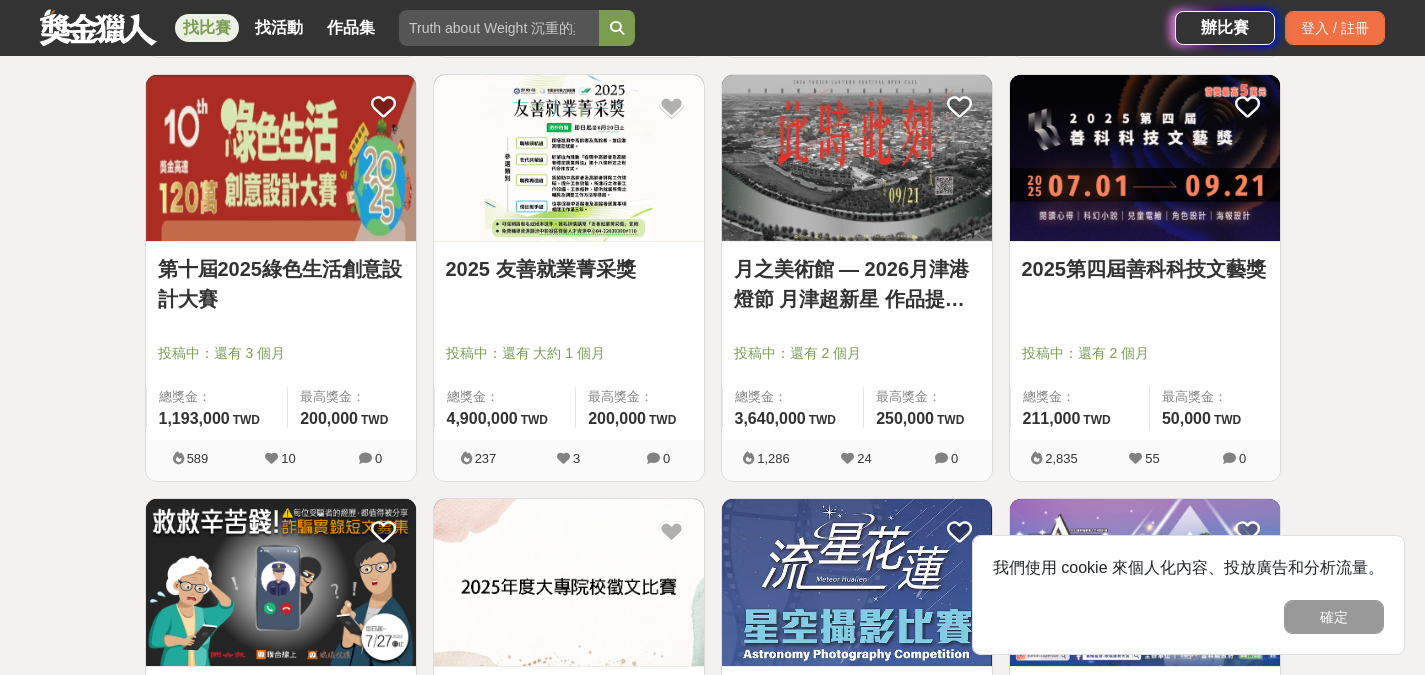 click on "第十屆2025綠色生活創意設計大賽" at bounding box center (281, 284) 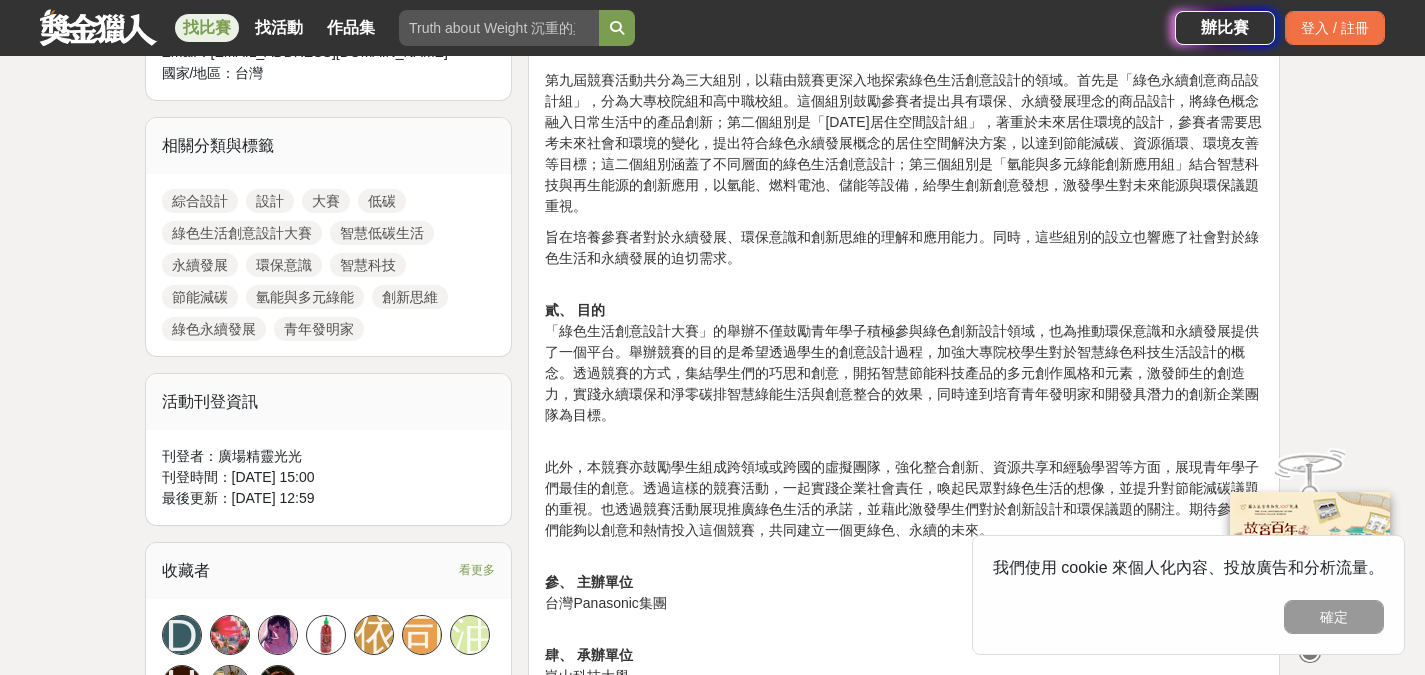 scroll, scrollTop: 0, scrollLeft: 0, axis: both 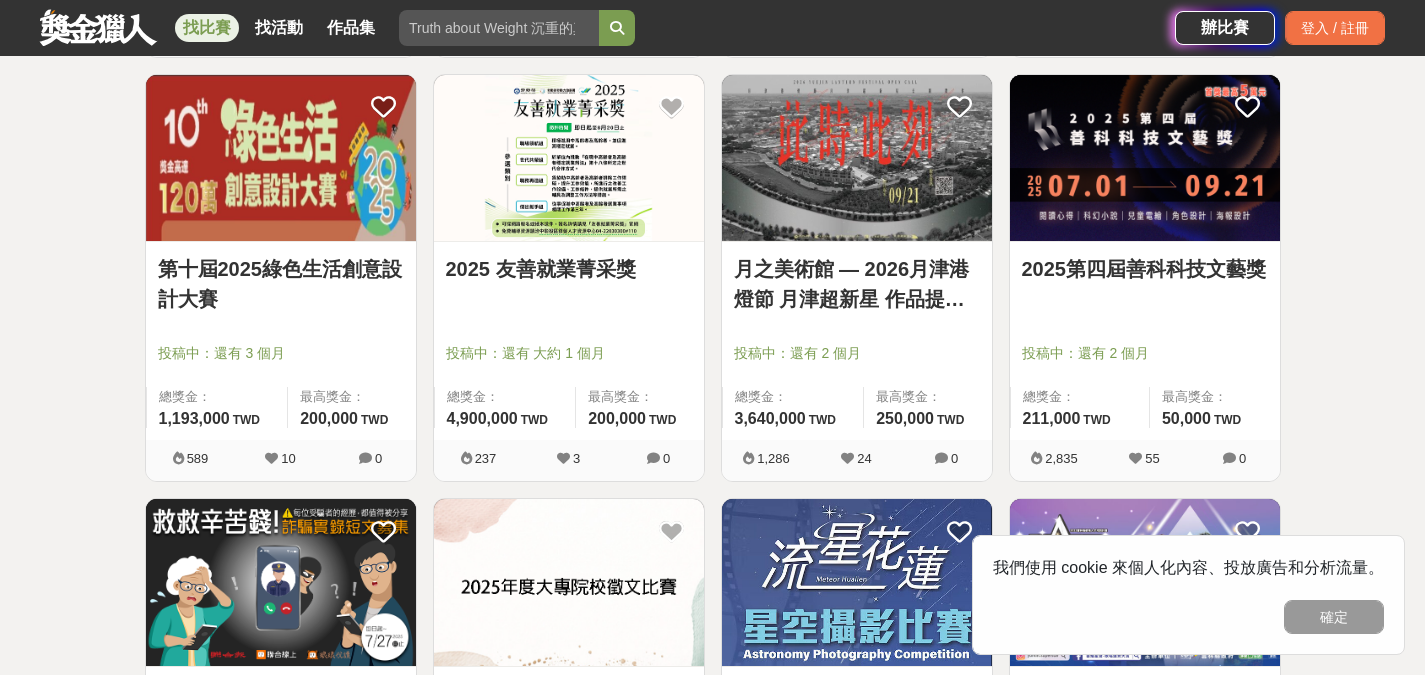 click at bounding box center [287, 325] 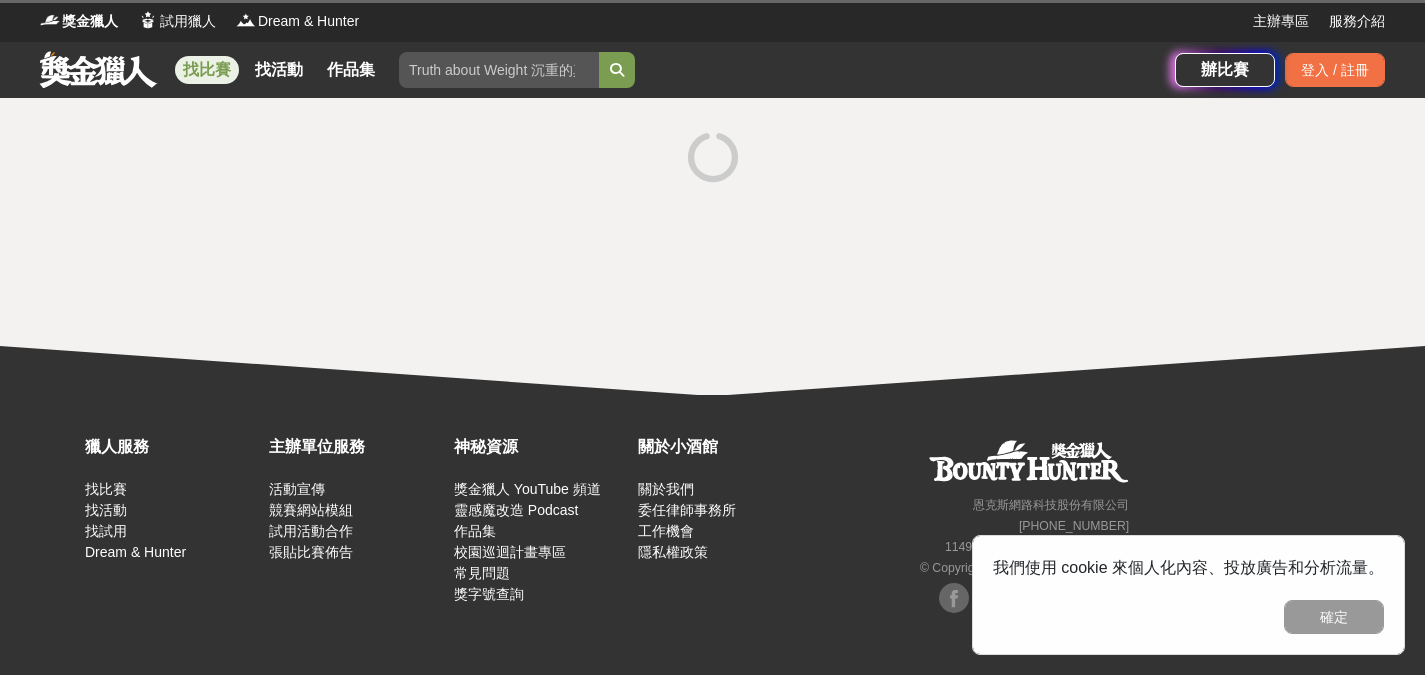 scroll, scrollTop: 0, scrollLeft: 0, axis: both 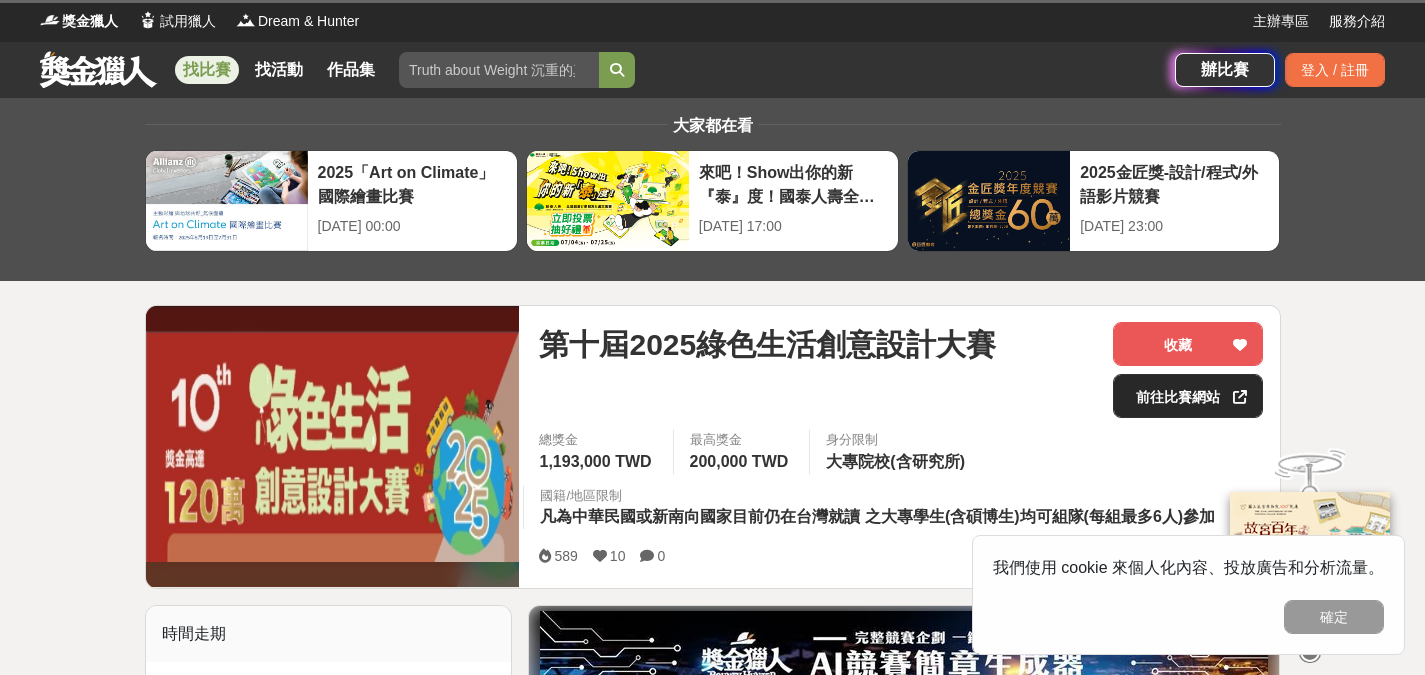 click on "前往比賽網站" at bounding box center (1188, 396) 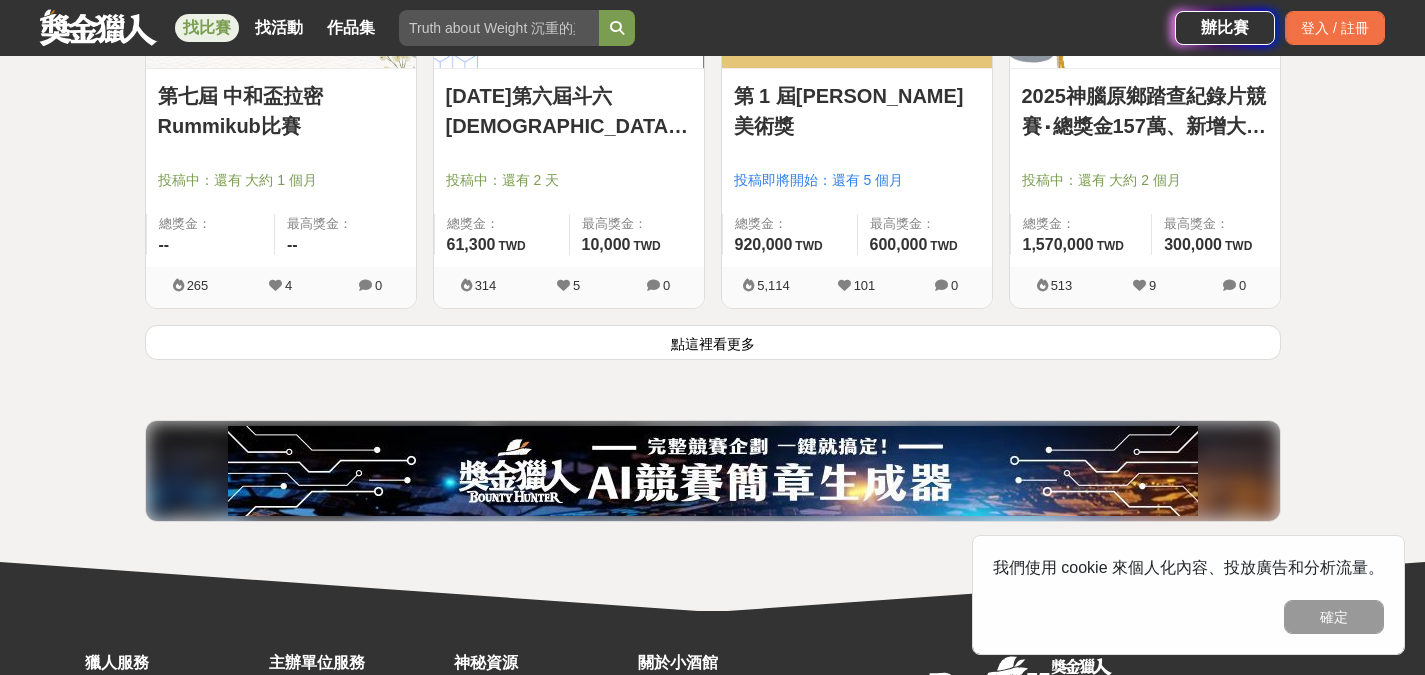 scroll, scrollTop: 20523, scrollLeft: 0, axis: vertical 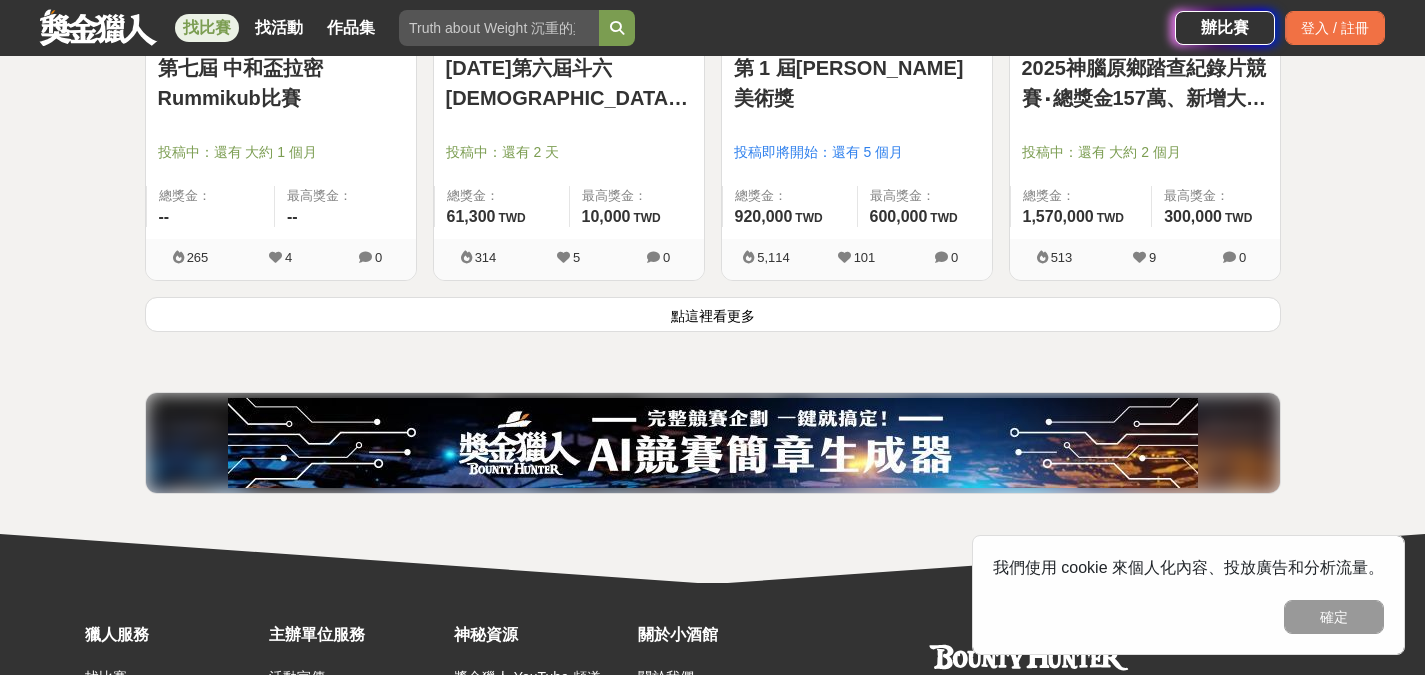 click on "點這裡看更多" at bounding box center [713, 314] 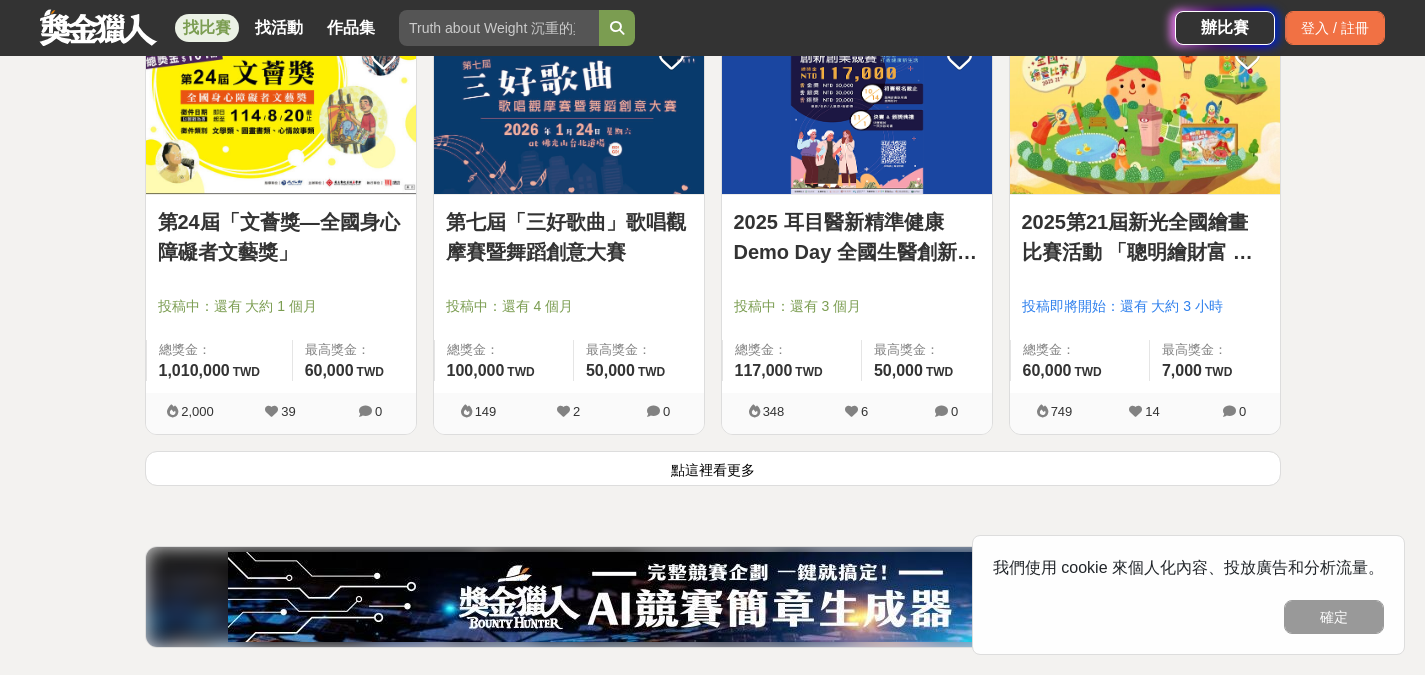 scroll, scrollTop: 22923, scrollLeft: 0, axis: vertical 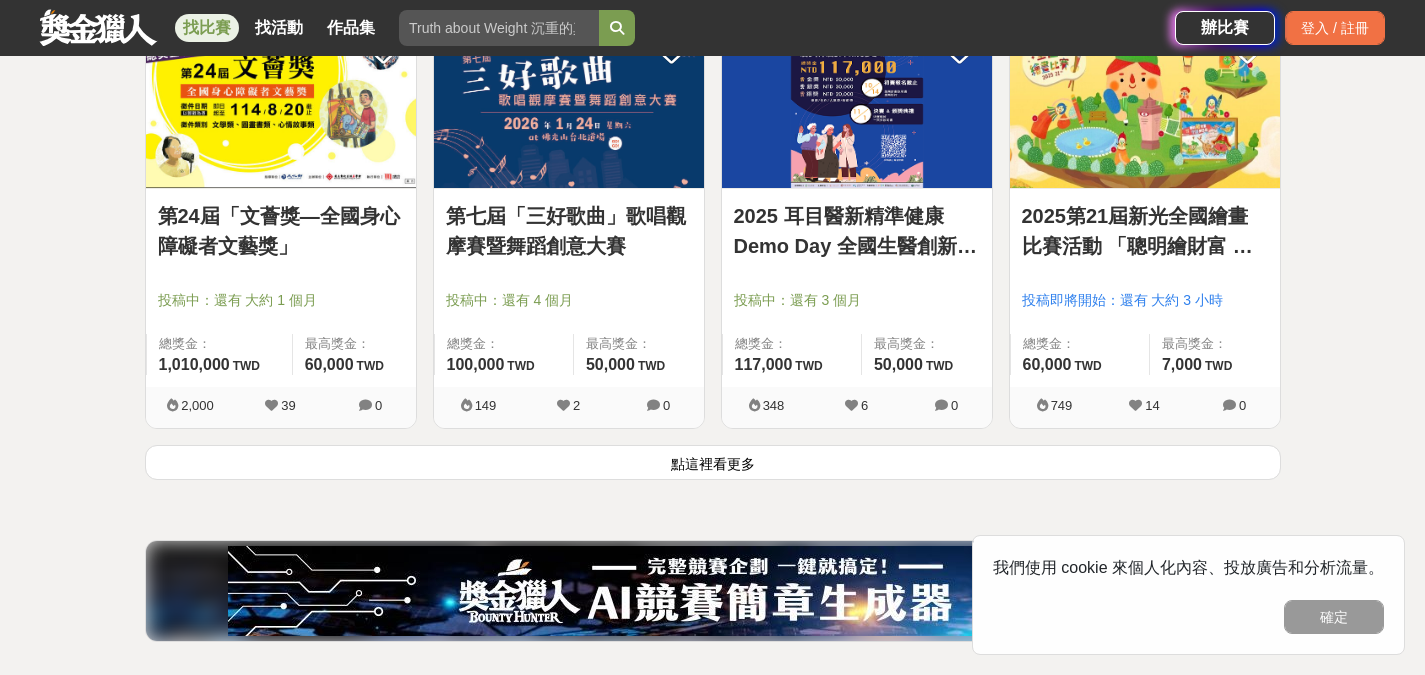 click on "點這裡看更多" at bounding box center (713, 462) 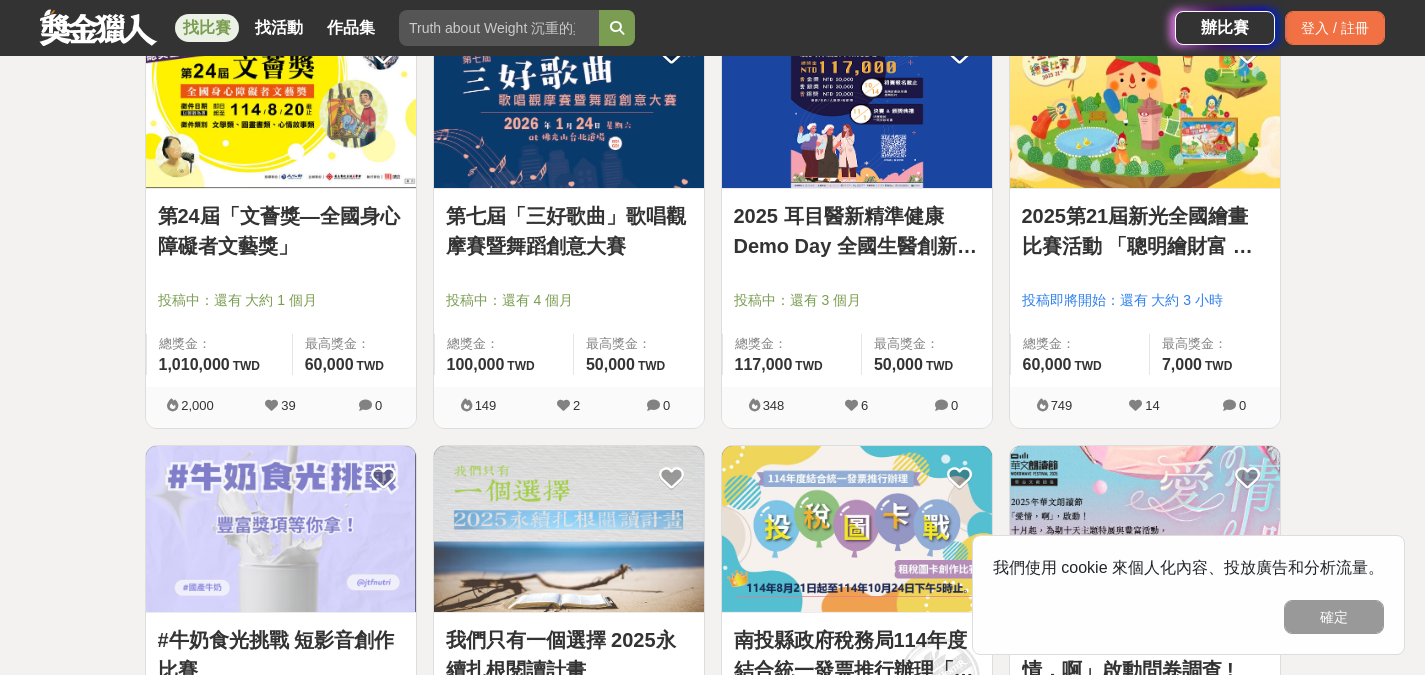 scroll, scrollTop: 23323, scrollLeft: 0, axis: vertical 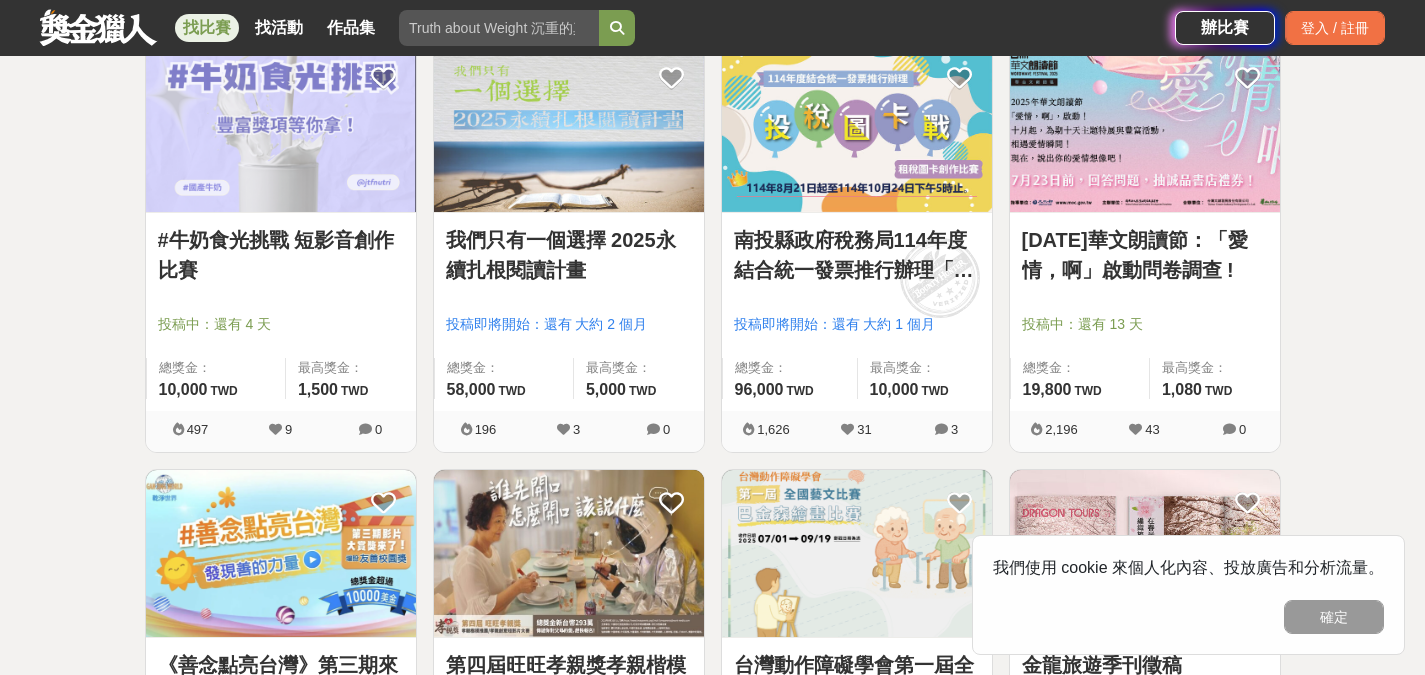 click on "我們只有一個選擇 2025永續扎根閱讀計畫" at bounding box center [569, 255] 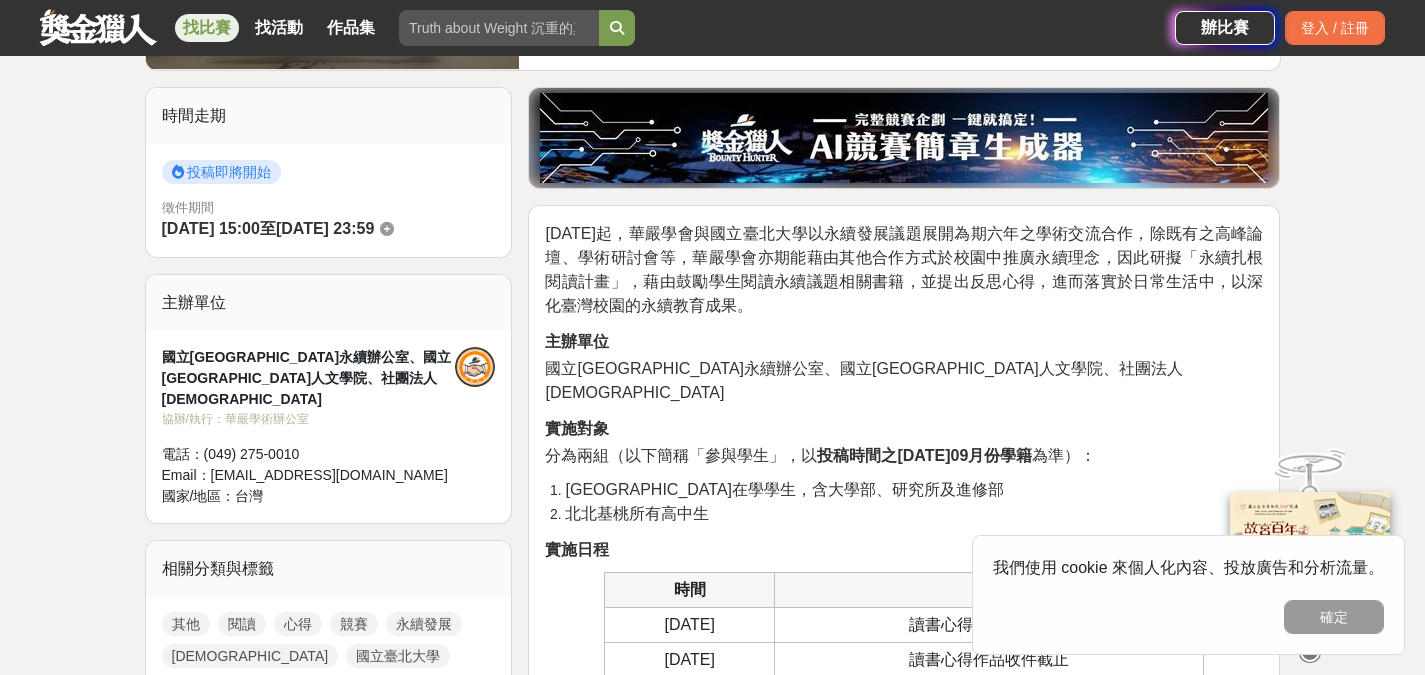 scroll, scrollTop: 600, scrollLeft: 0, axis: vertical 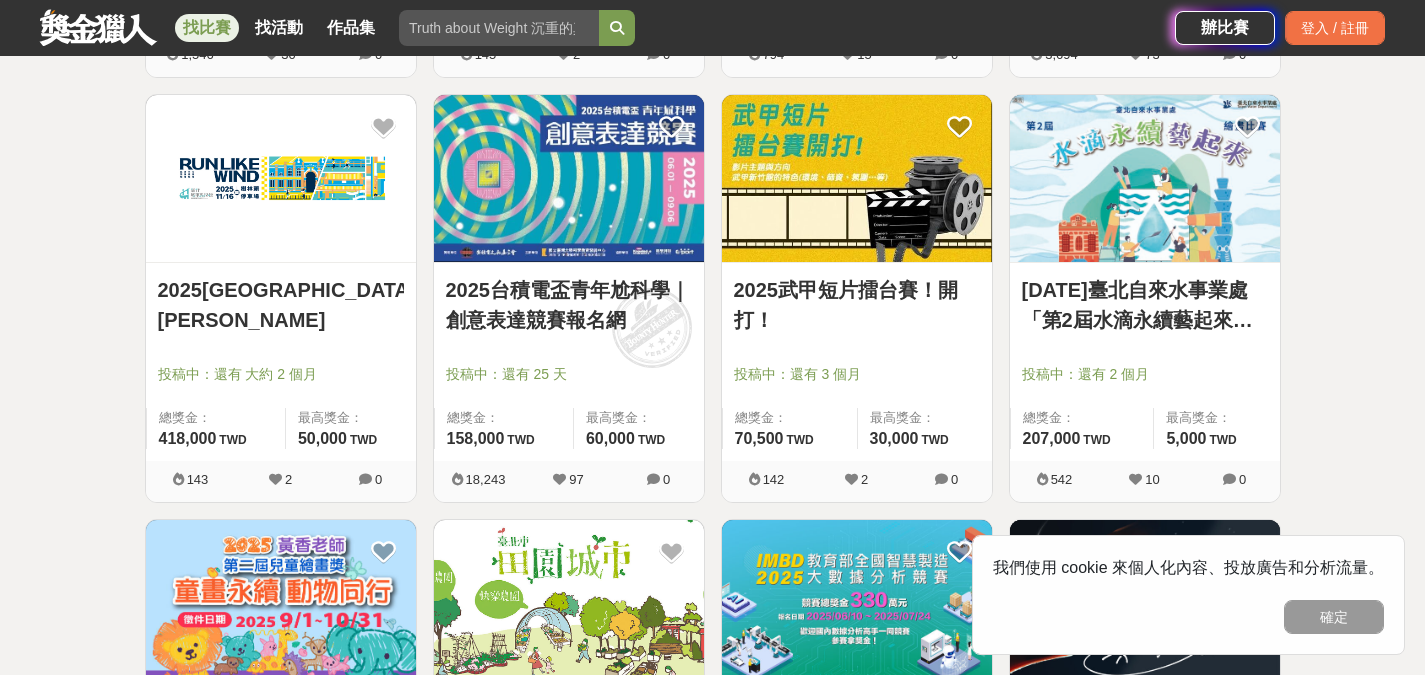 click on "114年臺北自來水事業處「第2屆水滴永續藝起來」繪畫比賽" at bounding box center (1145, 305) 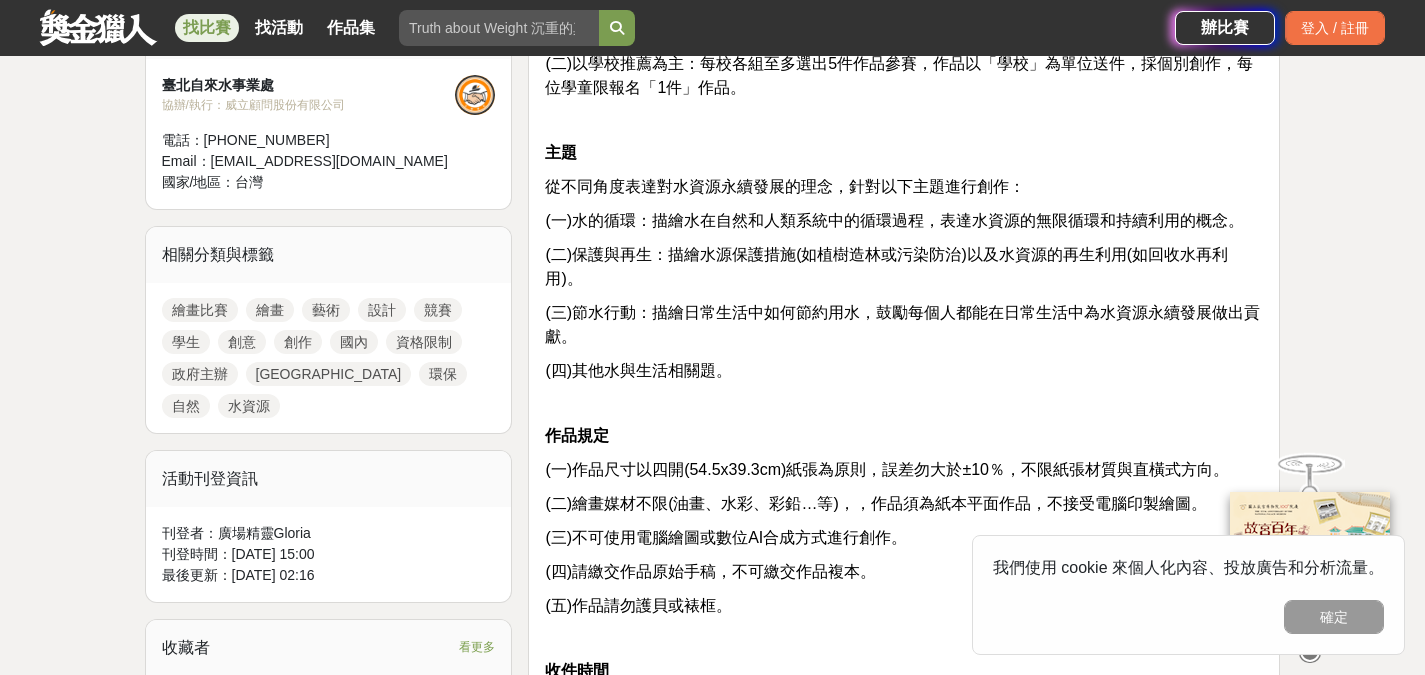 scroll, scrollTop: 800, scrollLeft: 0, axis: vertical 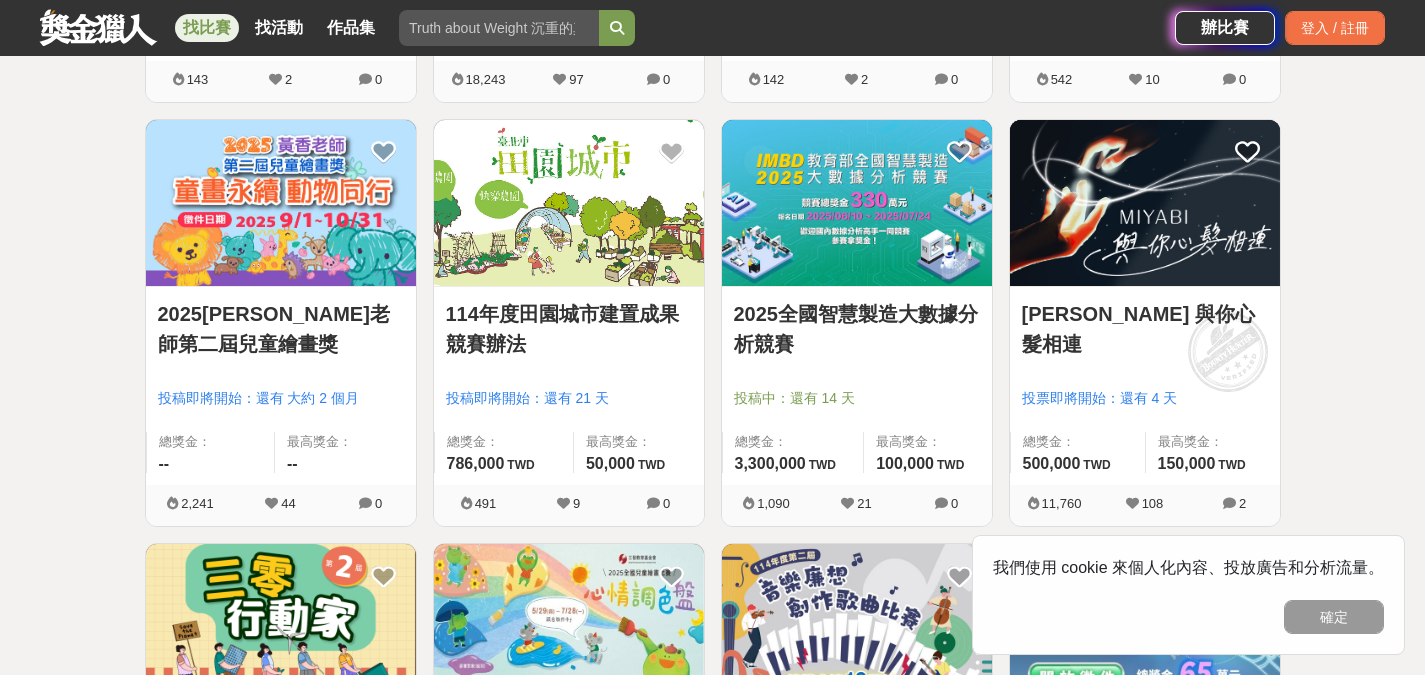 click on "114年度田園城市建置成果競賽辦法" at bounding box center (569, 329) 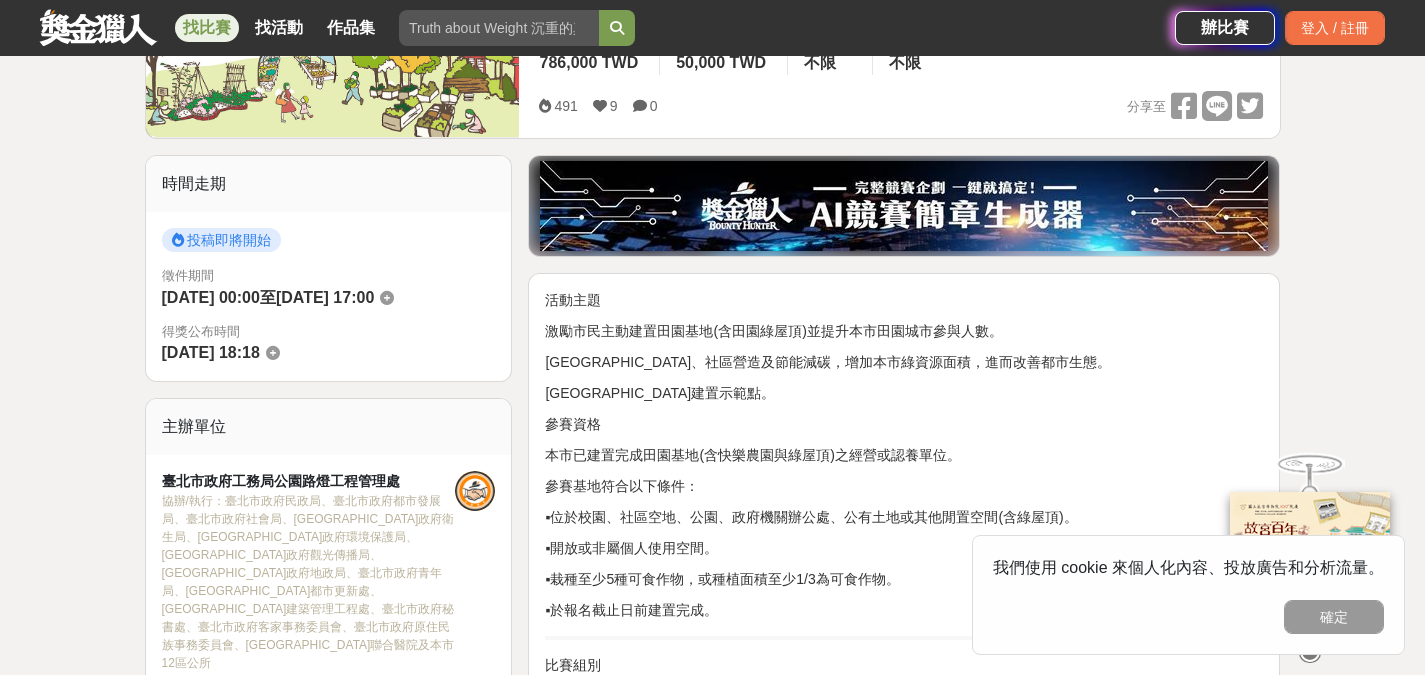 scroll, scrollTop: 400, scrollLeft: 0, axis: vertical 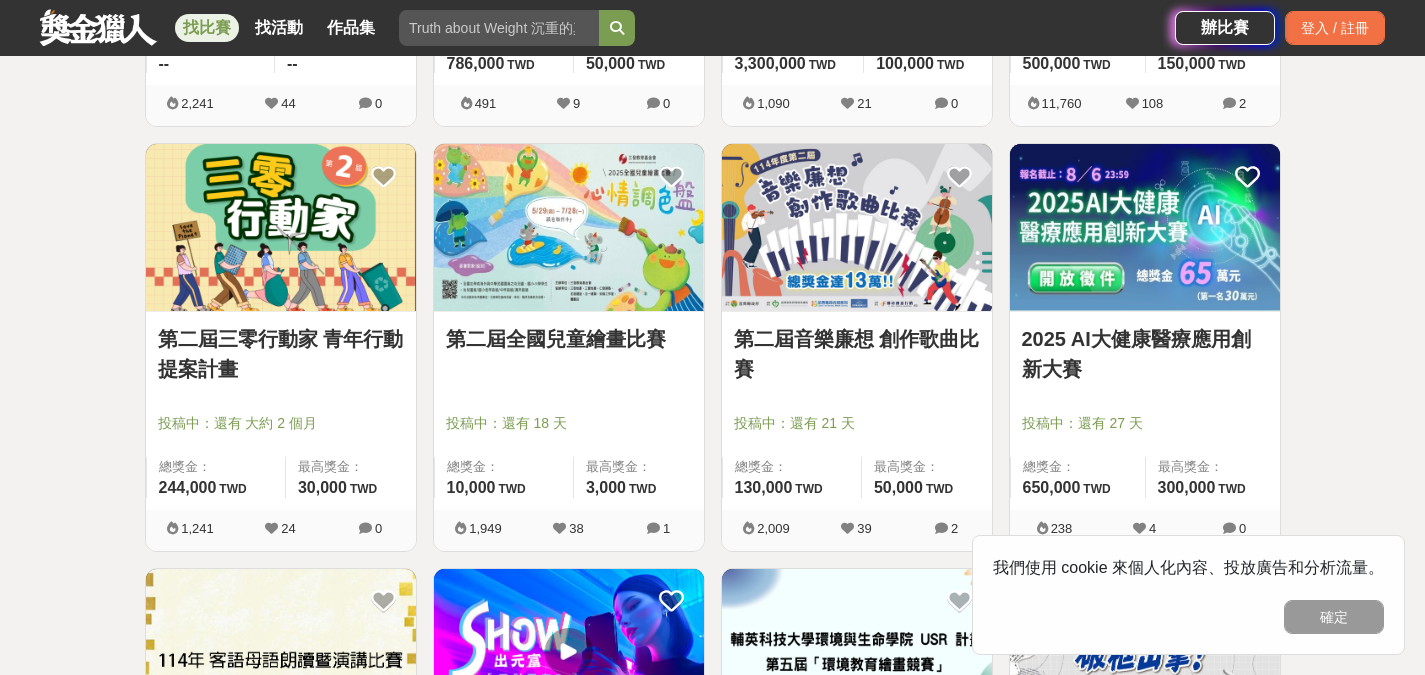 click on "第二屆三零行動家 青年行動提案計畫" at bounding box center (281, 354) 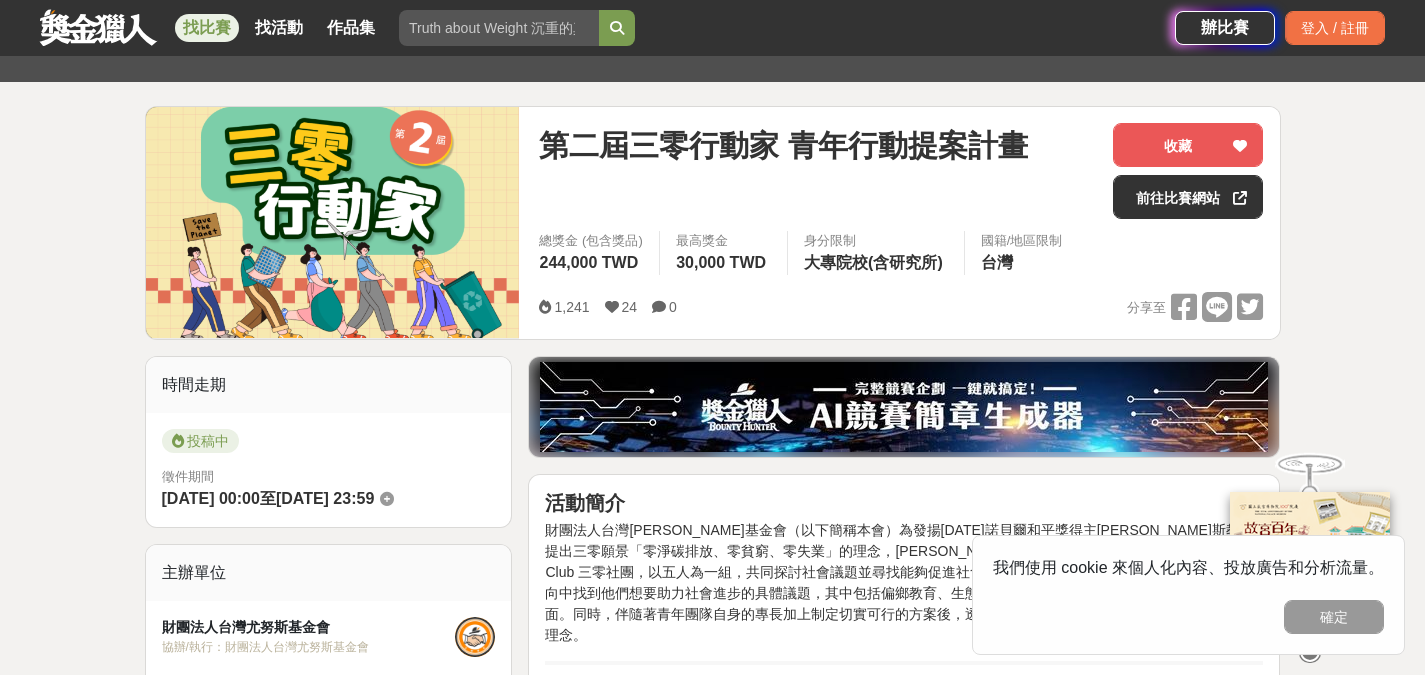 scroll, scrollTop: 200, scrollLeft: 0, axis: vertical 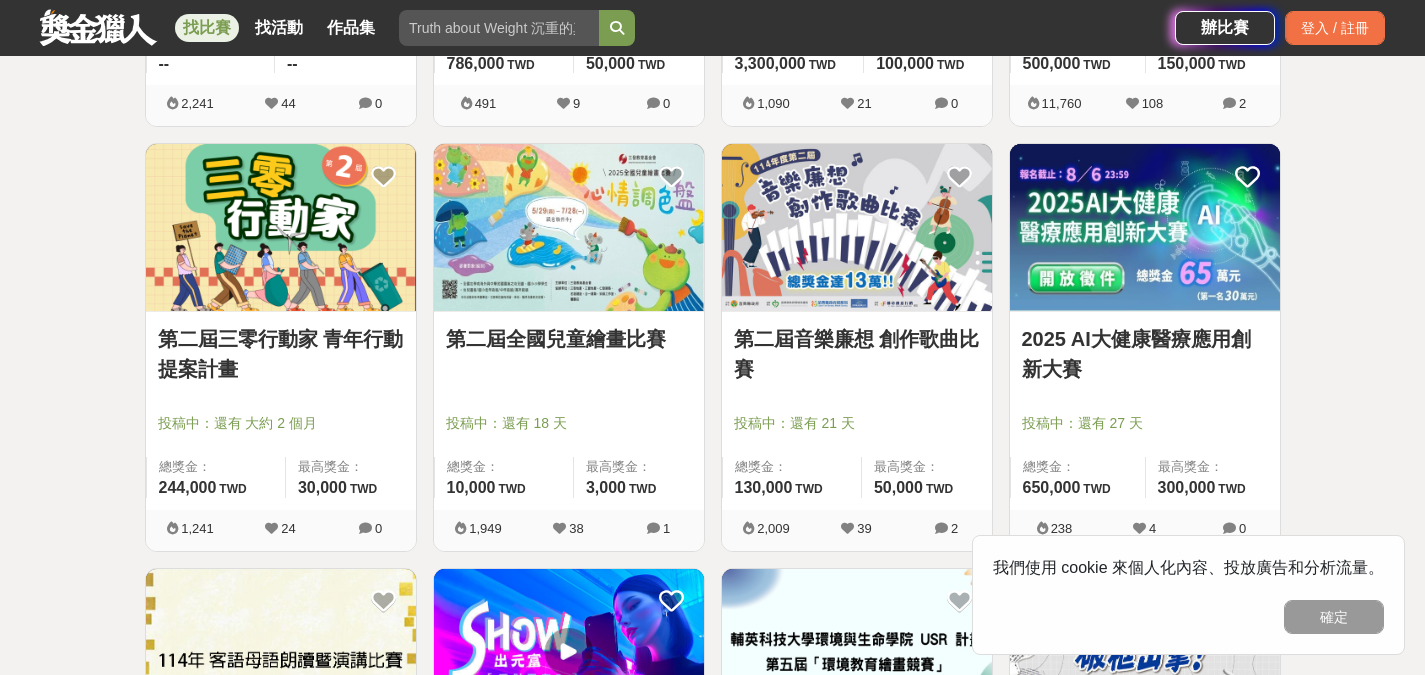 click on "2025 AI大健康醫療應用創新大賽" at bounding box center (1145, 354) 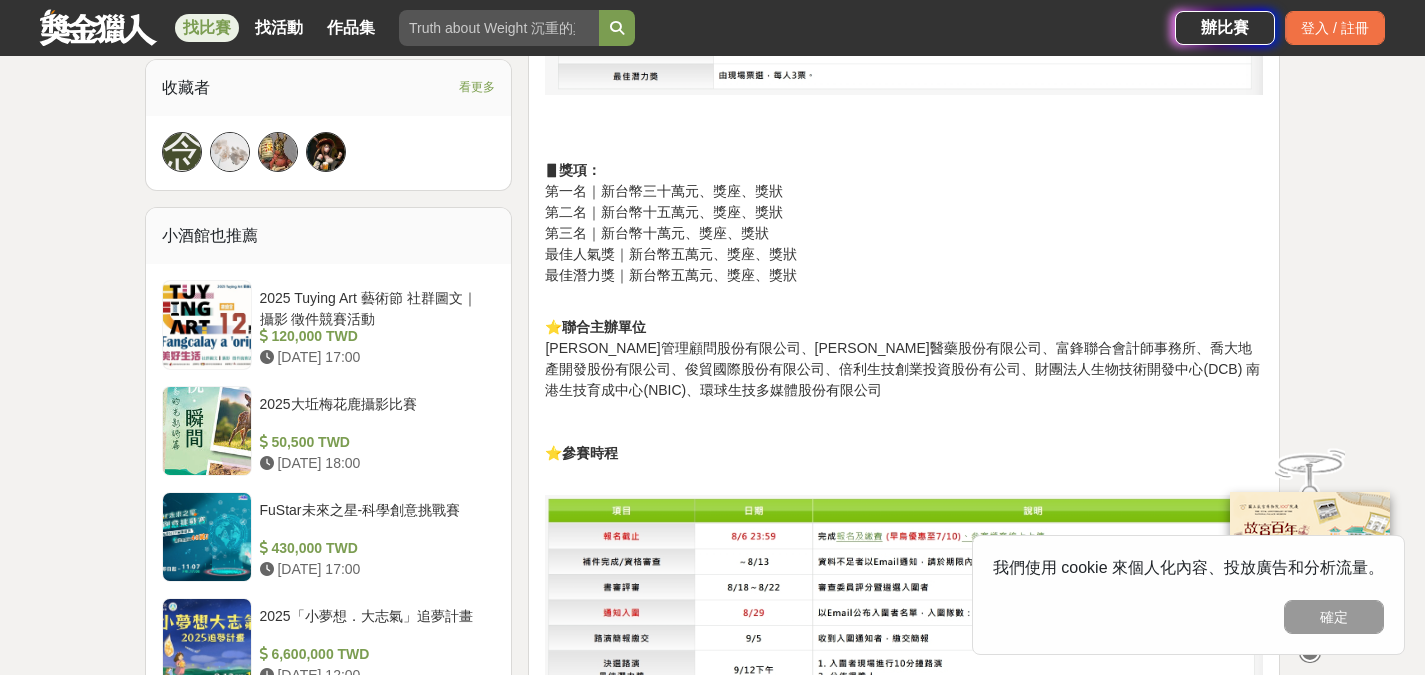 scroll, scrollTop: 1400, scrollLeft: 0, axis: vertical 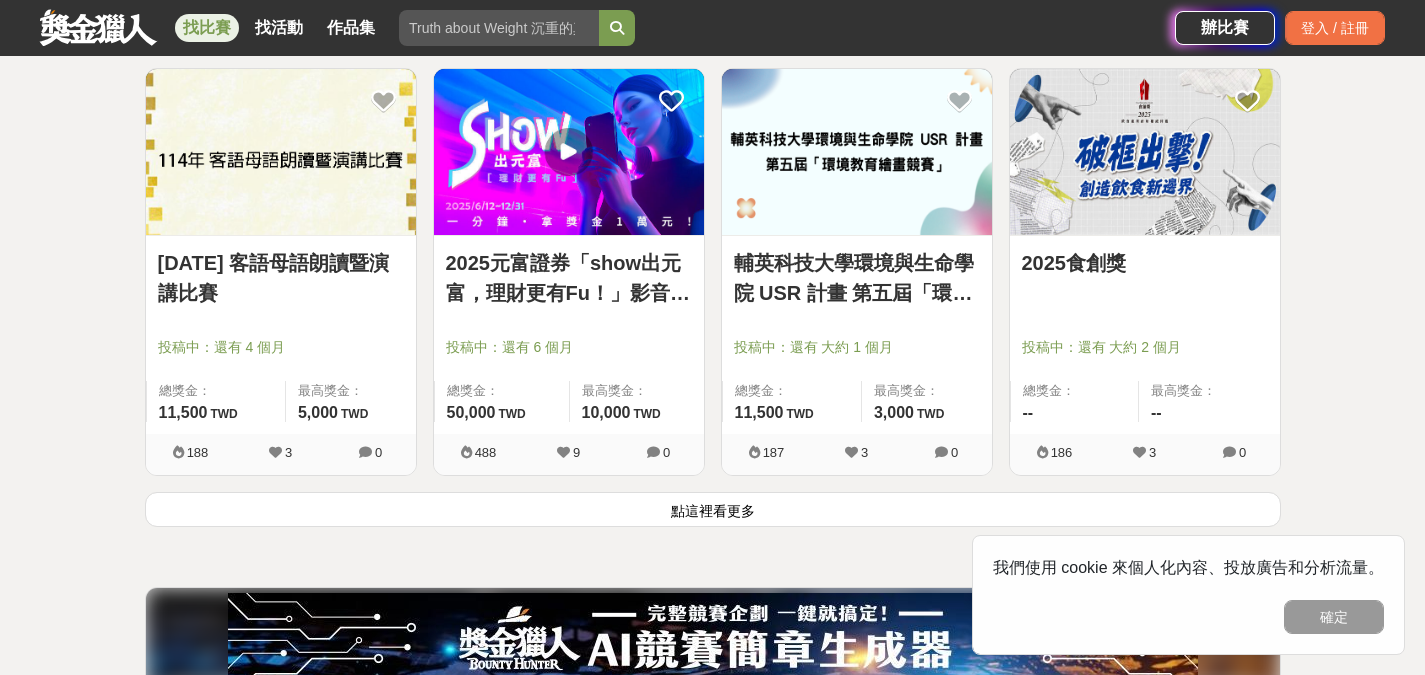 click on "點這裡看更多" at bounding box center [713, 509] 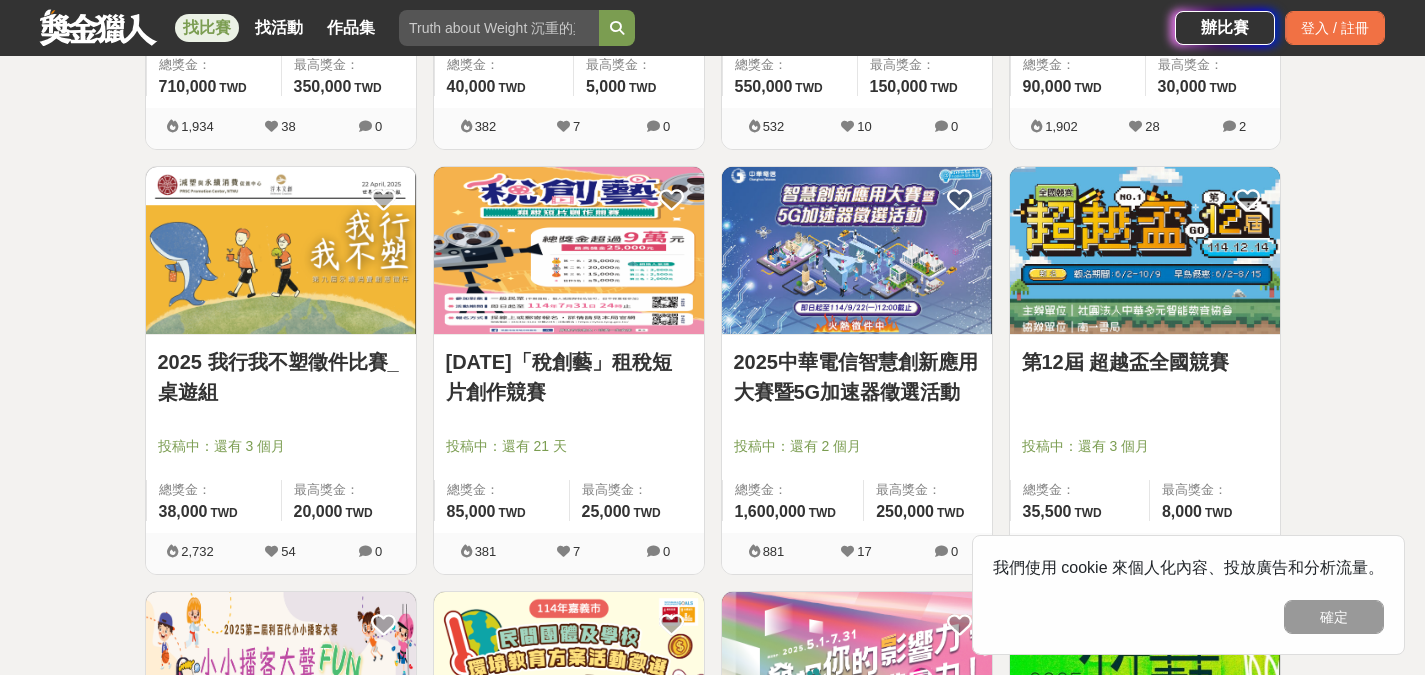 scroll, scrollTop: 27123, scrollLeft: 0, axis: vertical 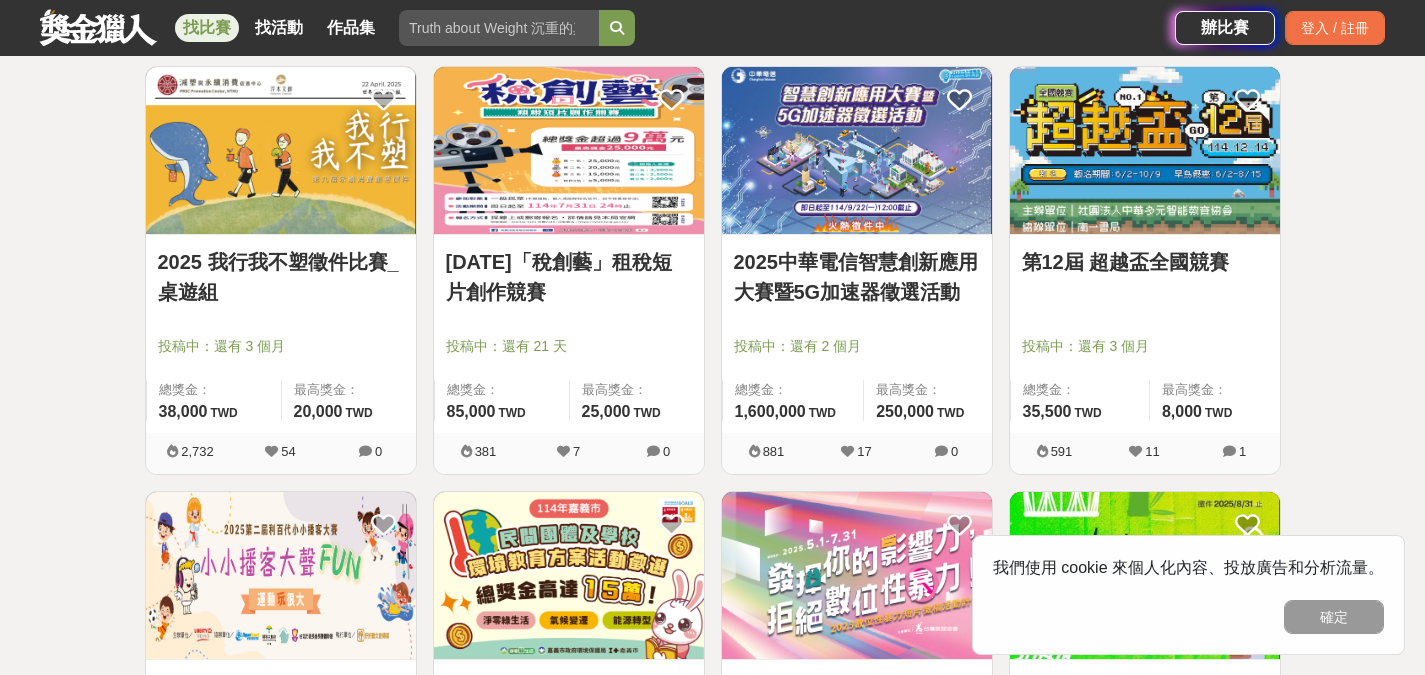 click on "2025中華電信智慧創新應用大賽暨5G加速器徵選活動" at bounding box center (857, 277) 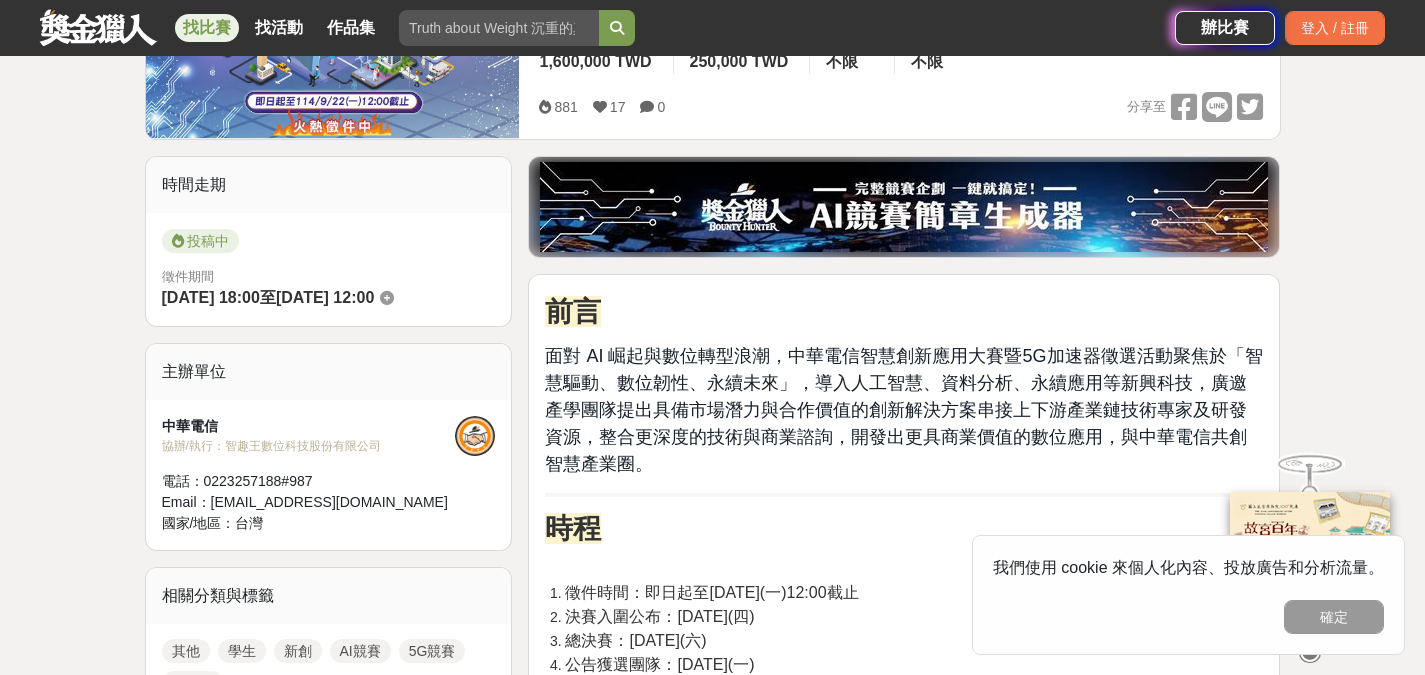 scroll, scrollTop: 0, scrollLeft: 0, axis: both 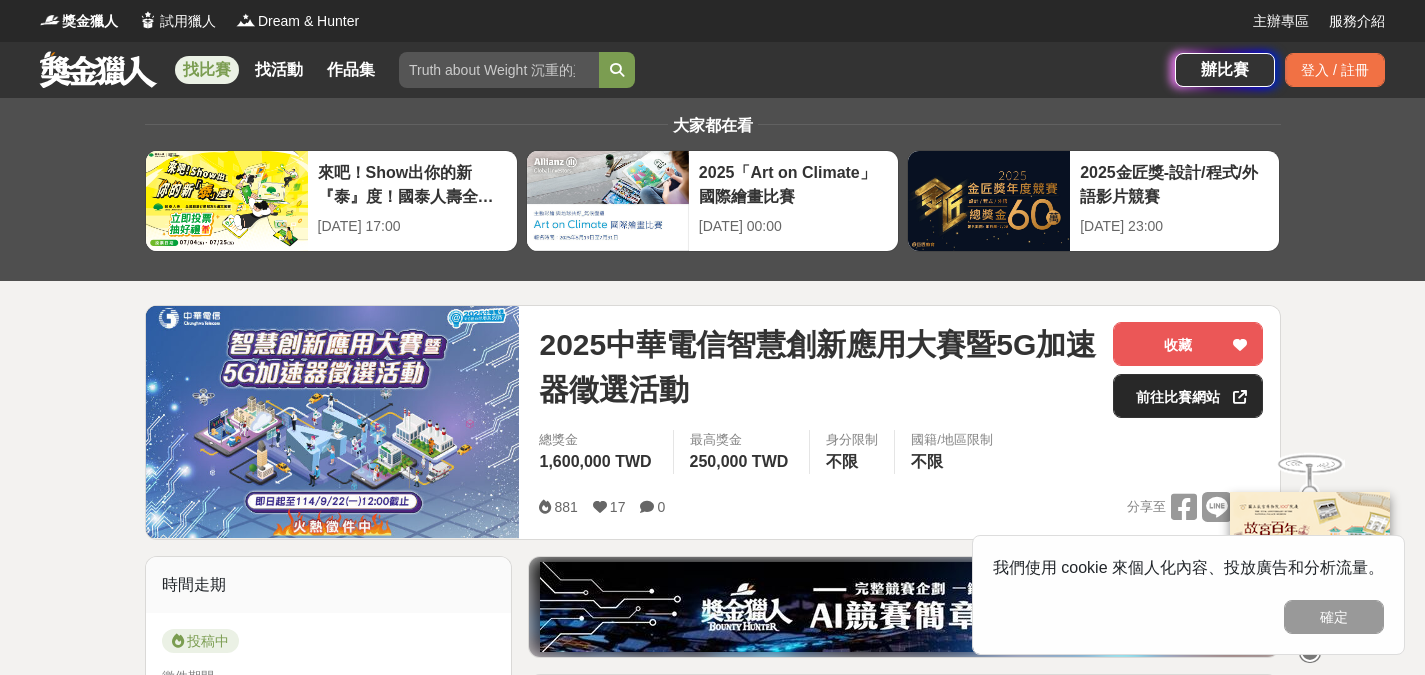 click on "前往比賽網站" at bounding box center (1188, 396) 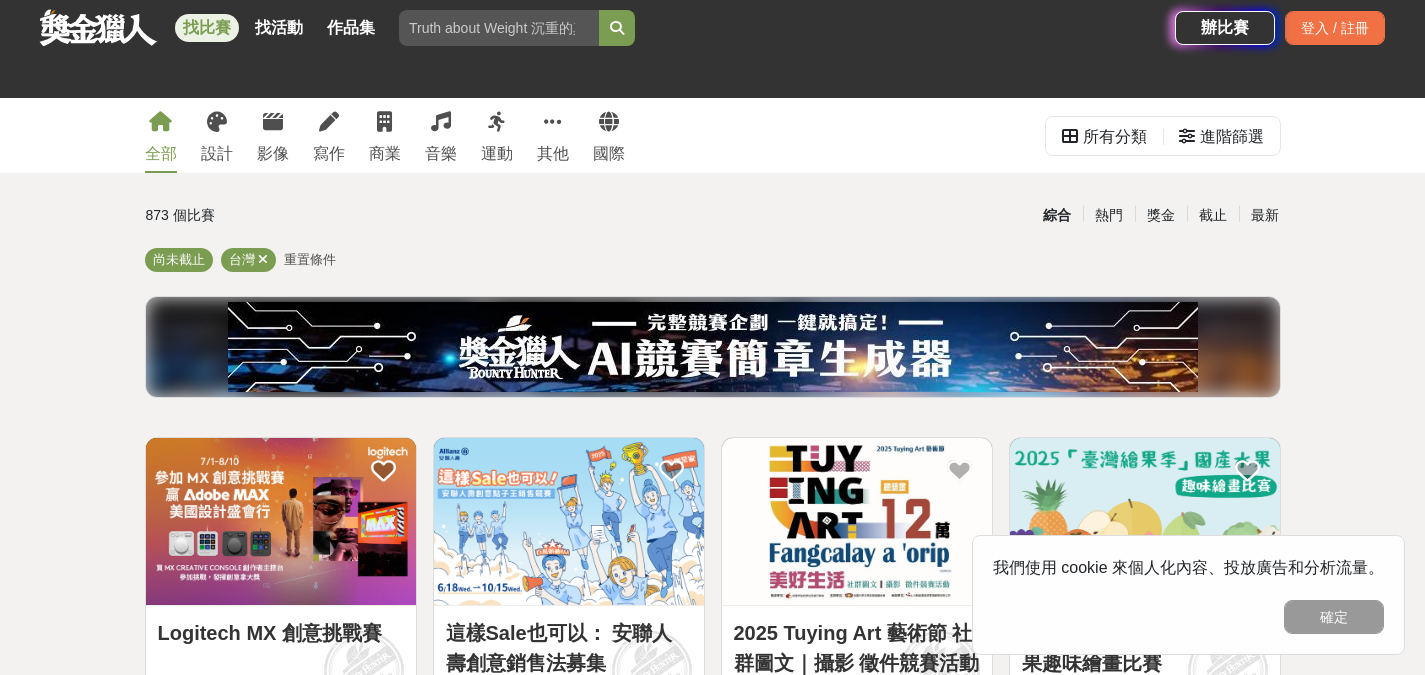 scroll, scrollTop: 27123, scrollLeft: 0, axis: vertical 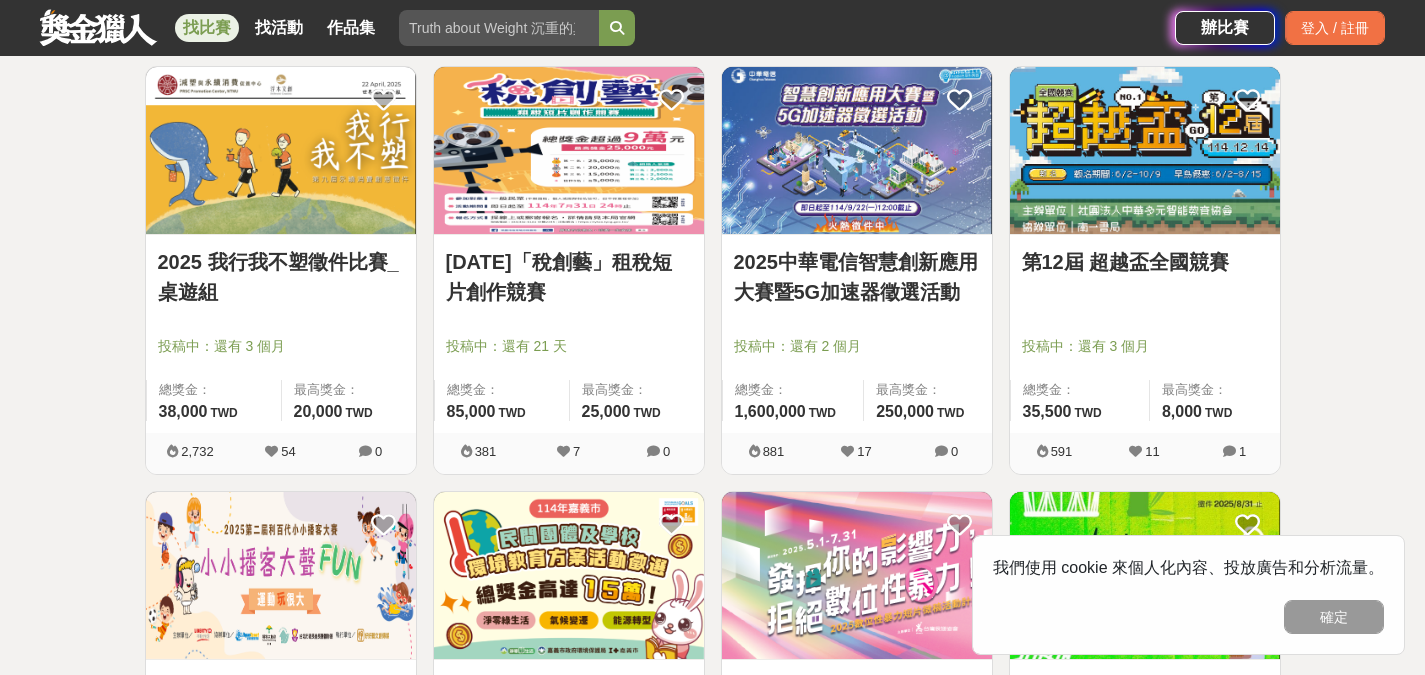 click on "第12屆 超越盃全國競賽" at bounding box center [1145, 262] 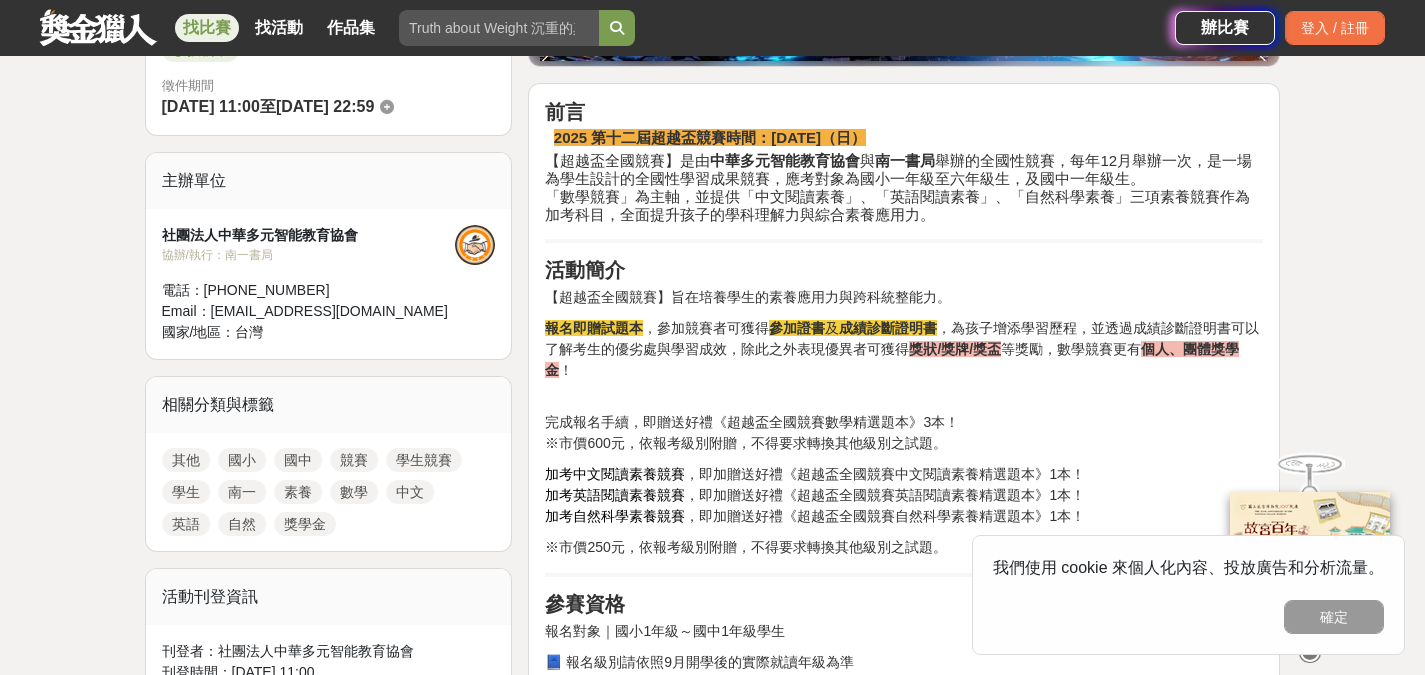 scroll, scrollTop: 800, scrollLeft: 0, axis: vertical 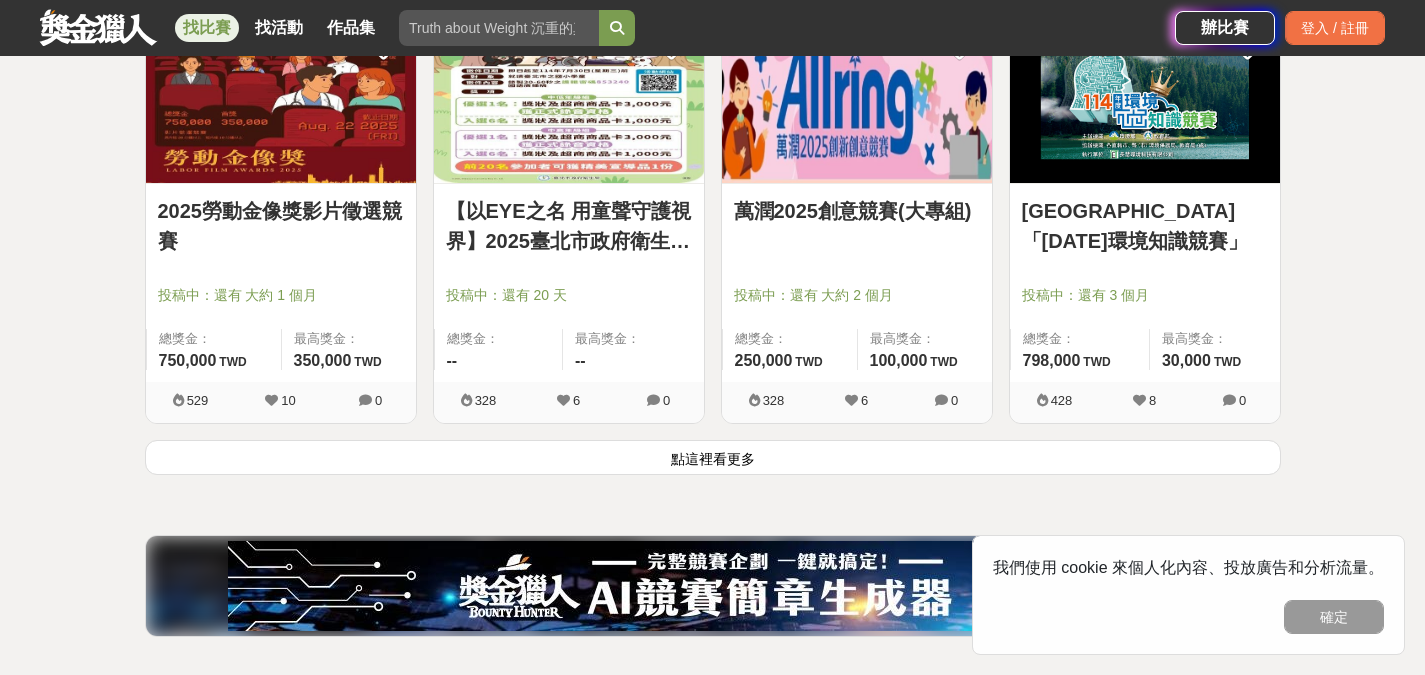 click on "點這裡看更多" at bounding box center [713, 457] 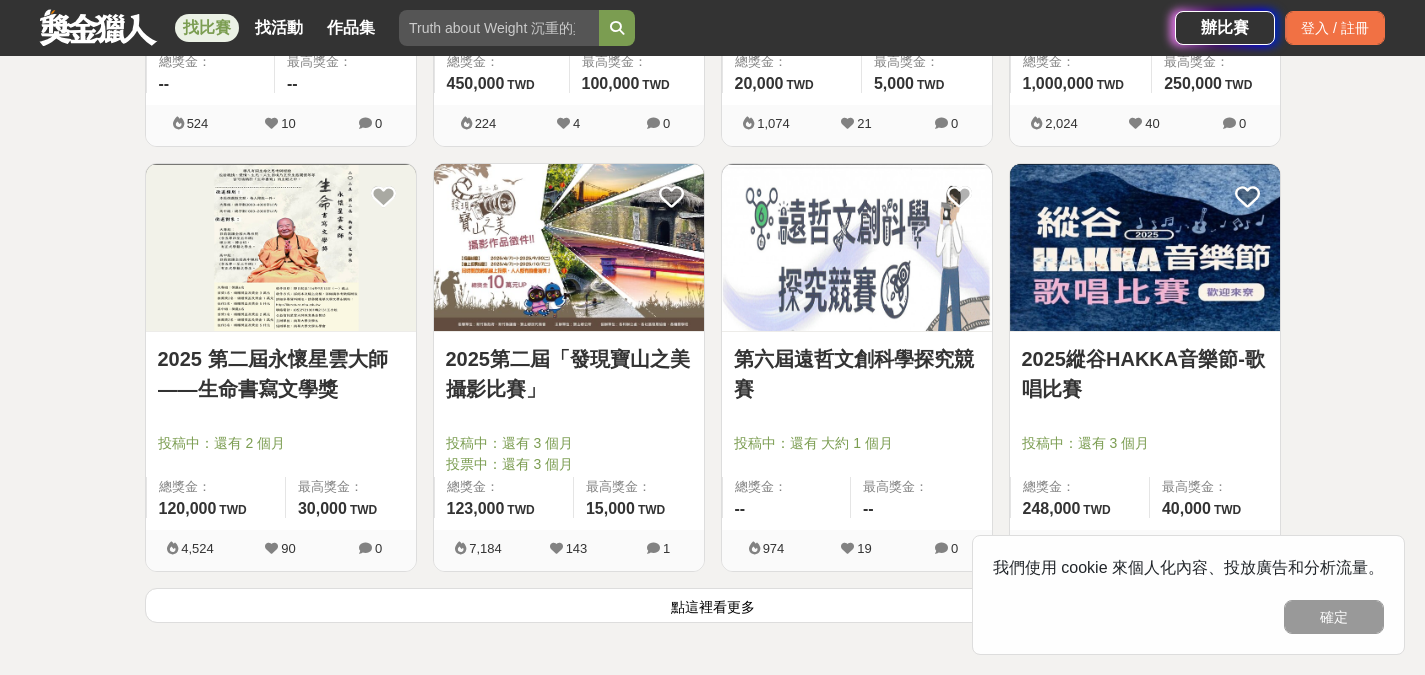 scroll, scrollTop: 30523, scrollLeft: 0, axis: vertical 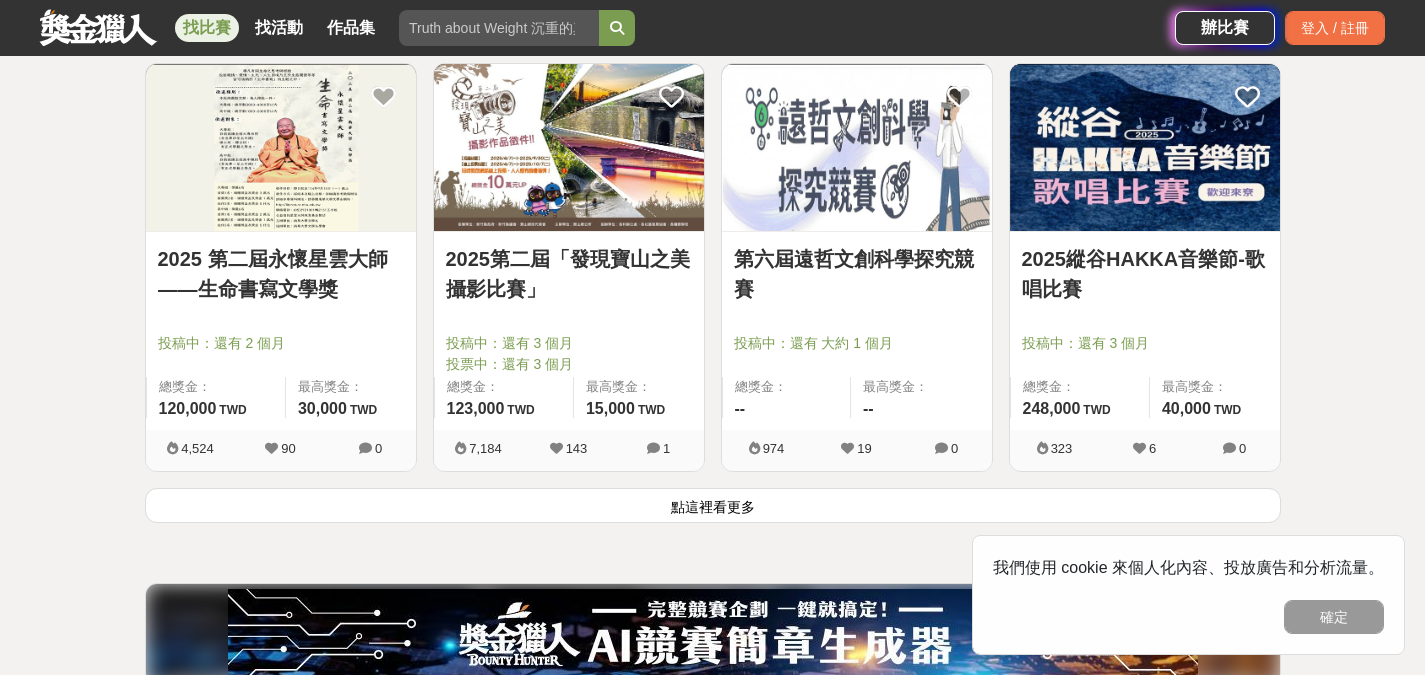 click on "點這裡看更多" at bounding box center (713, 505) 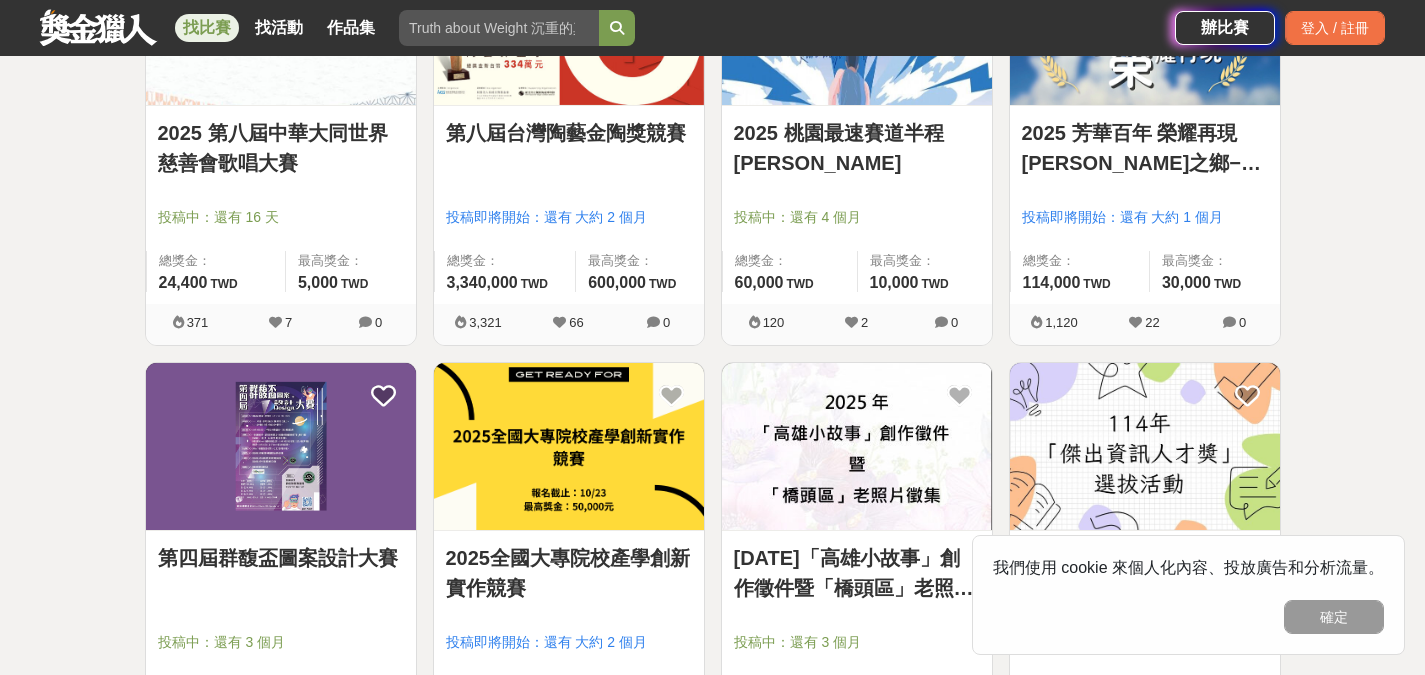 scroll, scrollTop: 32123, scrollLeft: 0, axis: vertical 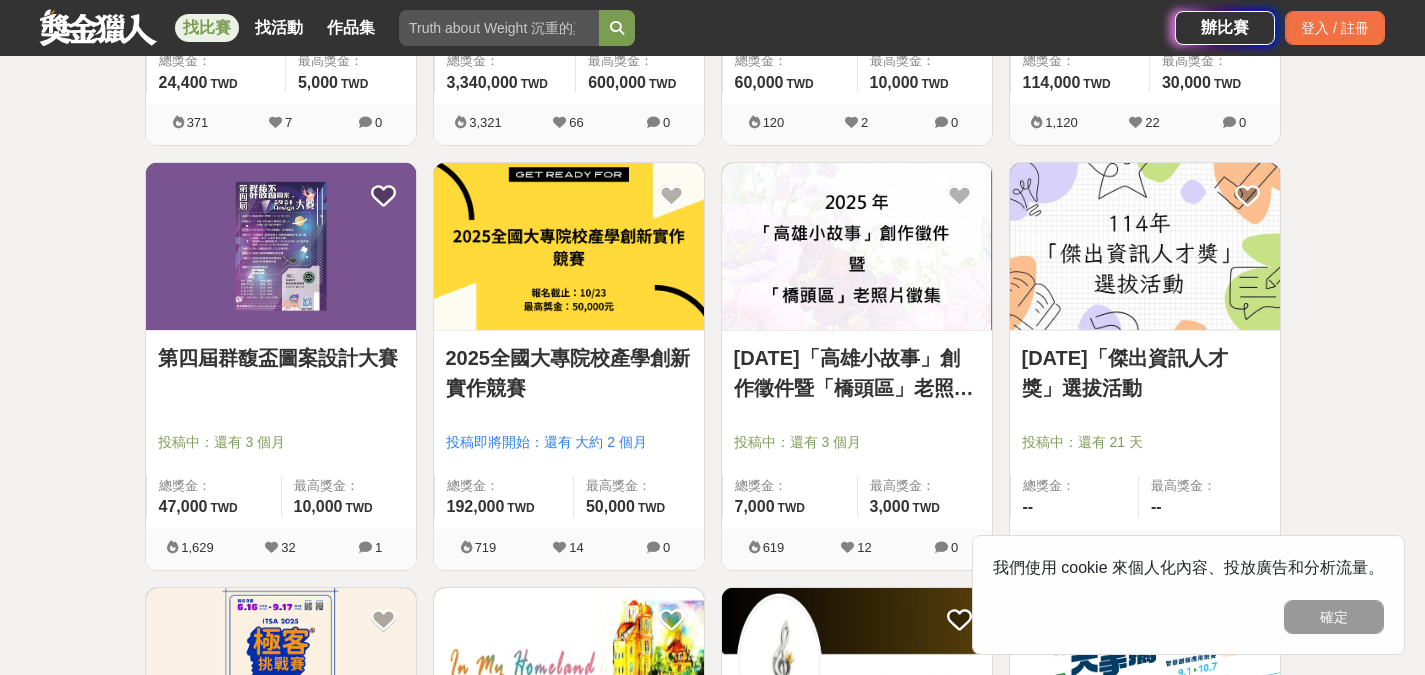 click on "2025全國大專院校產學創新實作競賽" at bounding box center (569, 373) 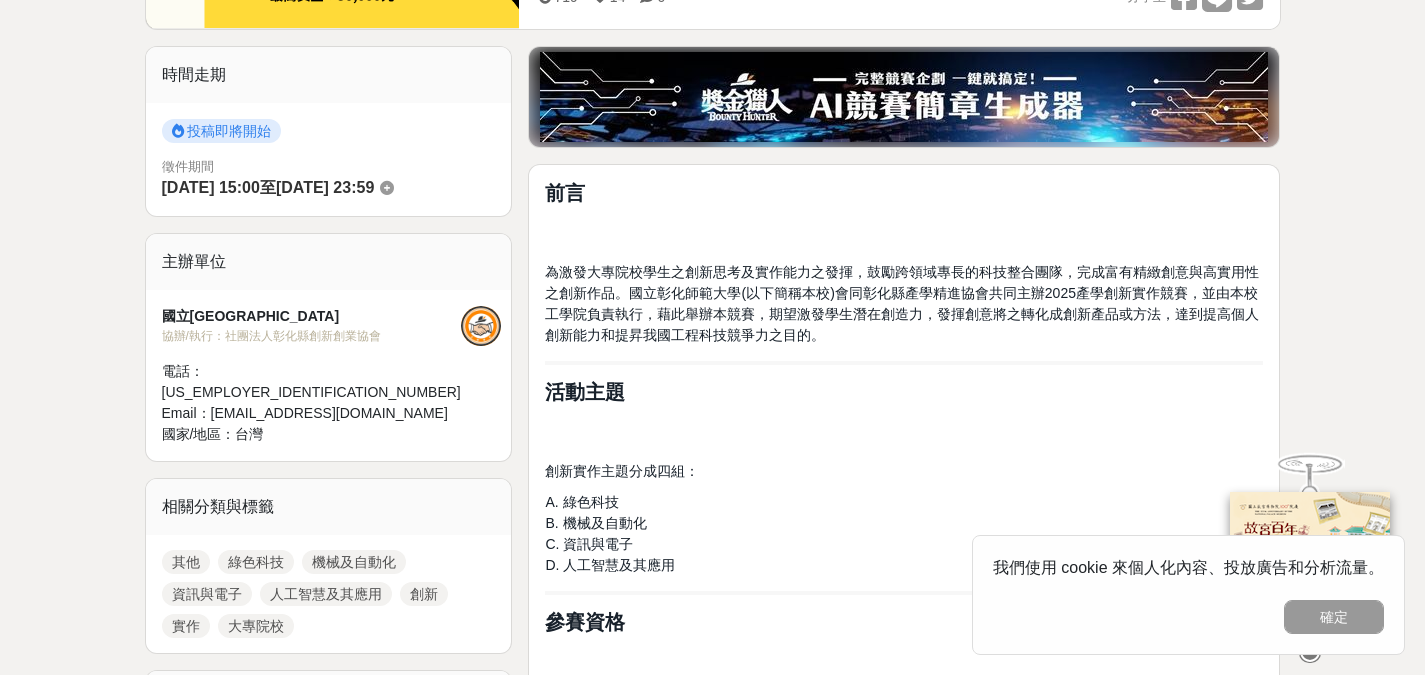 scroll, scrollTop: 0, scrollLeft: 0, axis: both 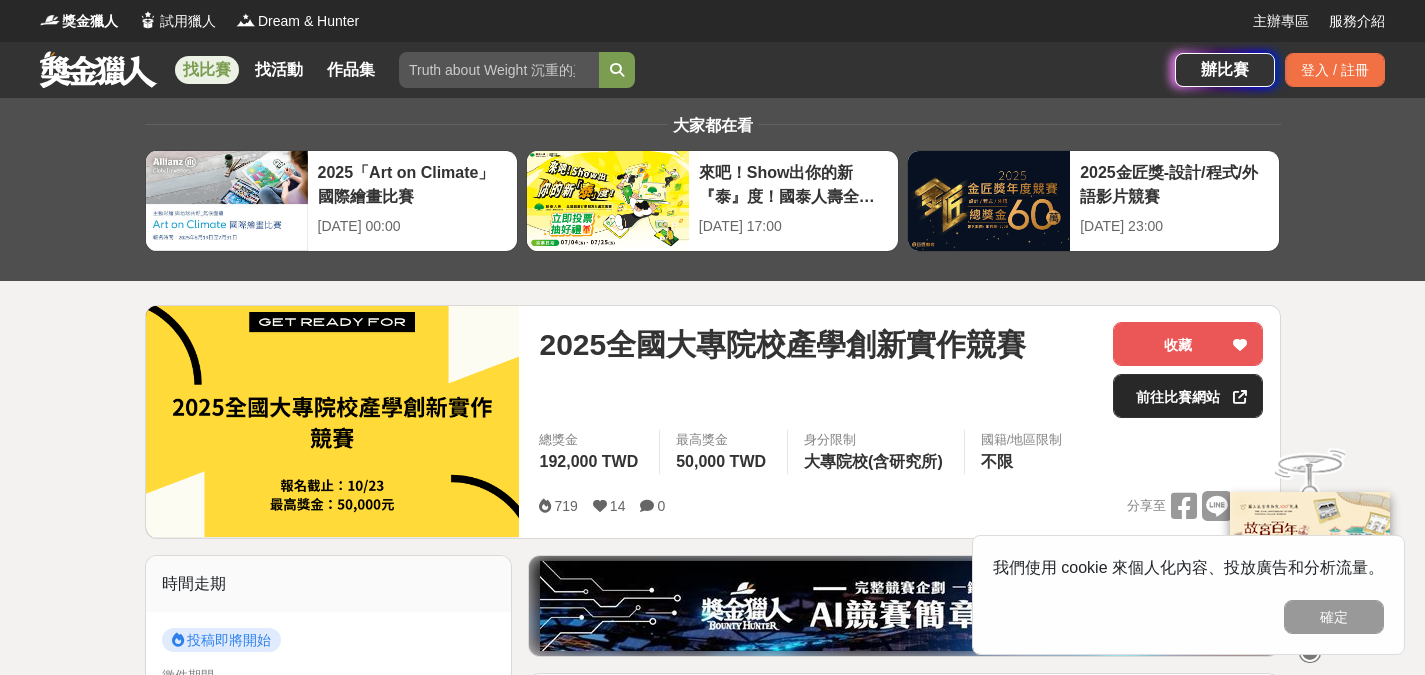 click on "前往比賽網站" at bounding box center [1188, 396] 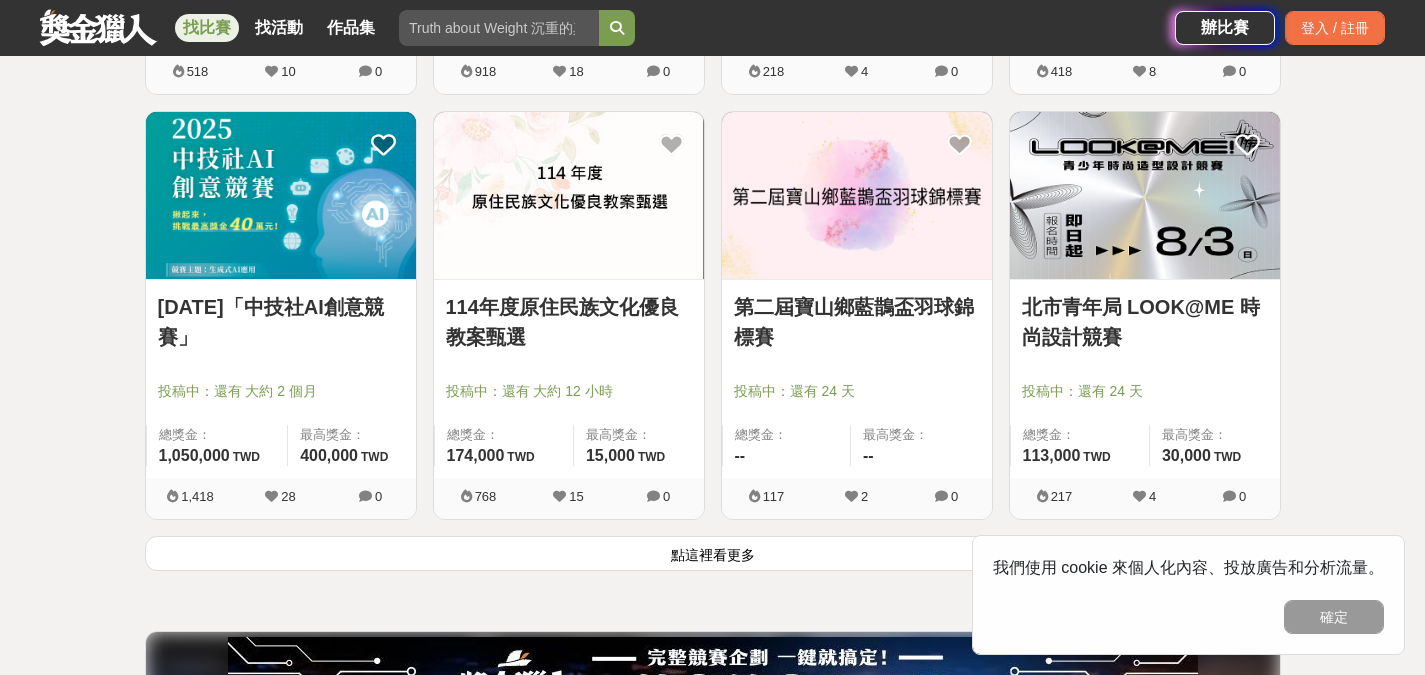 scroll, scrollTop: 33123, scrollLeft: 0, axis: vertical 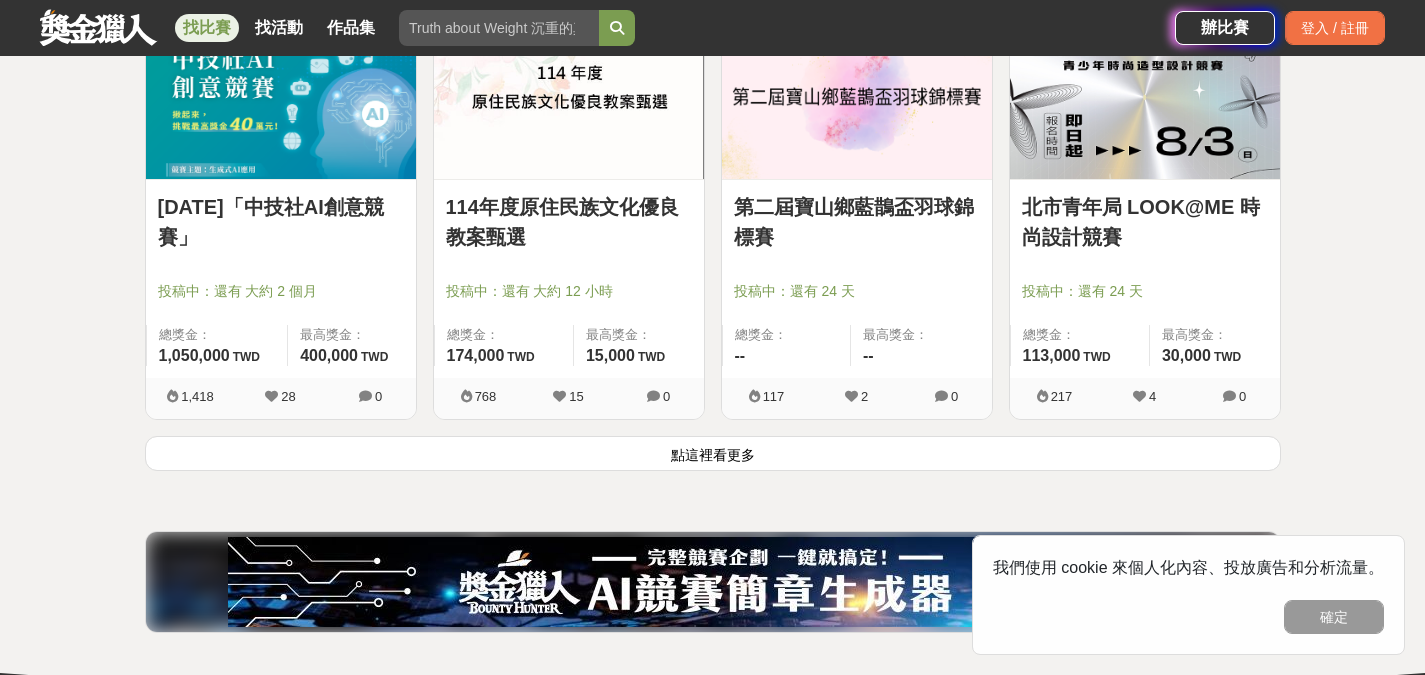 click on "點這裡看更多" at bounding box center [713, 453] 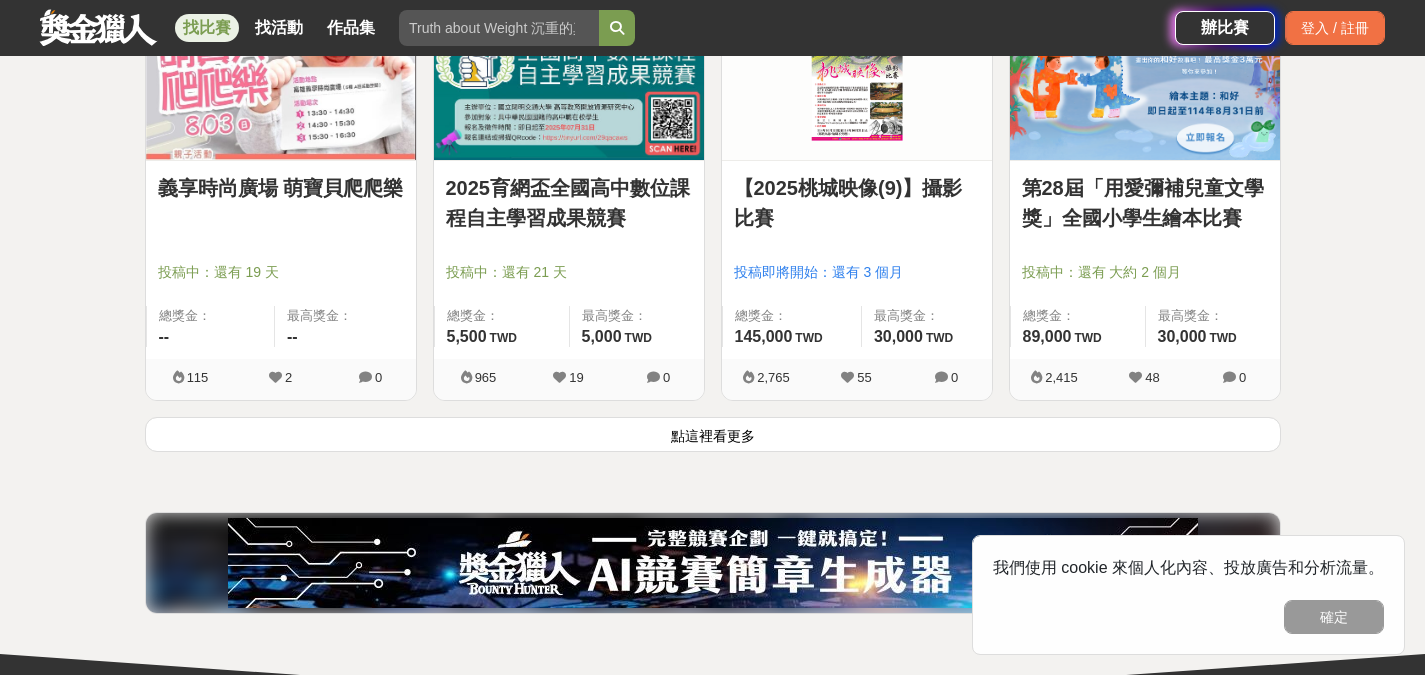 scroll, scrollTop: 35790, scrollLeft: 0, axis: vertical 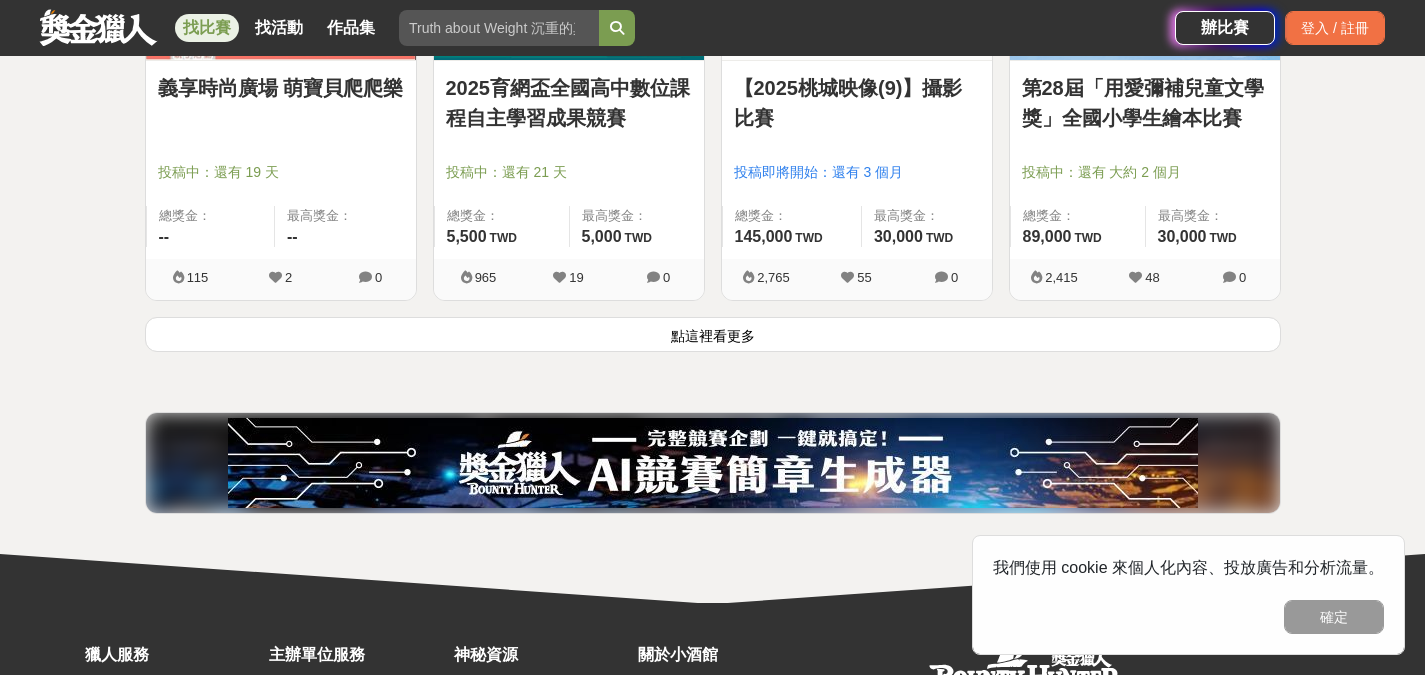 click on "點這裡看更多" at bounding box center [713, 334] 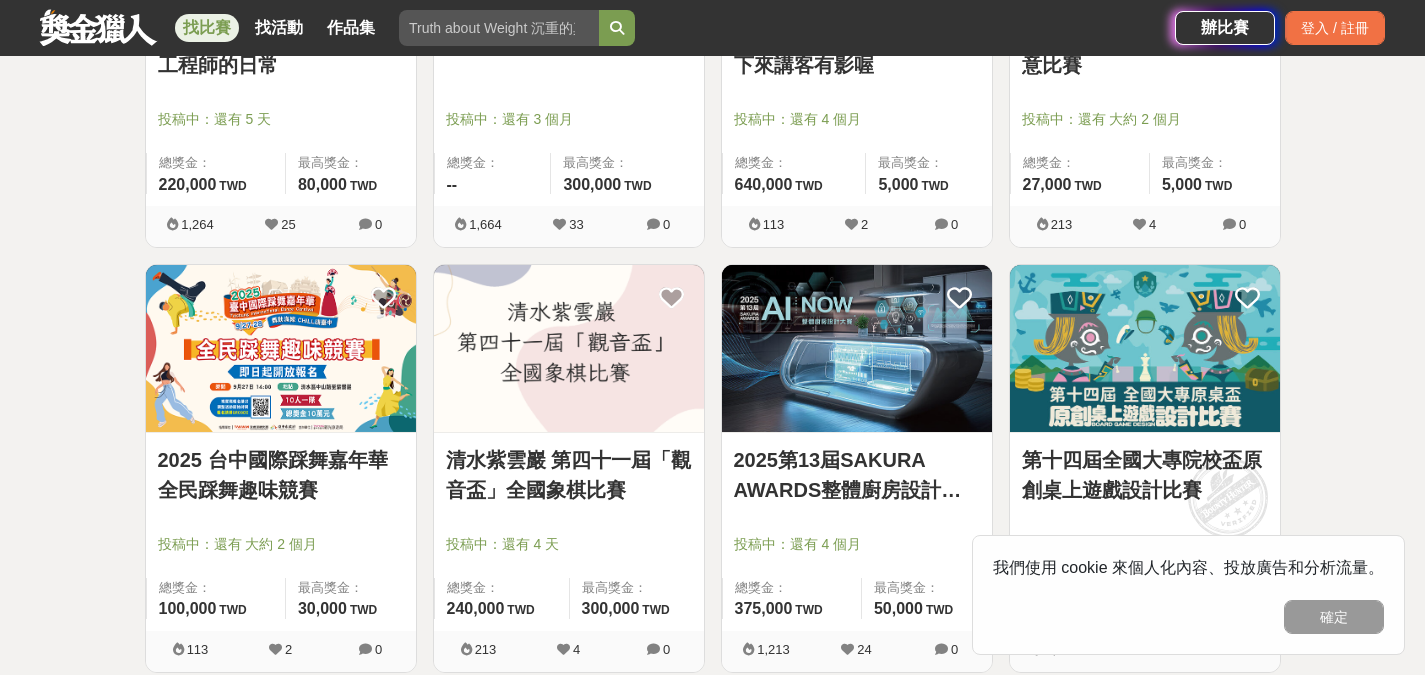 scroll, scrollTop: 36790, scrollLeft: 0, axis: vertical 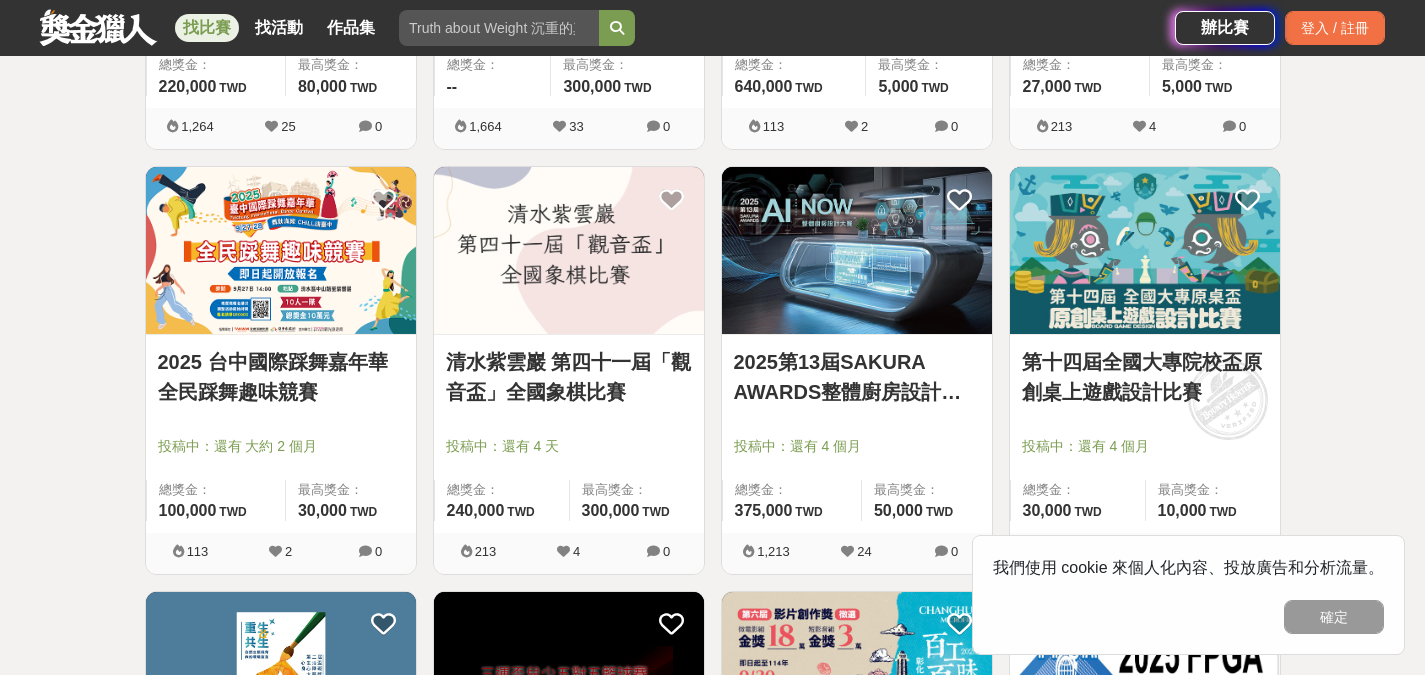click on "第十四屆全國大專院校盃原創桌上遊戲設計比賽" at bounding box center (1145, 377) 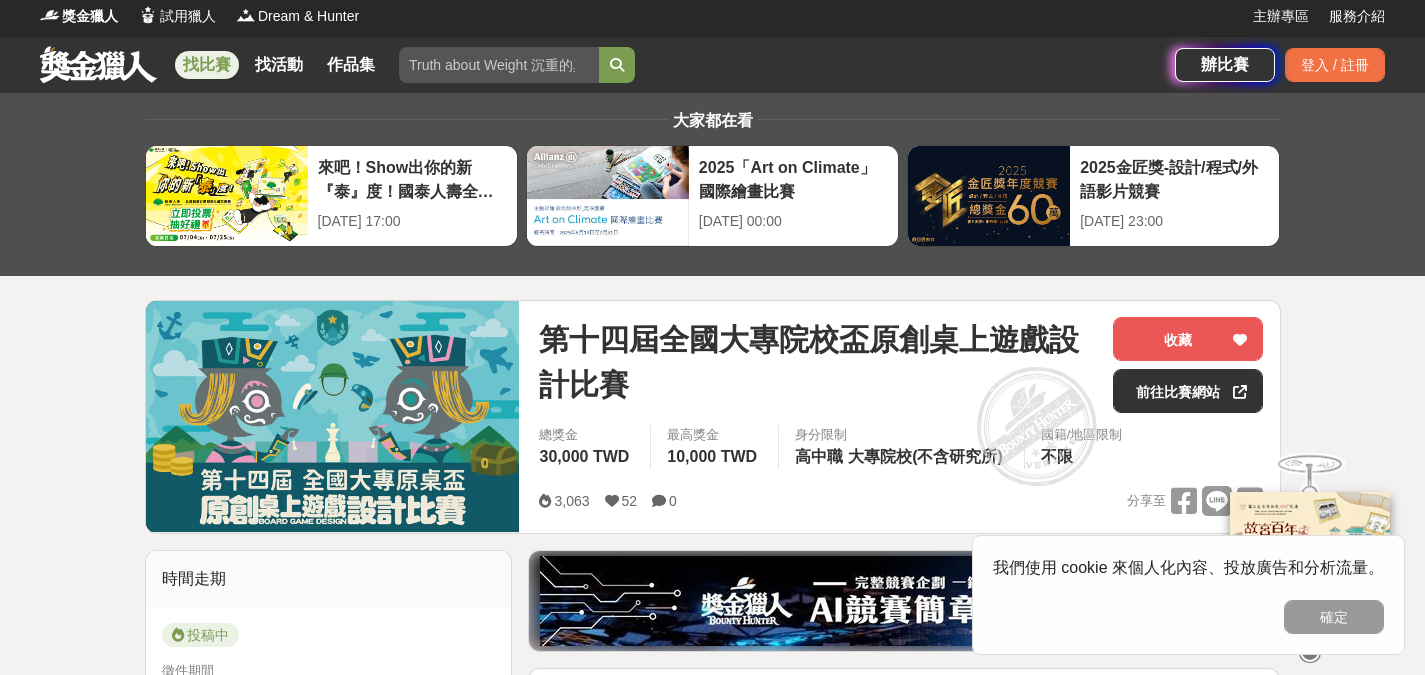 scroll, scrollTop: 0, scrollLeft: 0, axis: both 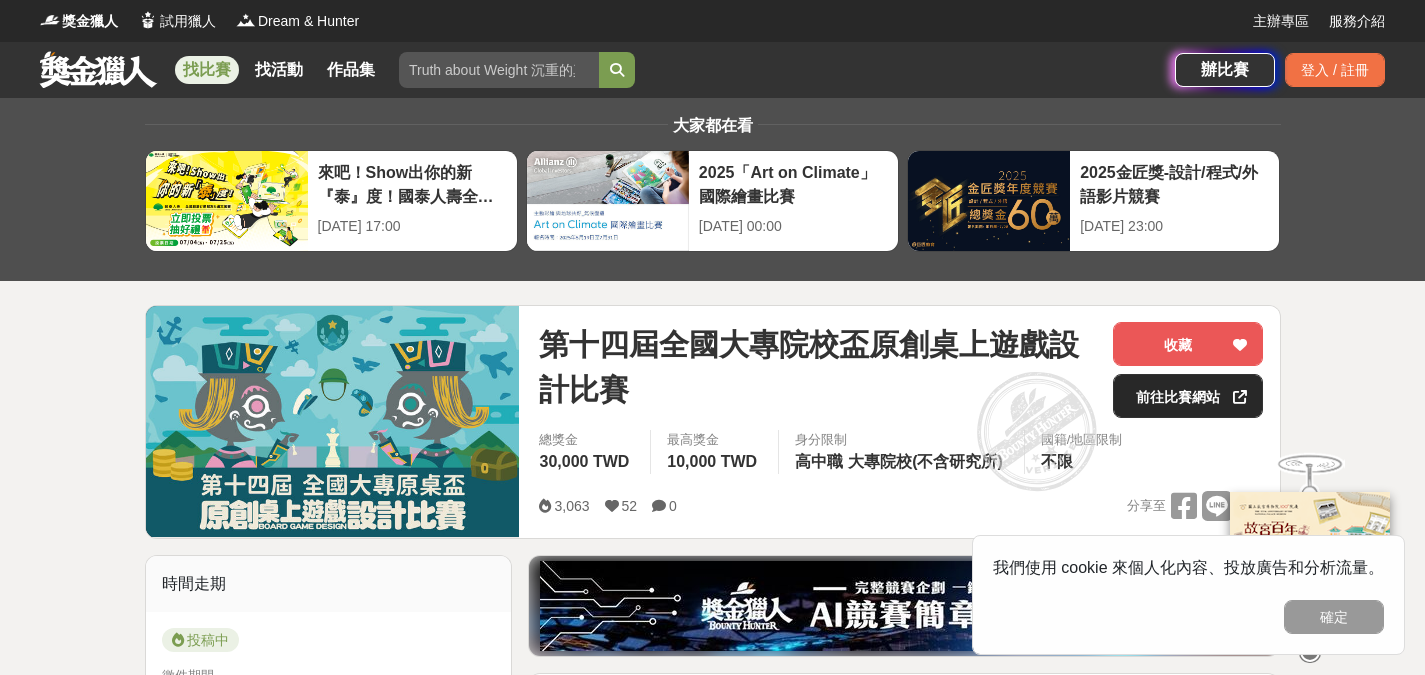 click on "前往比賽網站" at bounding box center (1188, 396) 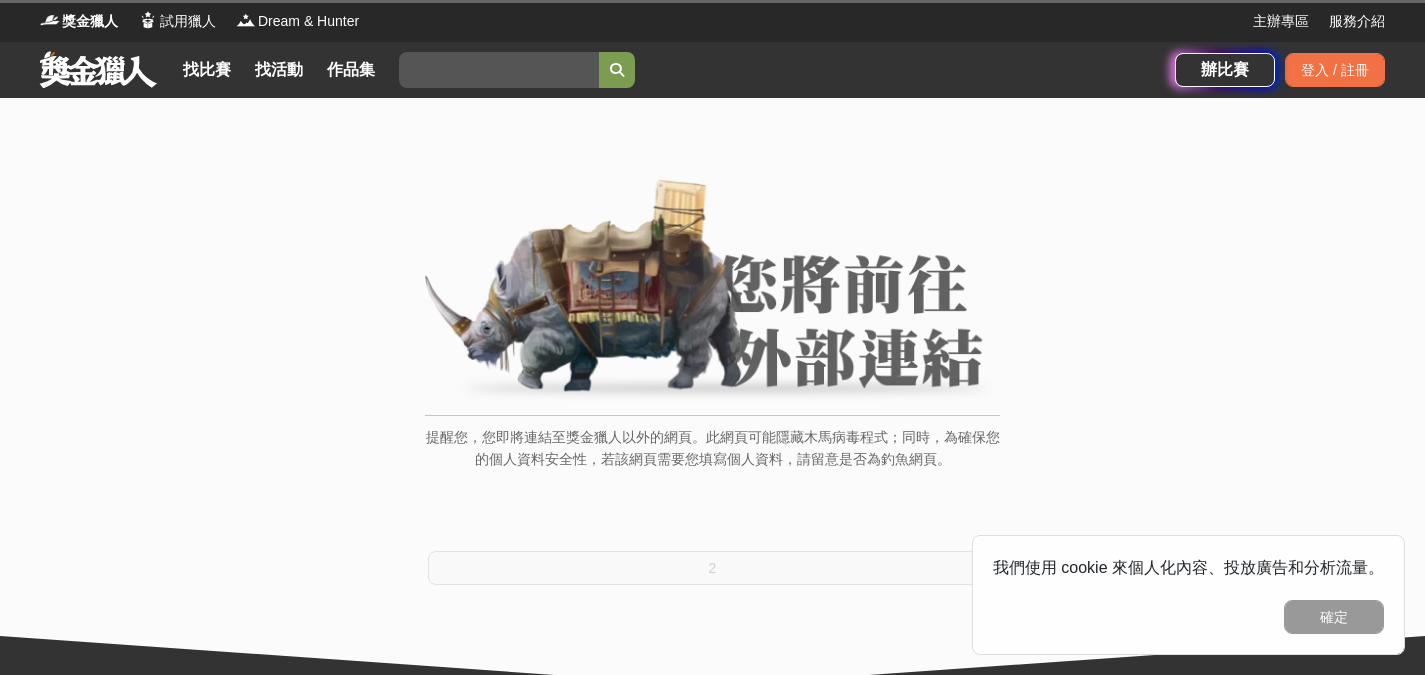 scroll, scrollTop: 0, scrollLeft: 0, axis: both 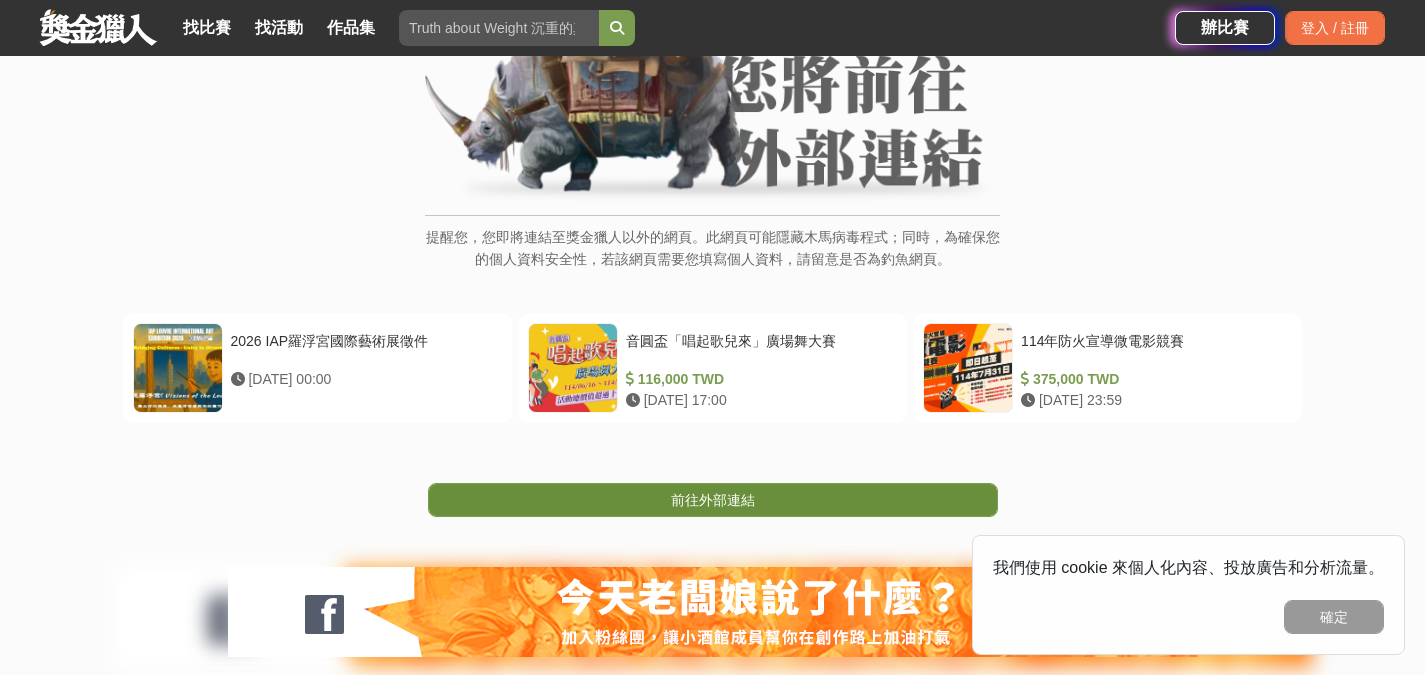 click on "前往外部連結" at bounding box center (713, 500) 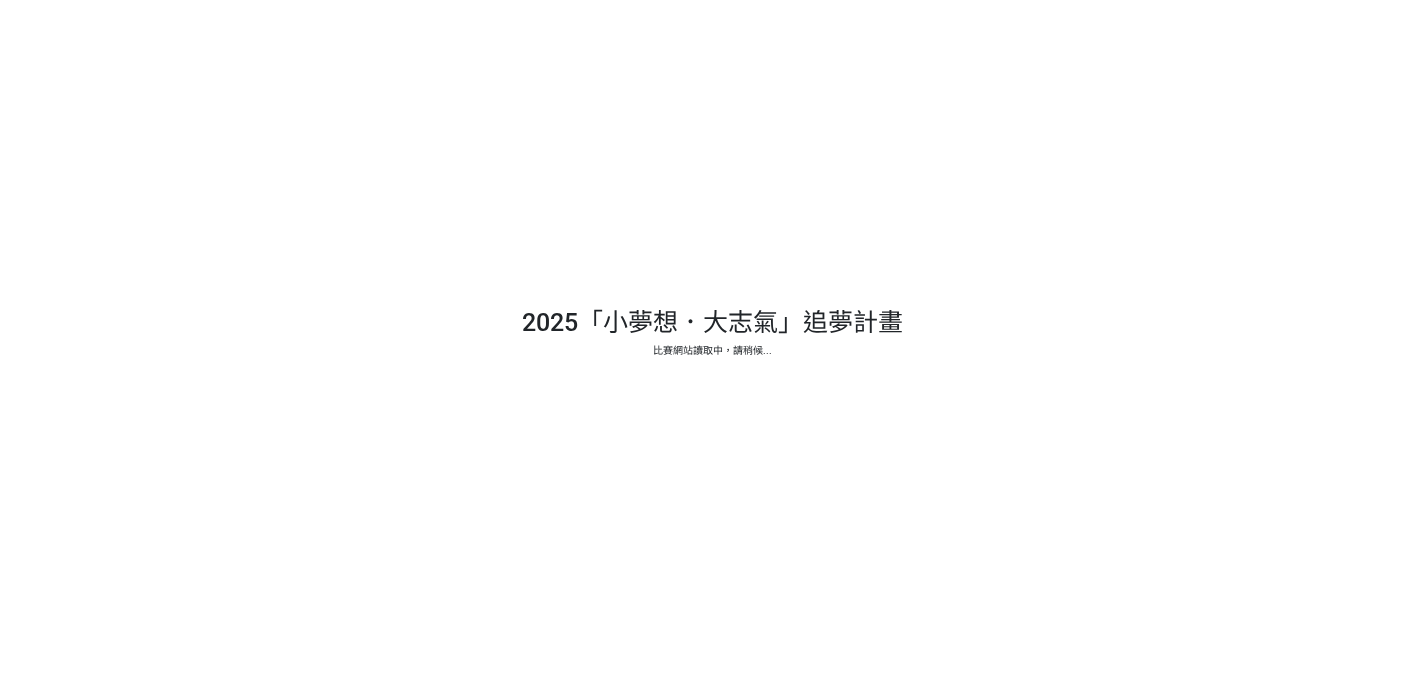 scroll, scrollTop: 0, scrollLeft: 0, axis: both 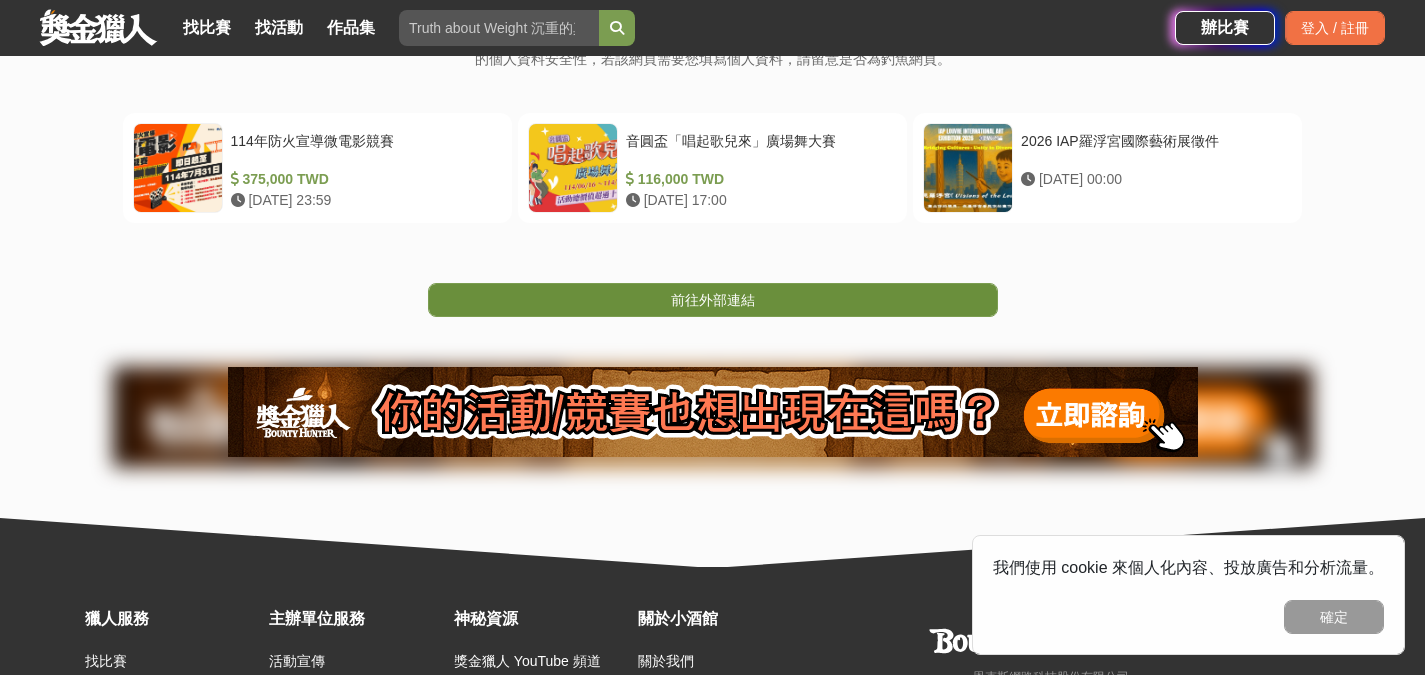 click on "前往外部連結" at bounding box center [713, 300] 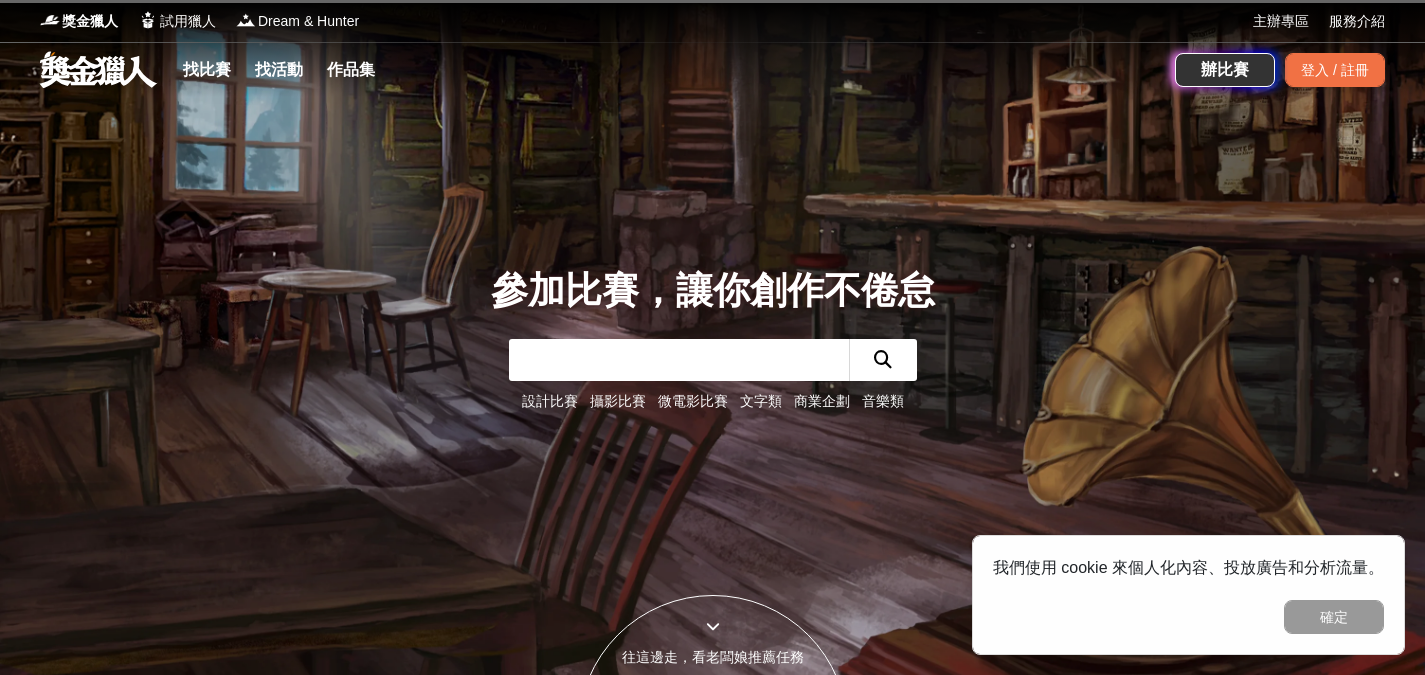 scroll, scrollTop: 0, scrollLeft: 0, axis: both 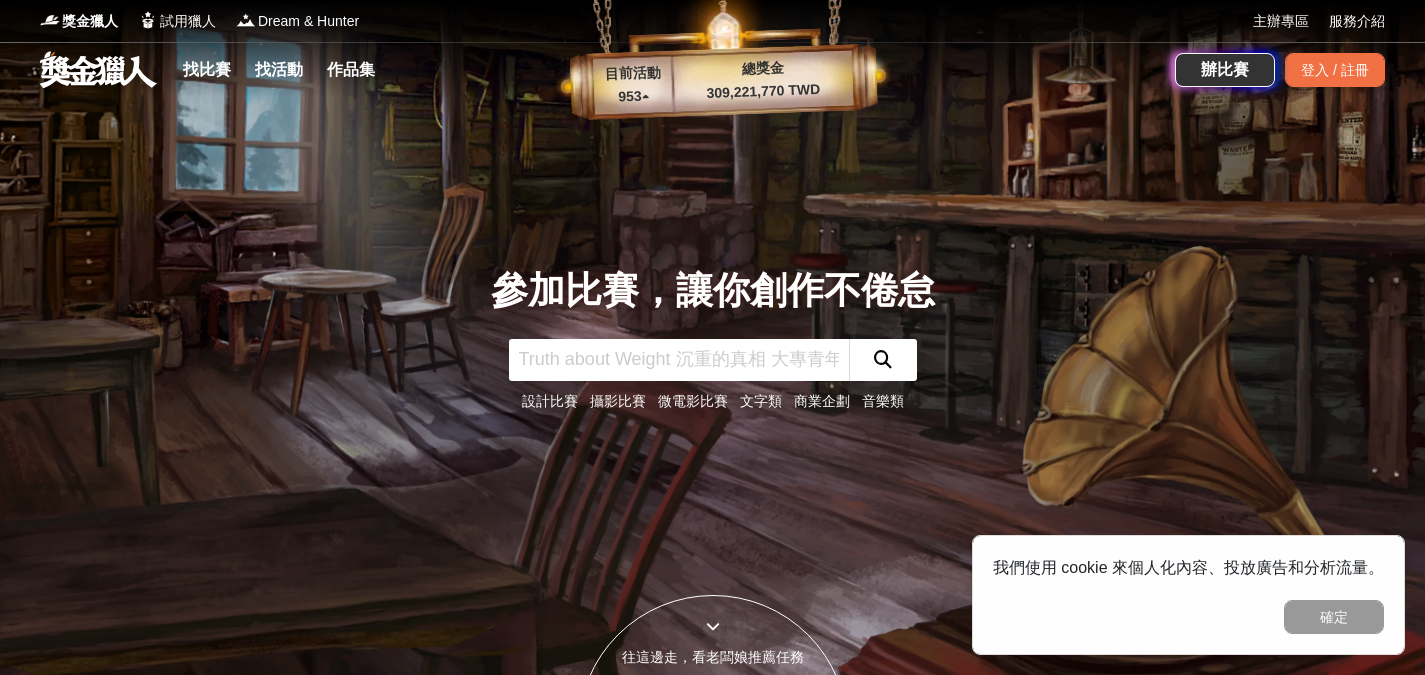 click at bounding box center [679, 360] 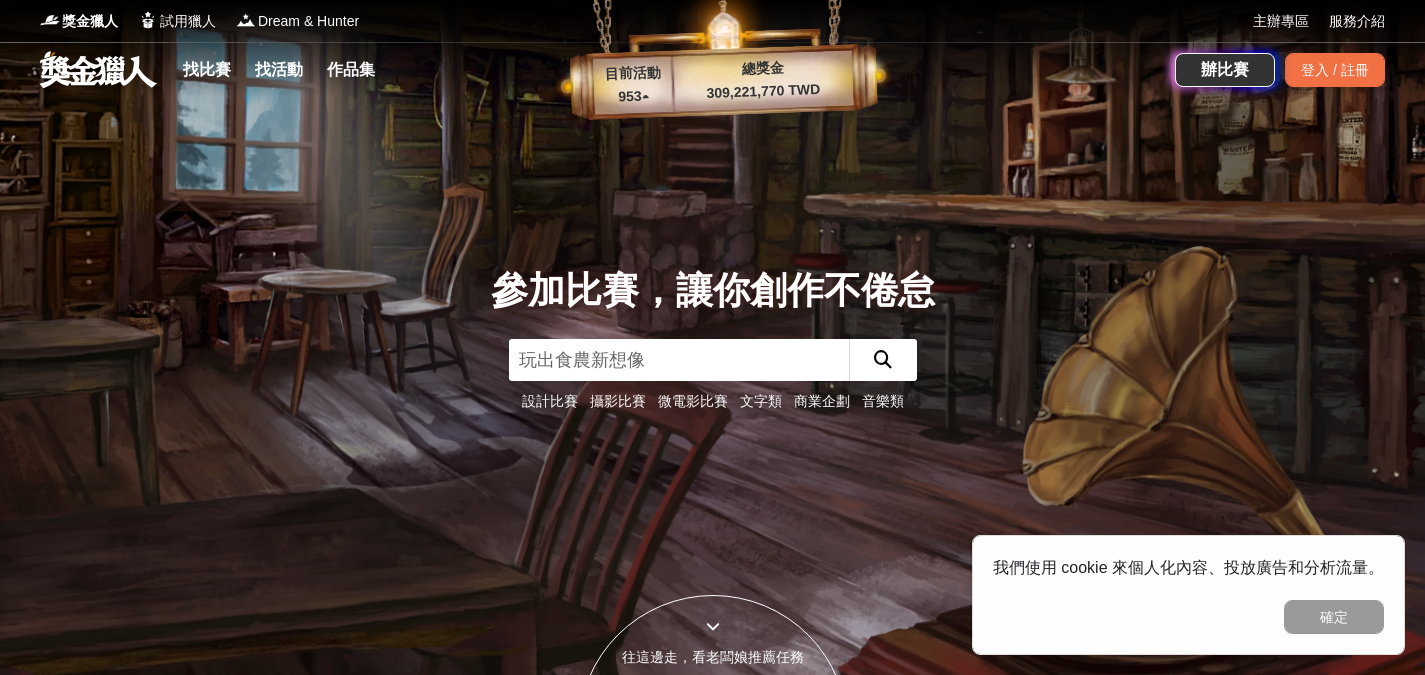 type on "玩出食農新想像" 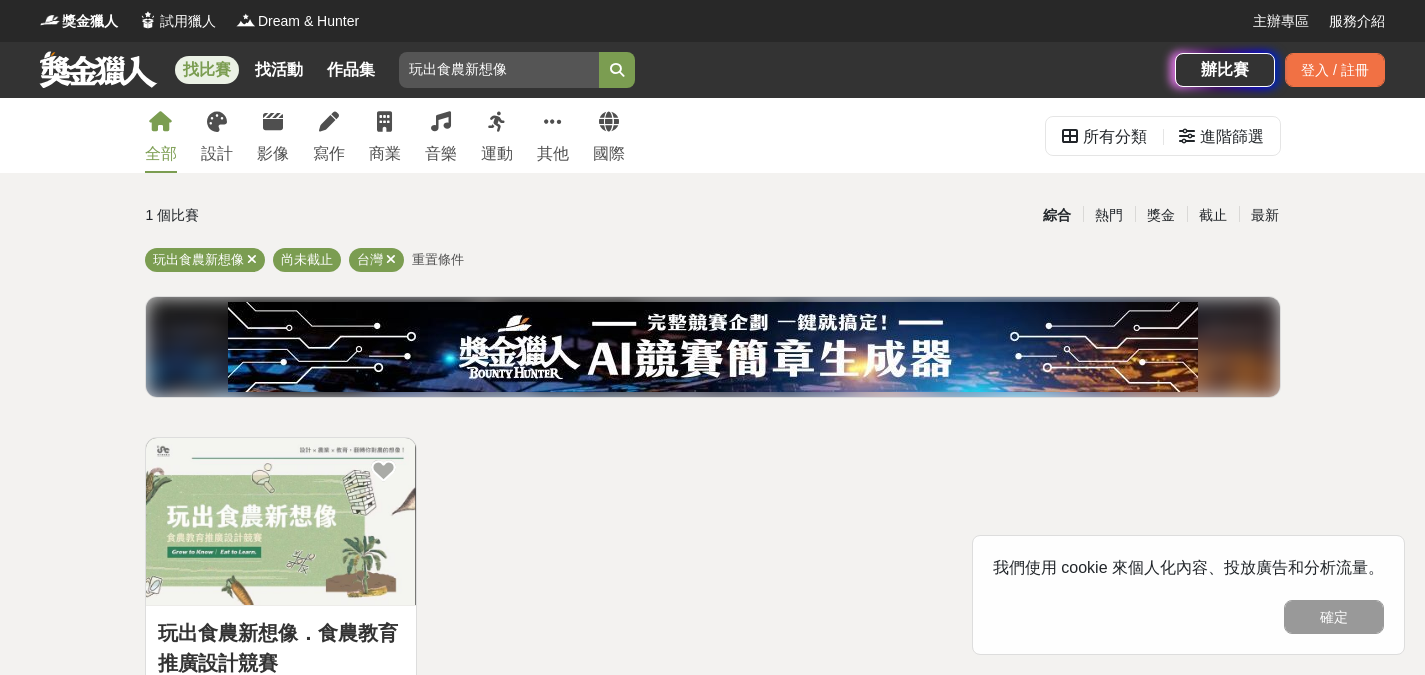 click at bounding box center (281, 521) 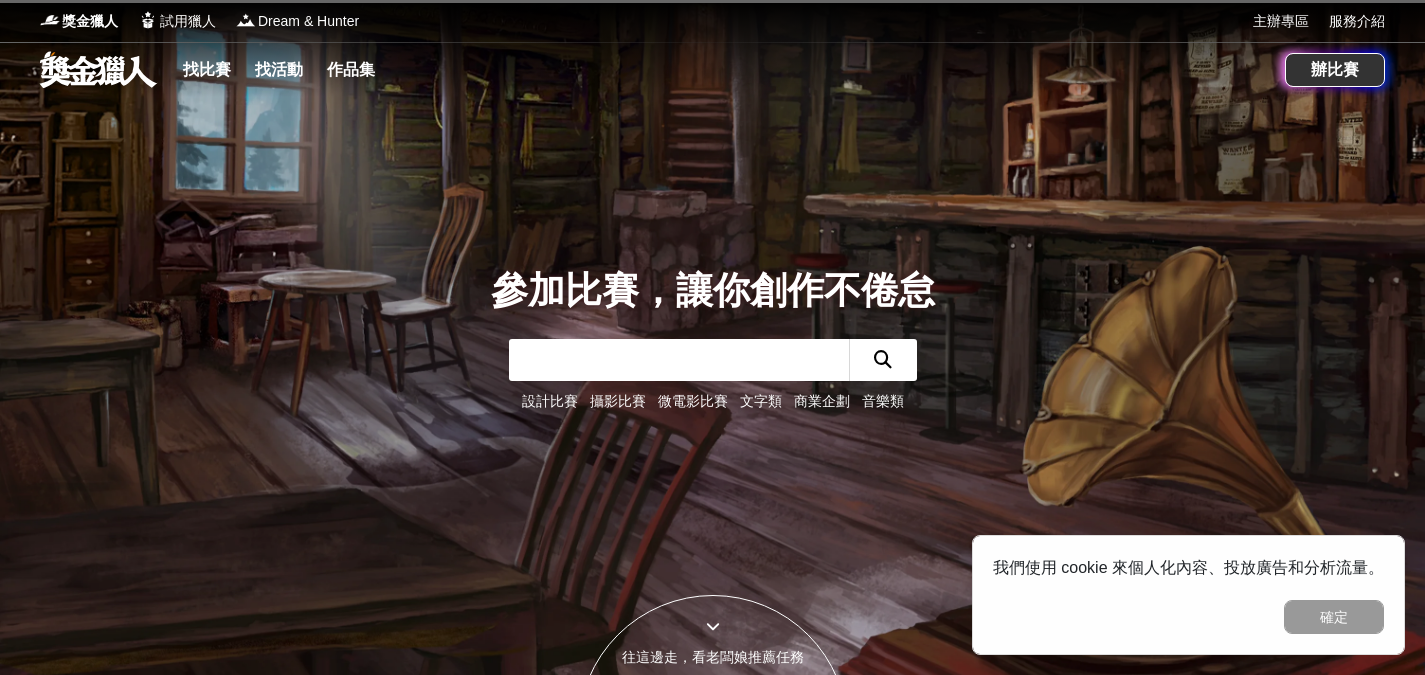scroll, scrollTop: 0, scrollLeft: 0, axis: both 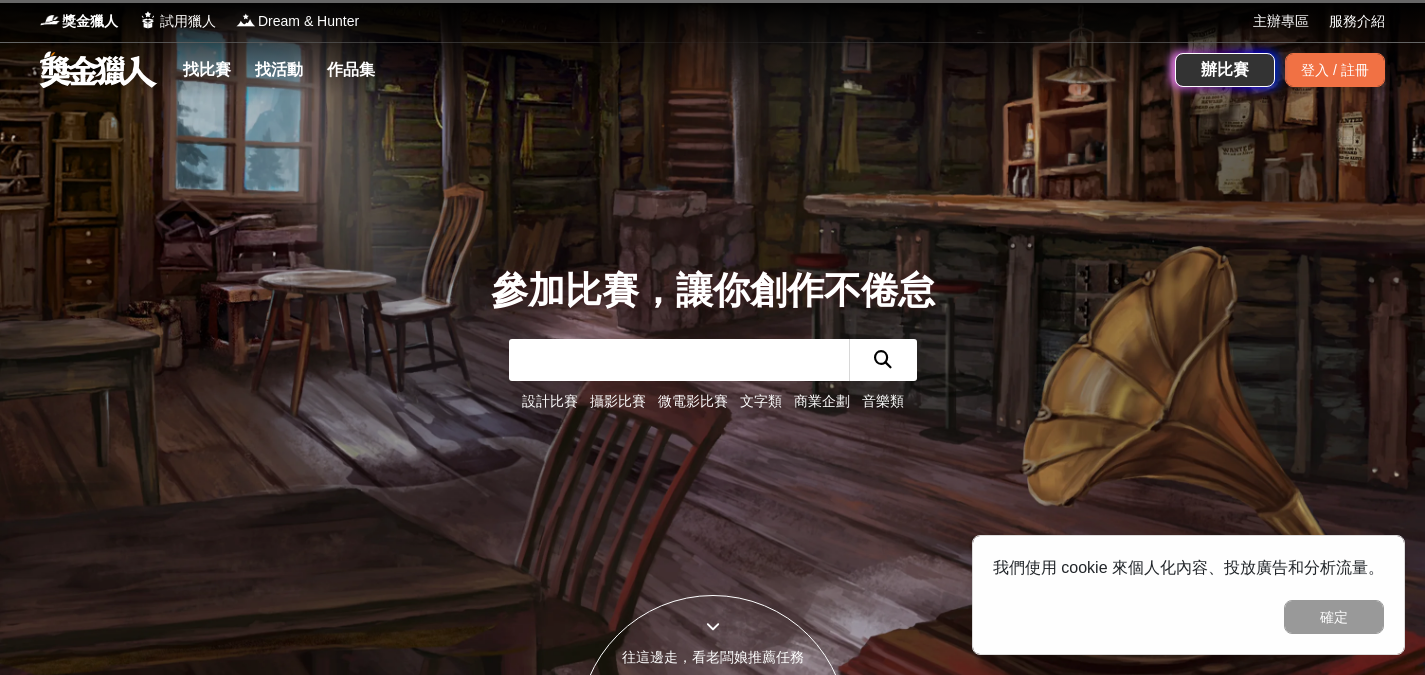 paste on "淨零綠生活-低碳遊程提案競賽" 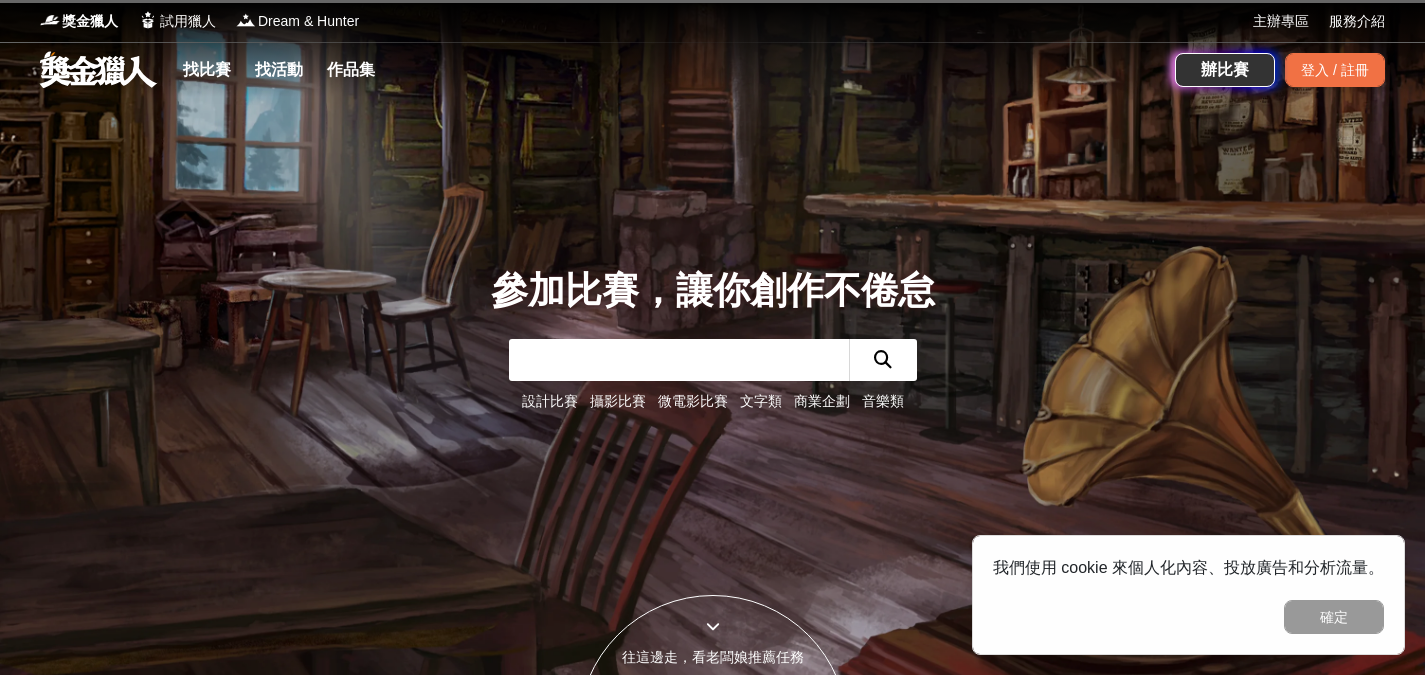 type on "淨零綠生活-低碳遊程提案競賽" 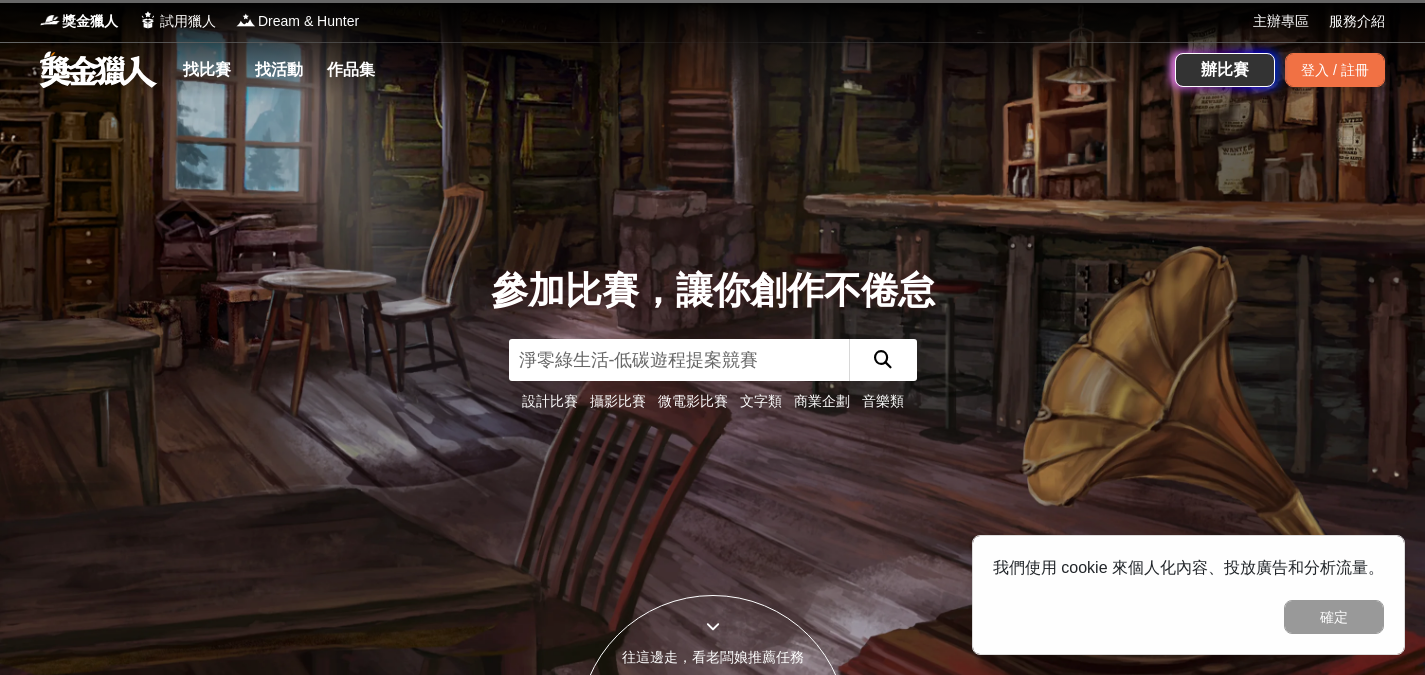 click at bounding box center (883, 360) 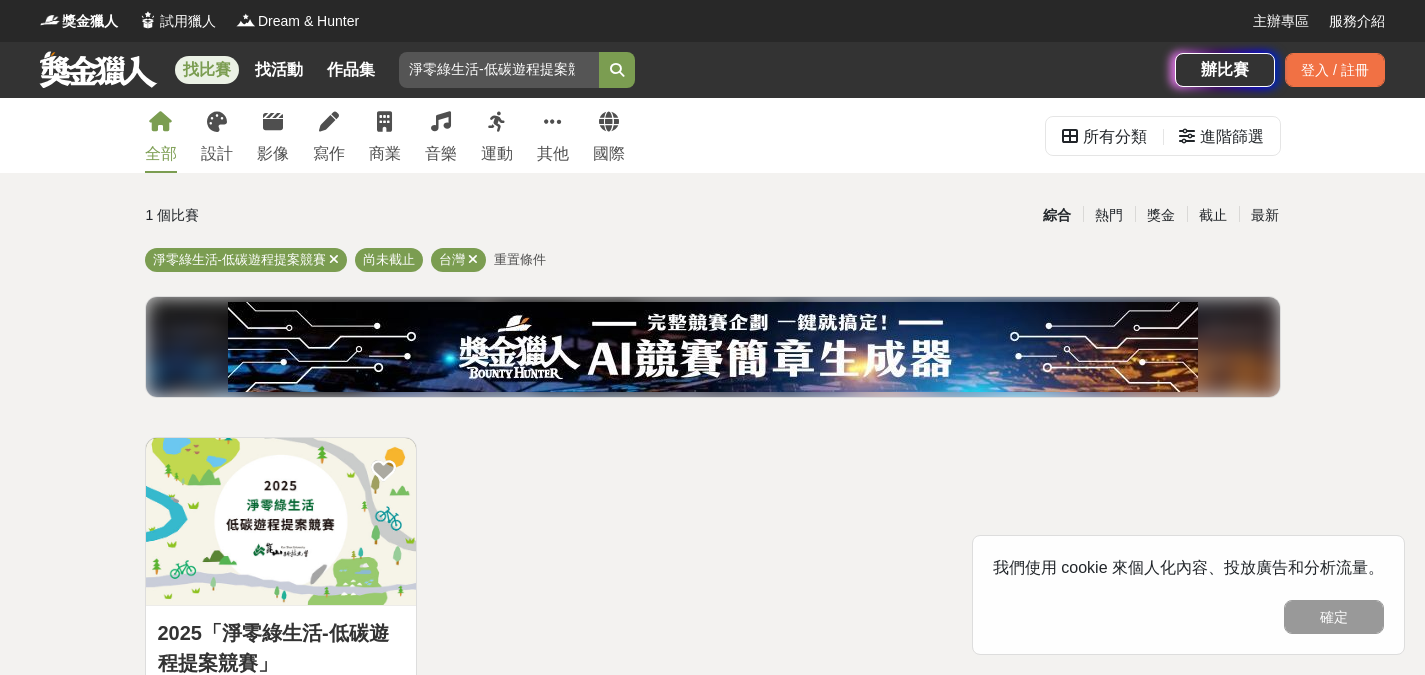 click at bounding box center [281, 521] 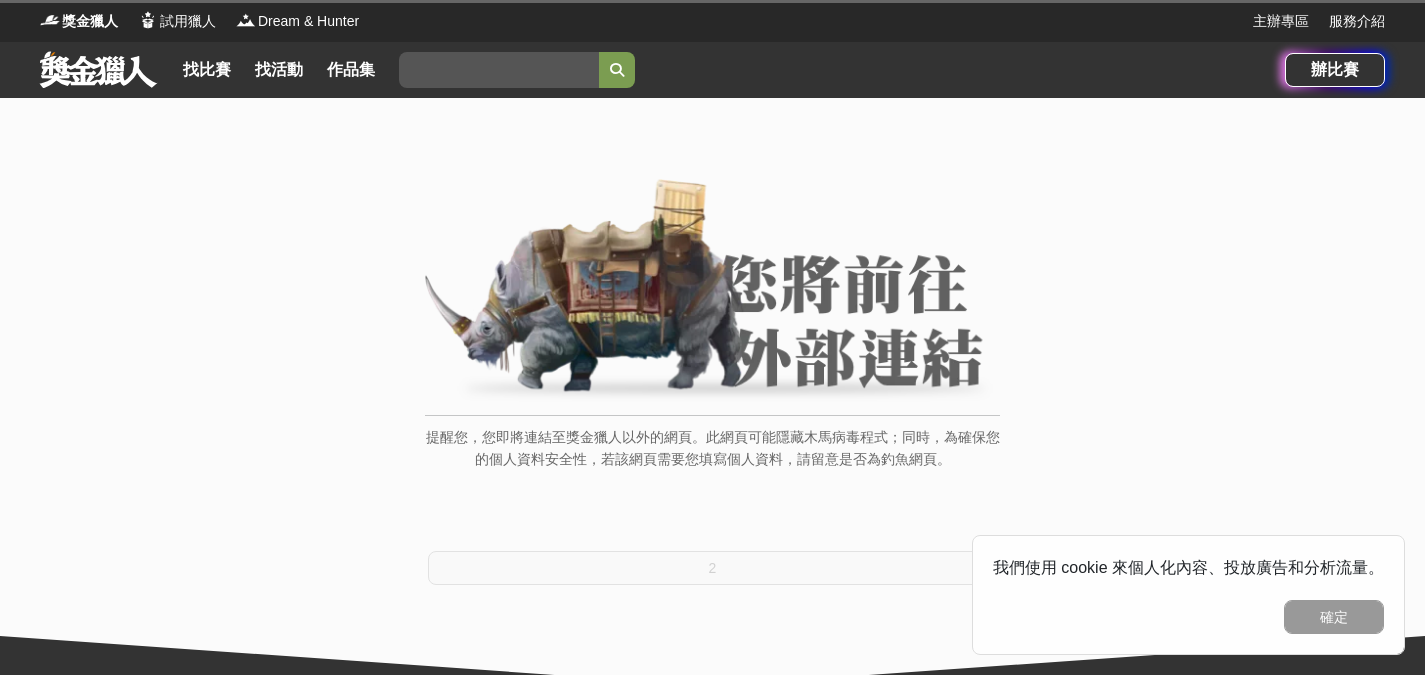 scroll, scrollTop: 0, scrollLeft: 0, axis: both 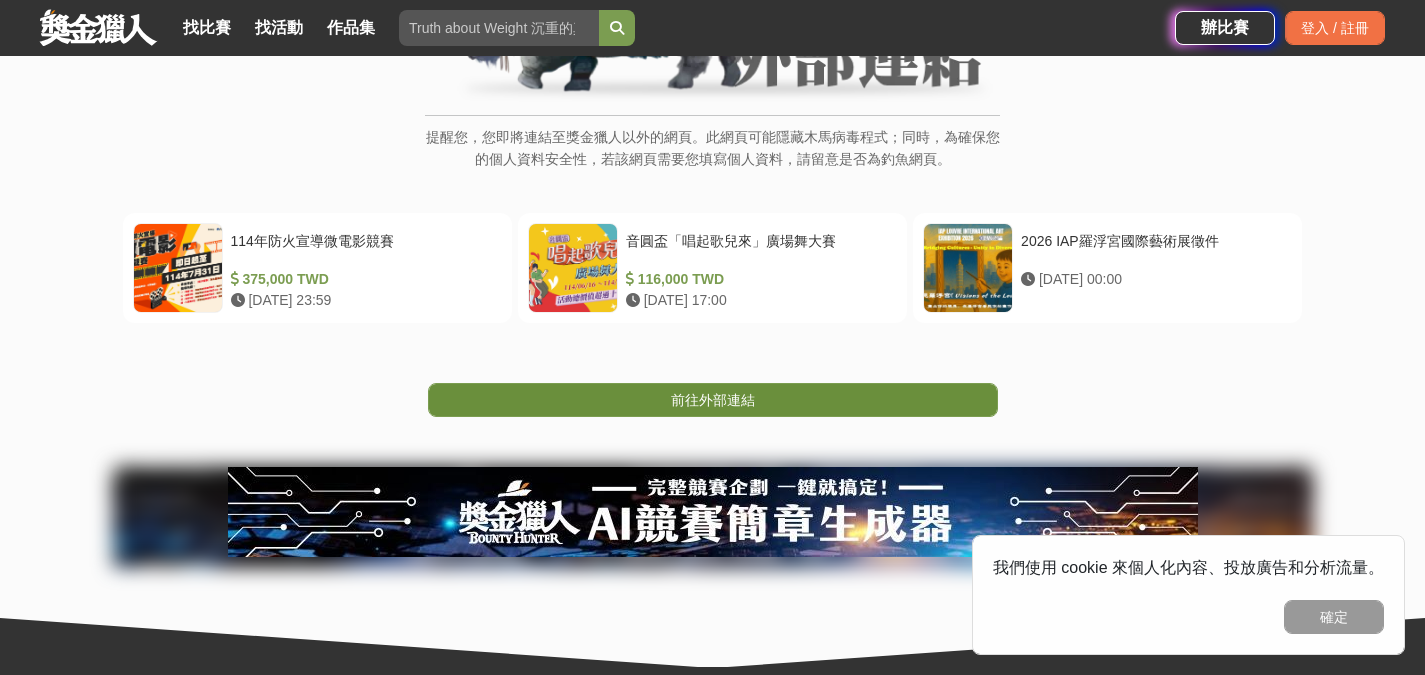 click on "前往外部連結" at bounding box center [713, 400] 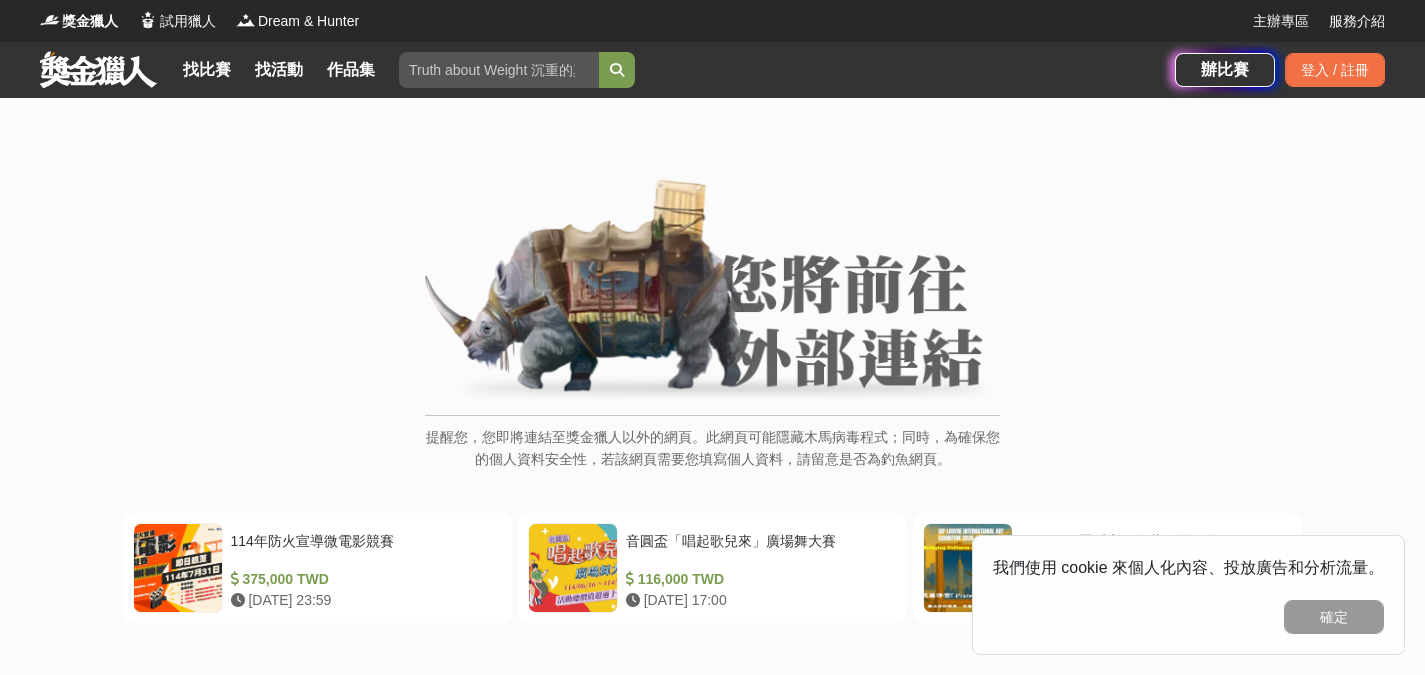 scroll, scrollTop: 0, scrollLeft: 0, axis: both 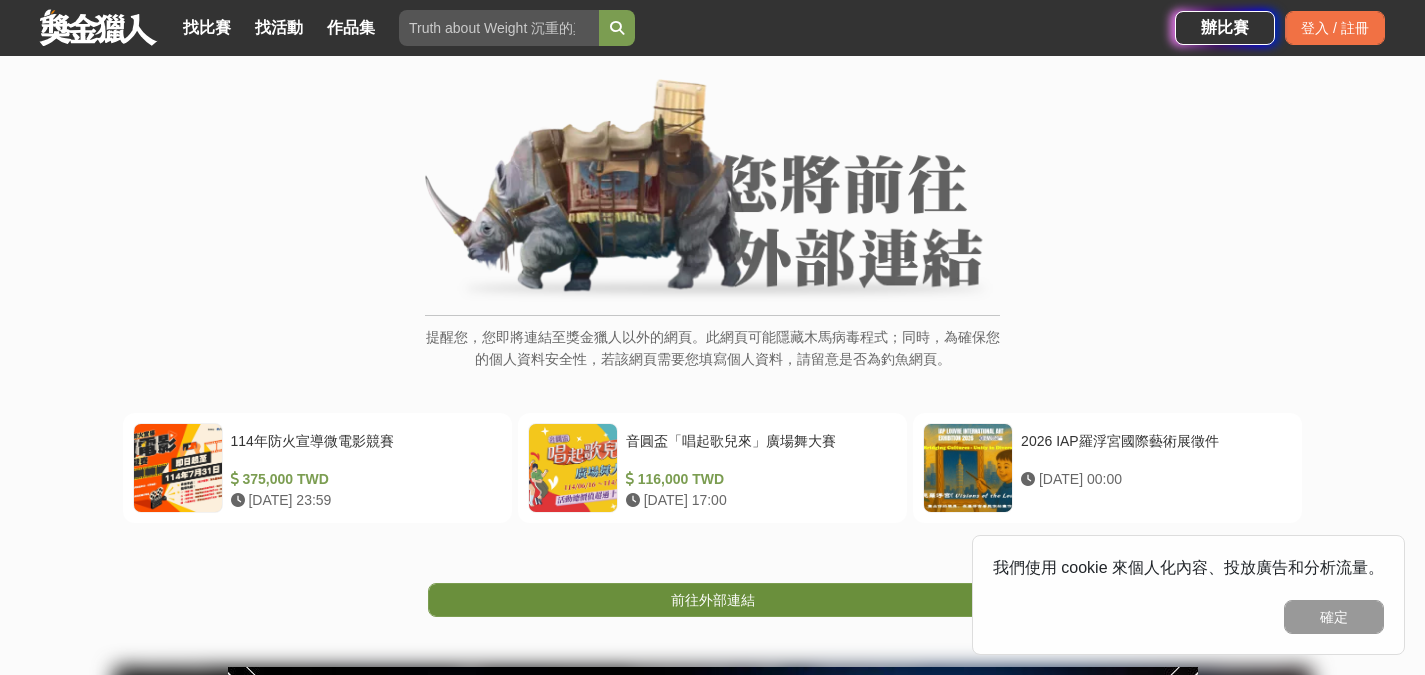 click on "前往外部連結" at bounding box center [713, 600] 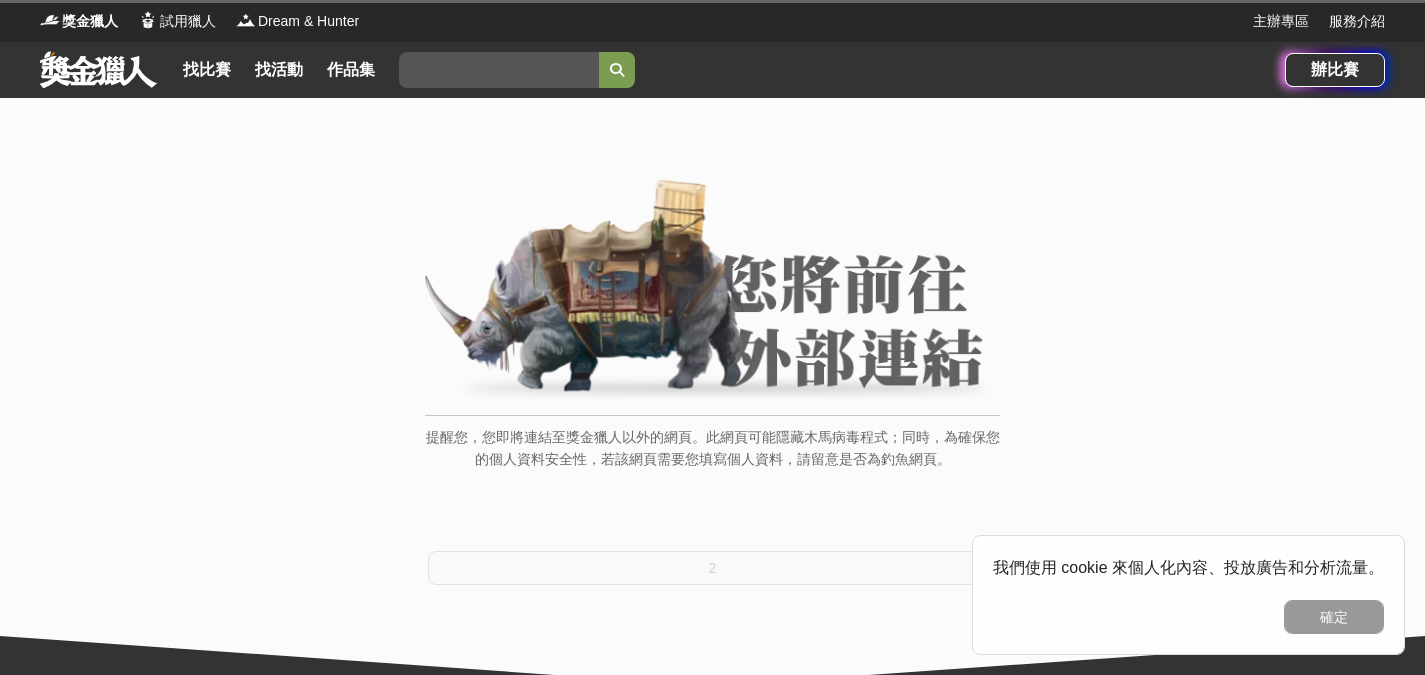 scroll, scrollTop: 0, scrollLeft: 0, axis: both 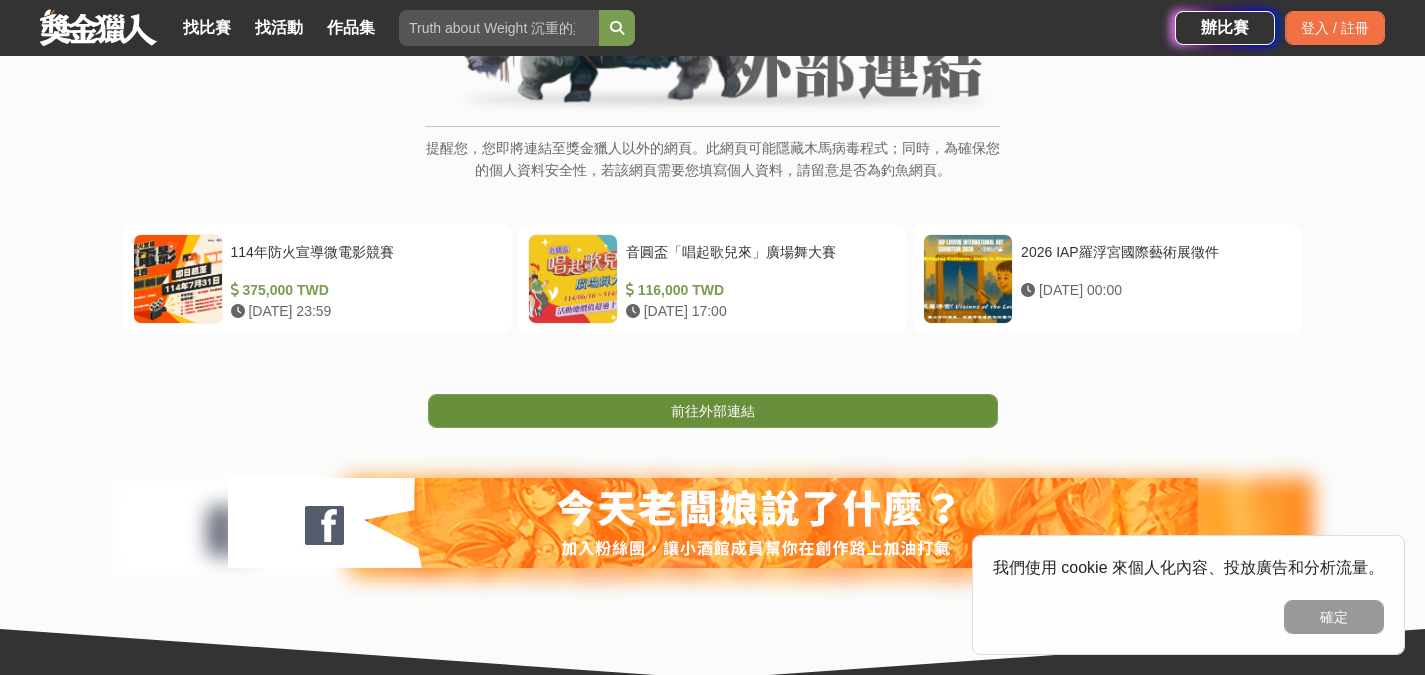 click on "前往外部連結" at bounding box center (713, 411) 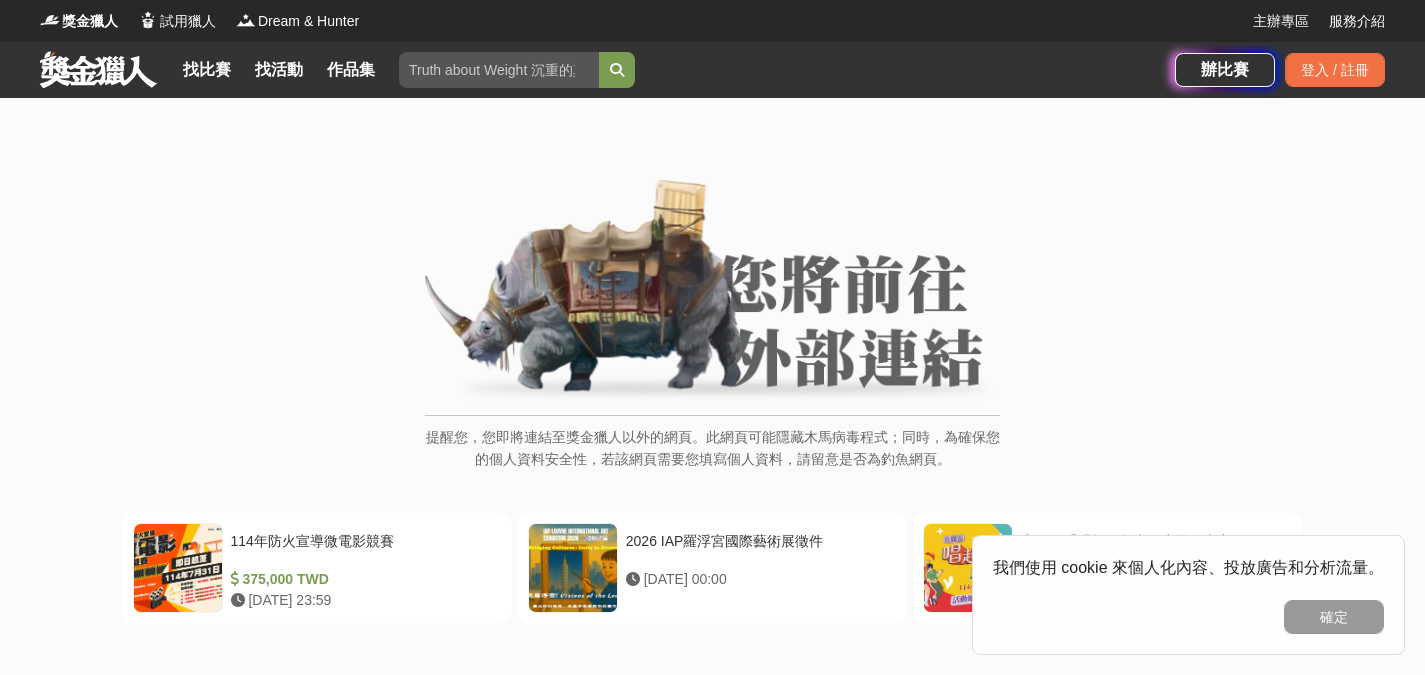 scroll, scrollTop: 0, scrollLeft: 0, axis: both 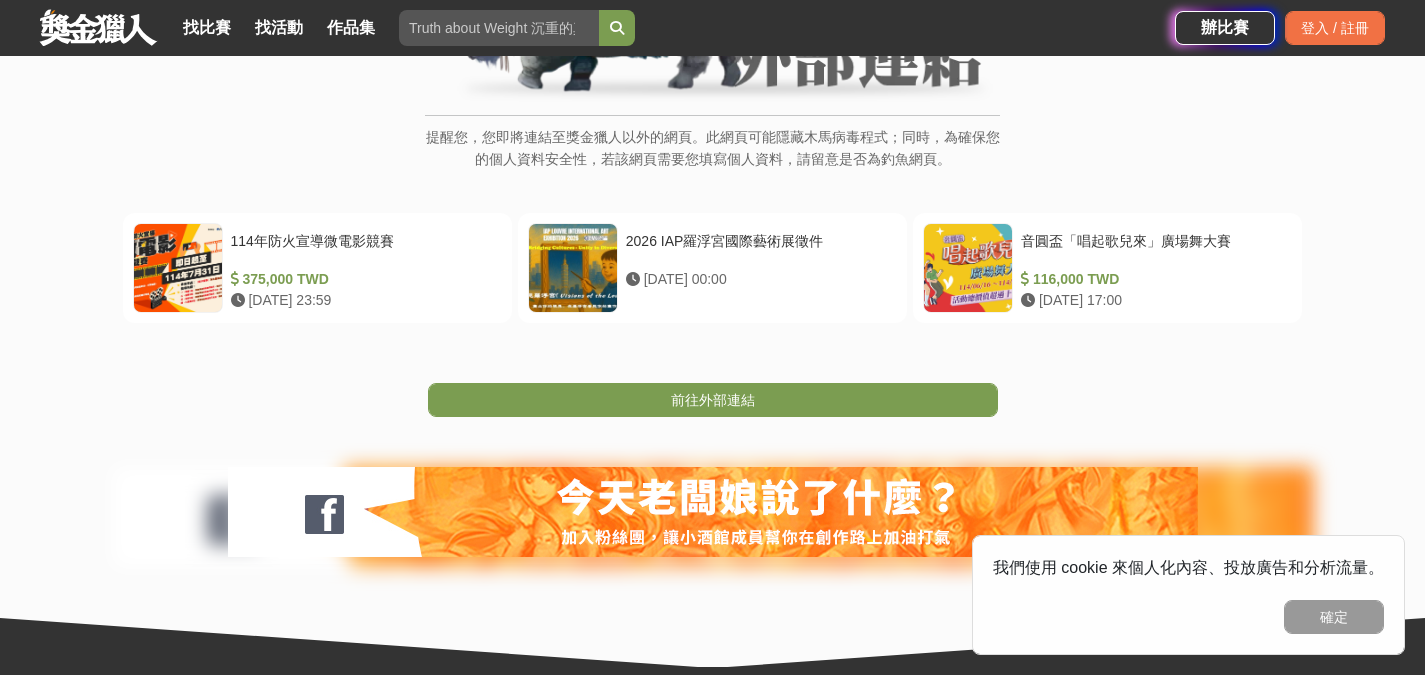 drag, startPoint x: 525, startPoint y: 407, endPoint x: 491, endPoint y: 371, distance: 49.517673 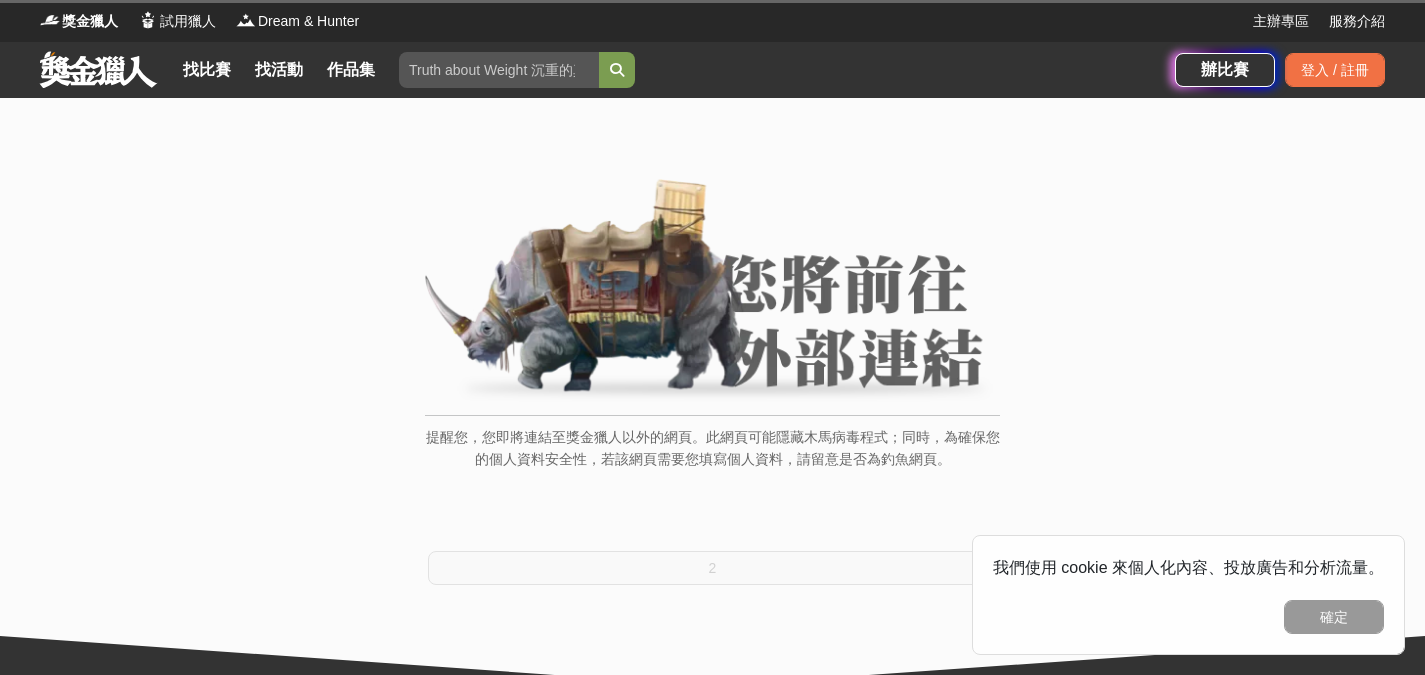 scroll, scrollTop: 0, scrollLeft: 0, axis: both 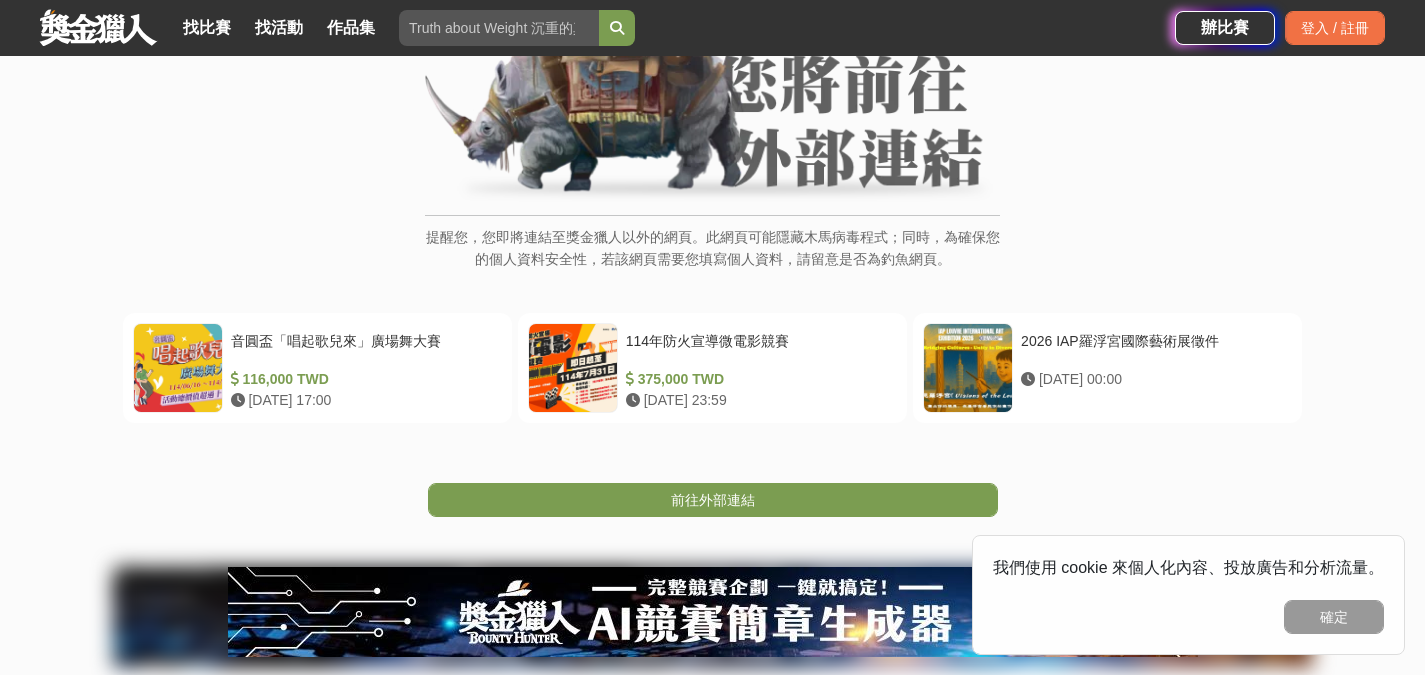 click on "前往外部連結" at bounding box center (713, 500) 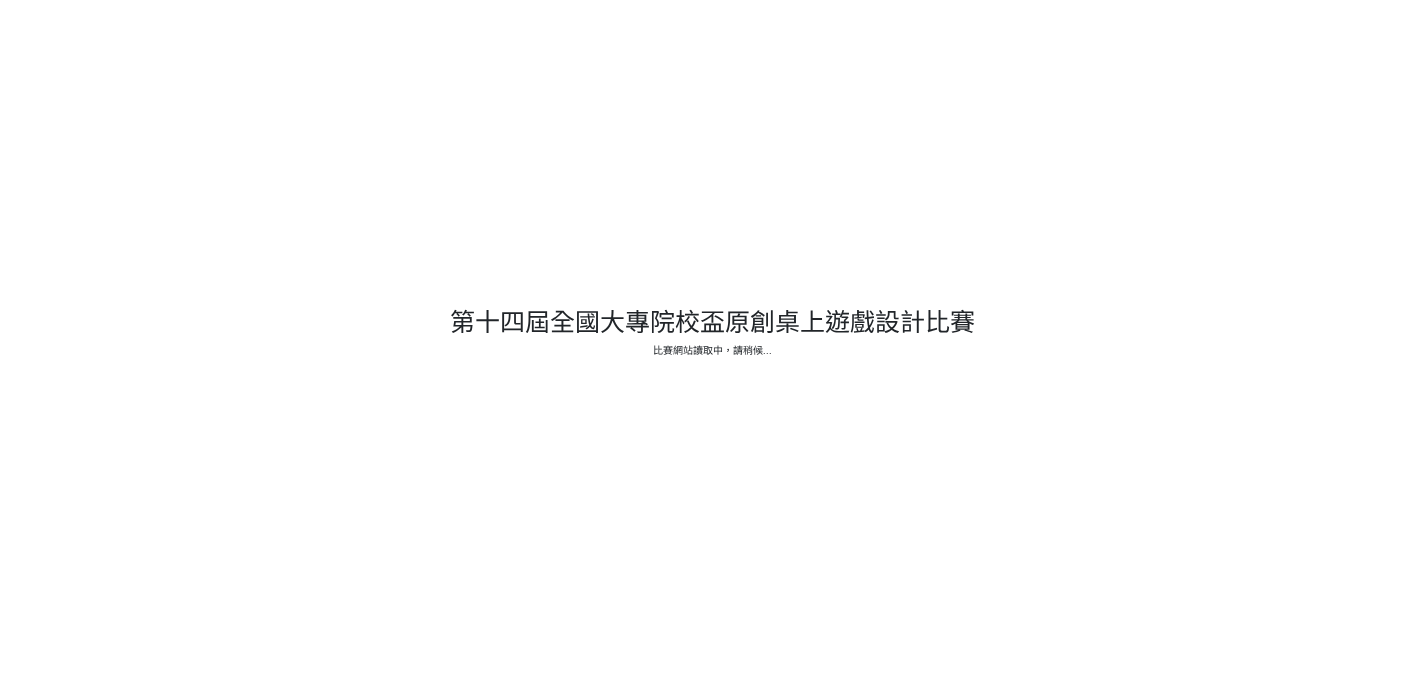 scroll, scrollTop: 0, scrollLeft: 0, axis: both 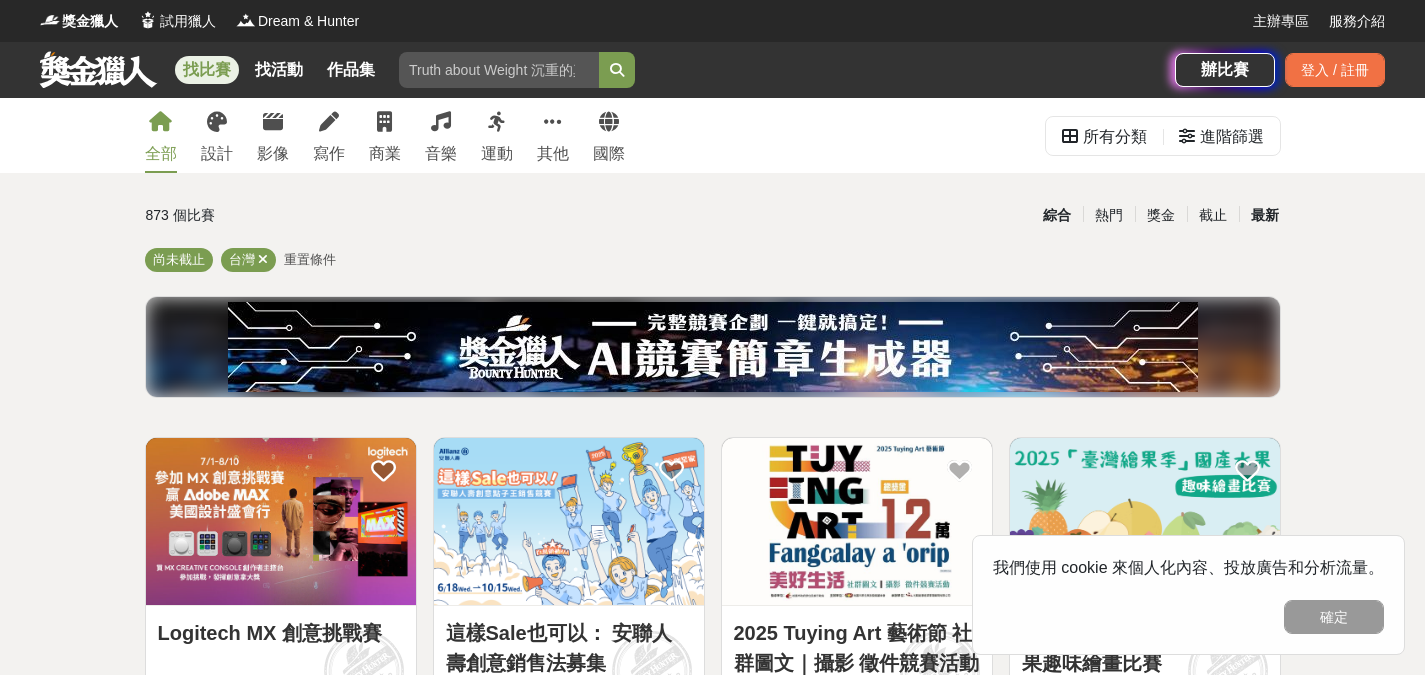 click on "最新" at bounding box center (1265, 215) 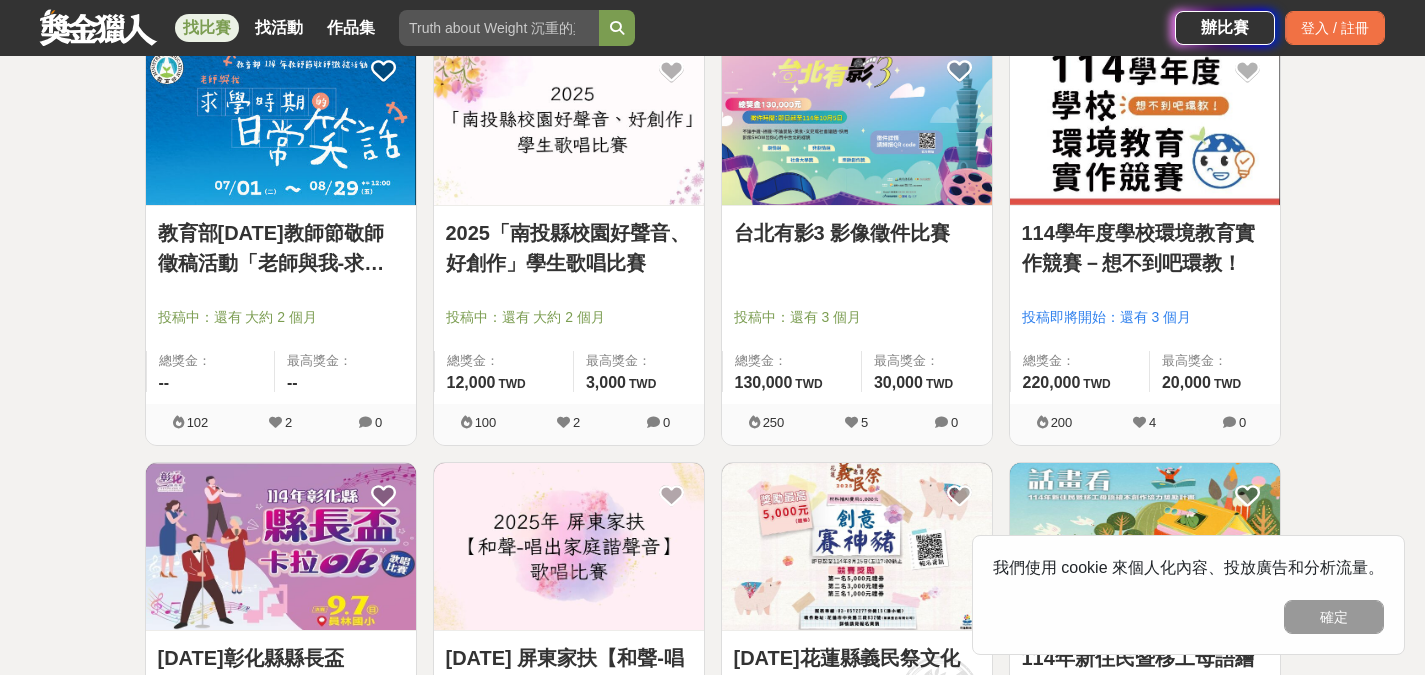 scroll, scrollTop: 2100, scrollLeft: 0, axis: vertical 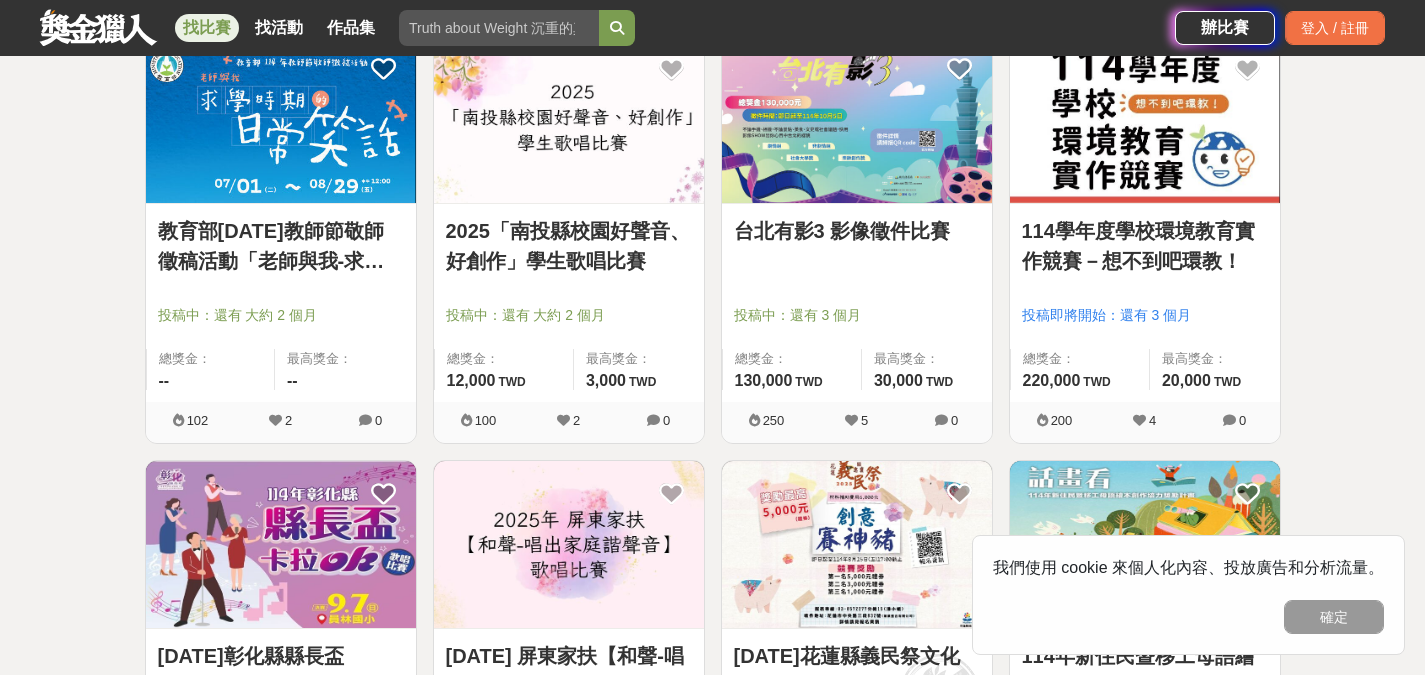 click on "114學年度學校環境教育實作競賽－想不到吧環教！" at bounding box center (1145, 246) 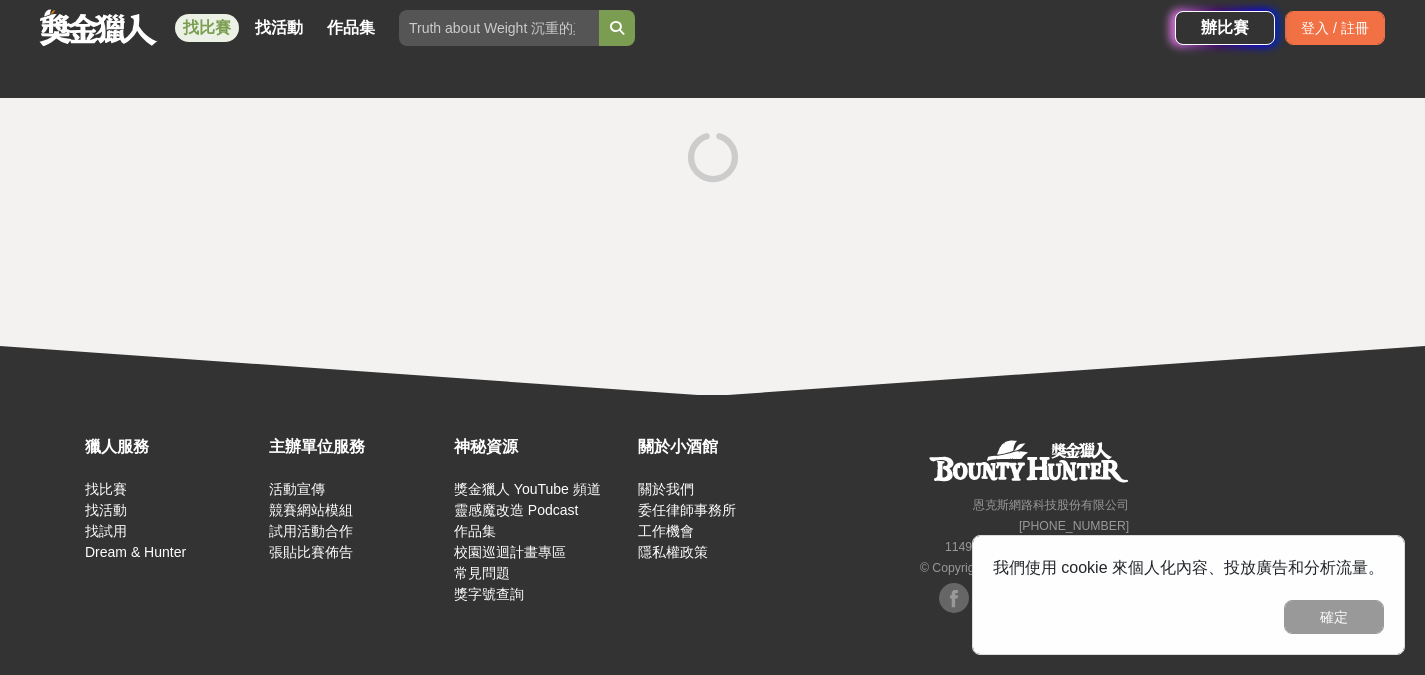scroll, scrollTop: 0, scrollLeft: 0, axis: both 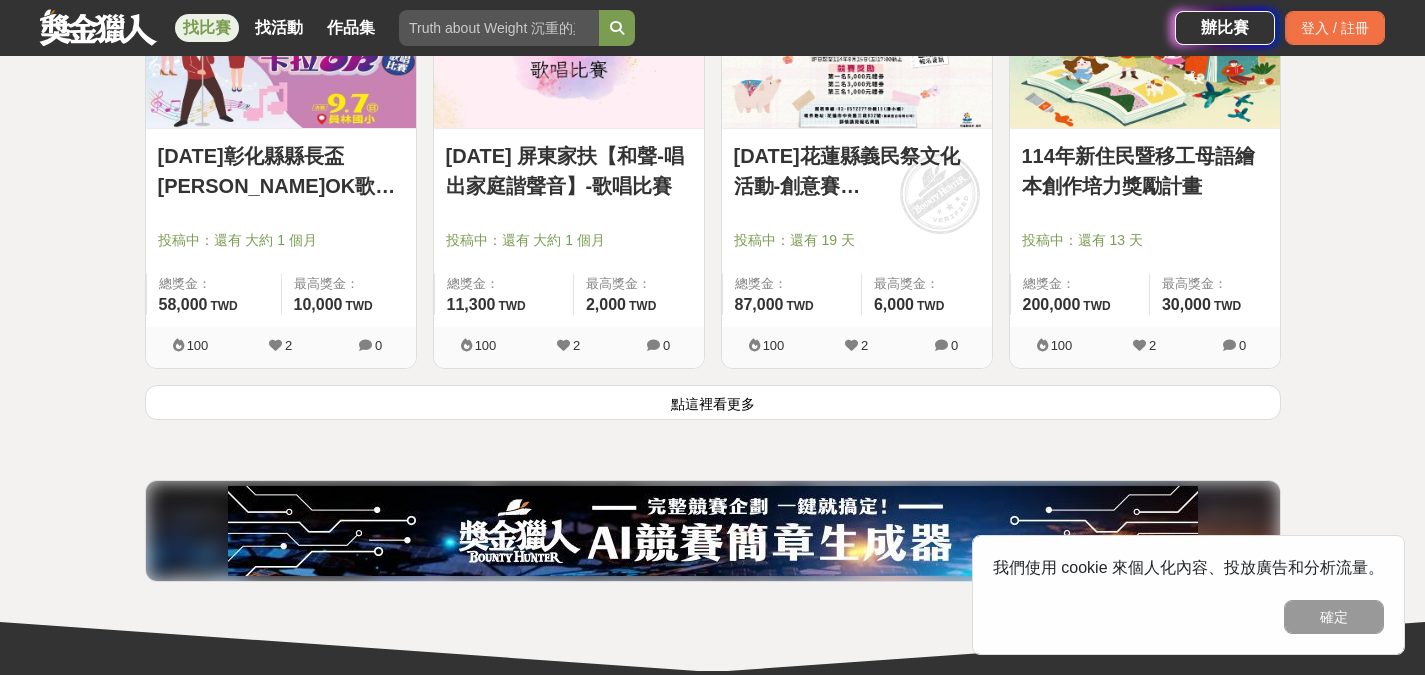 click on "點這裡看更多" at bounding box center (713, 402) 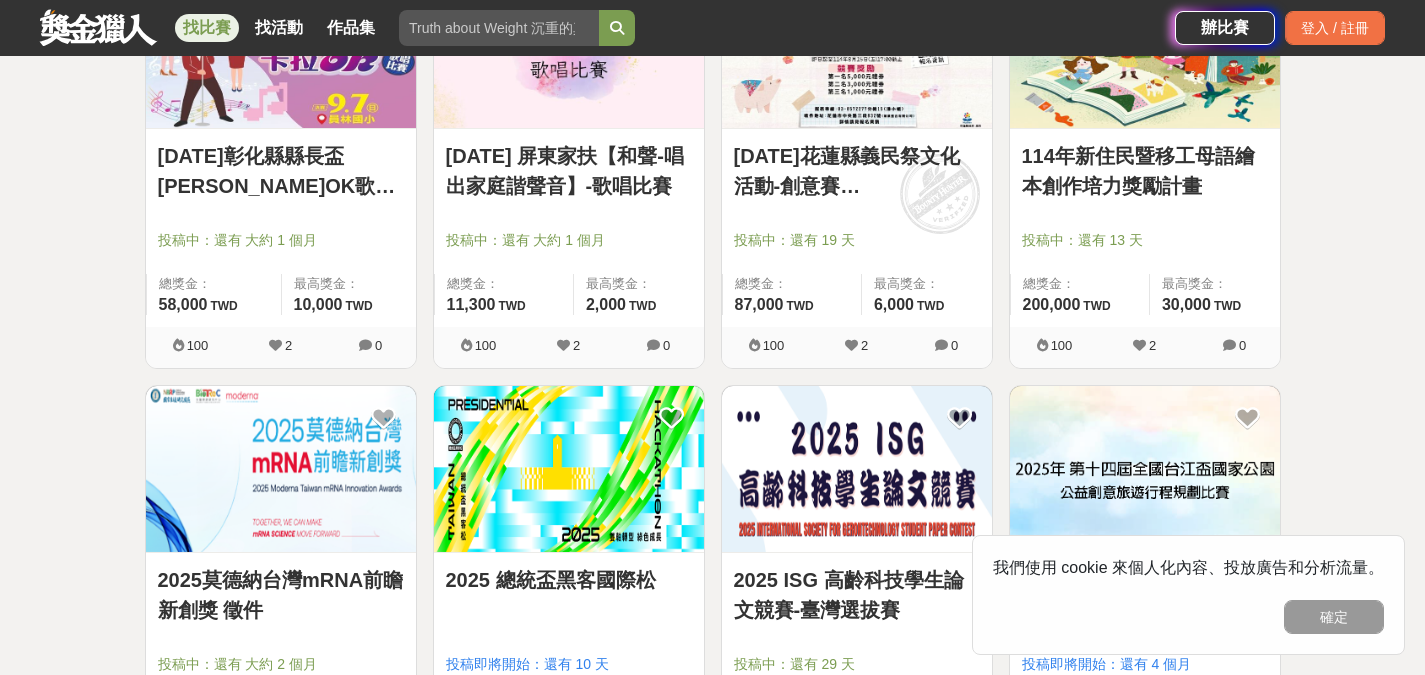 click on "2025 總統盃黑客國際松" at bounding box center (569, 580) 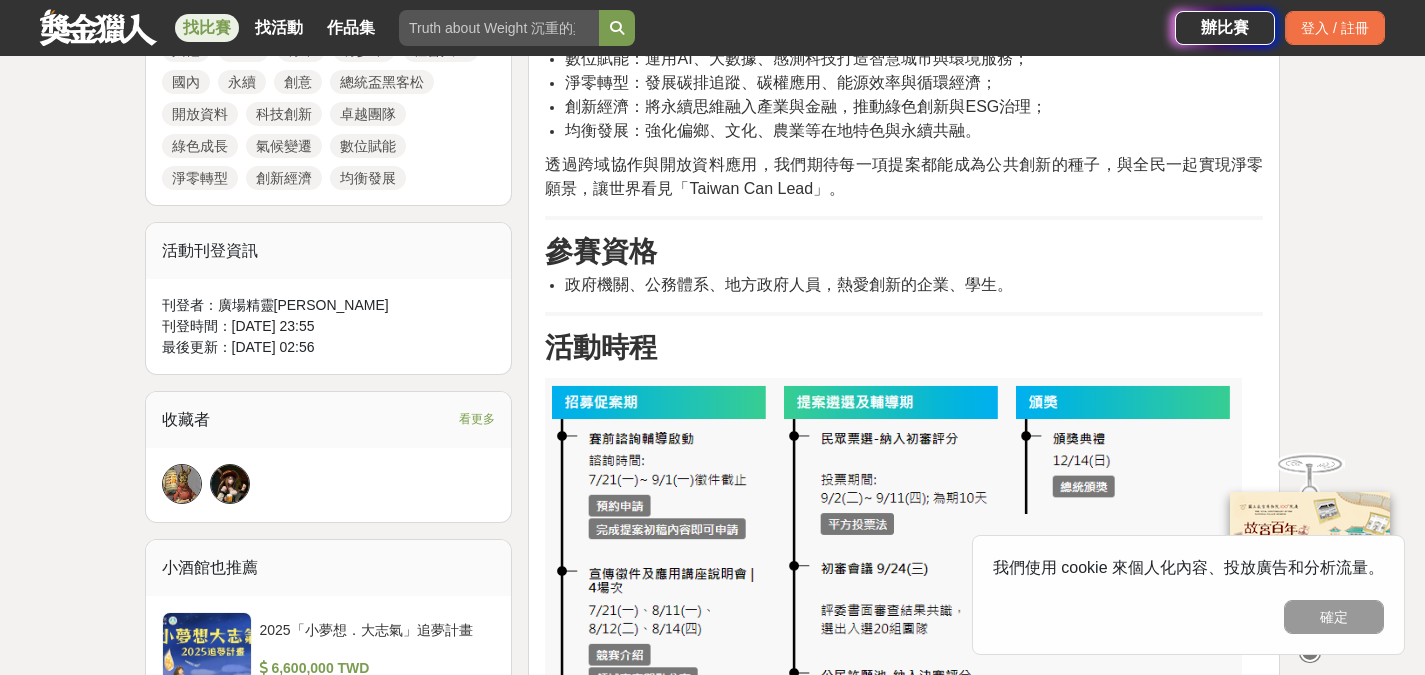 scroll, scrollTop: 200, scrollLeft: 0, axis: vertical 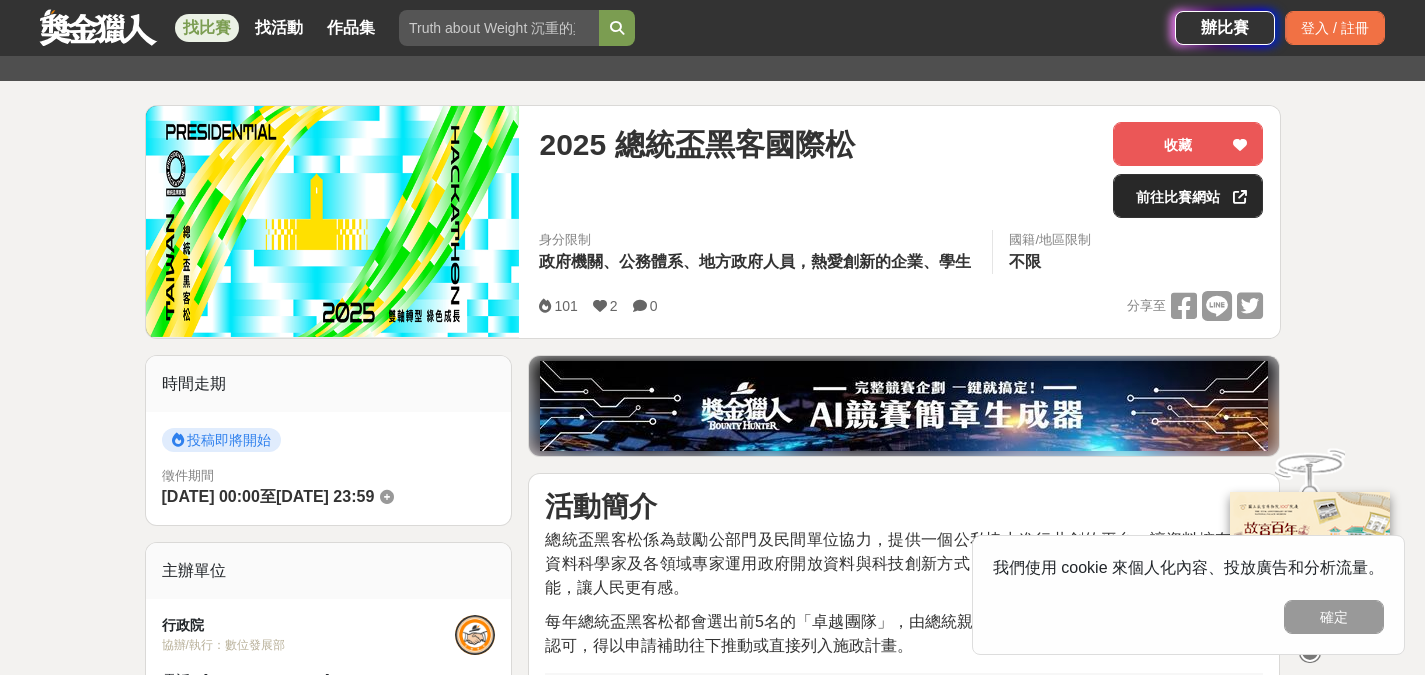click on "前往比賽網站" at bounding box center (1188, 196) 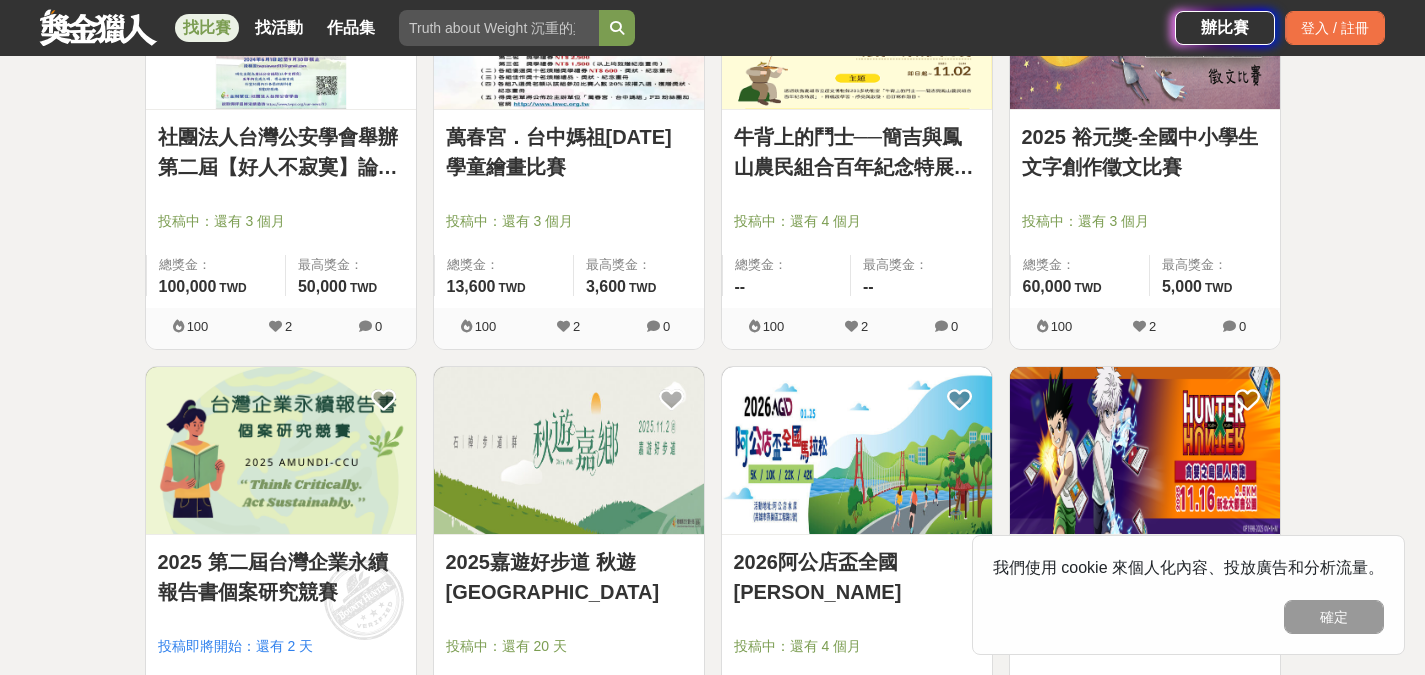 scroll, scrollTop: 3700, scrollLeft: 0, axis: vertical 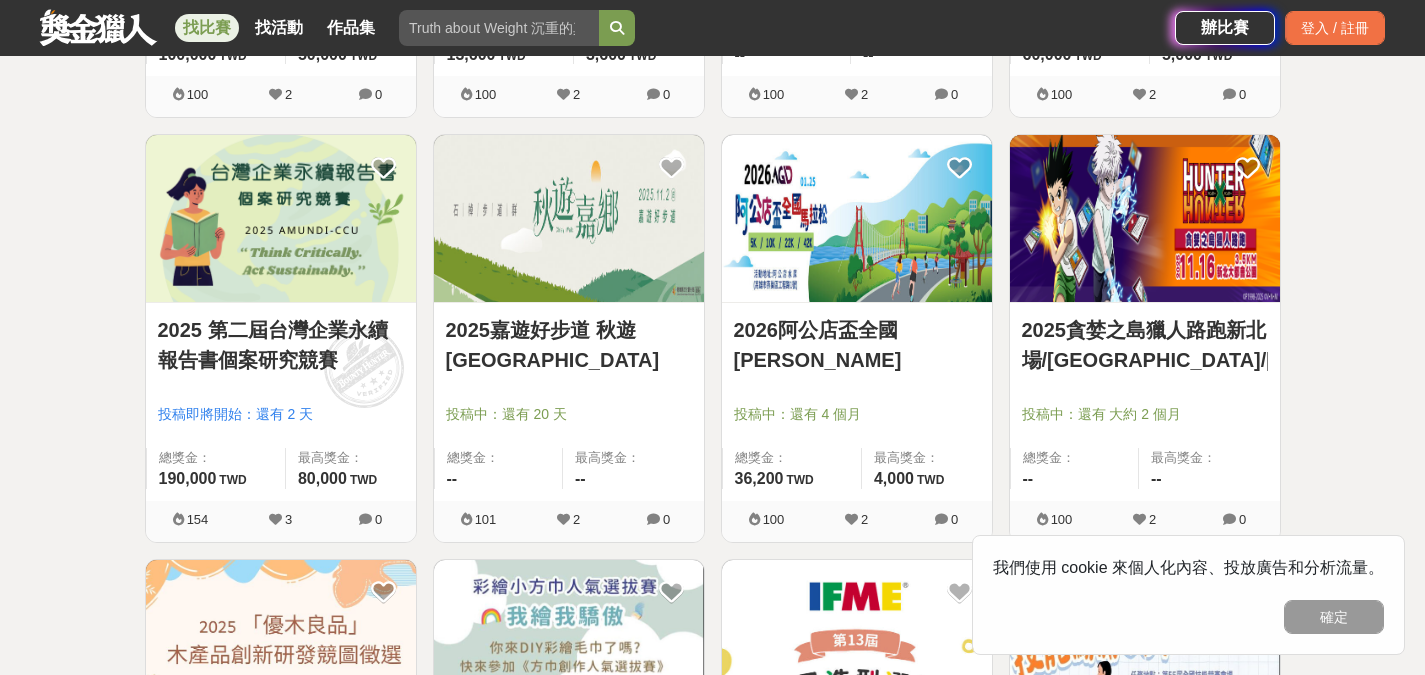 click on "2025 第二屆台灣企業永續報告書個案研究競賽" at bounding box center [281, 345] 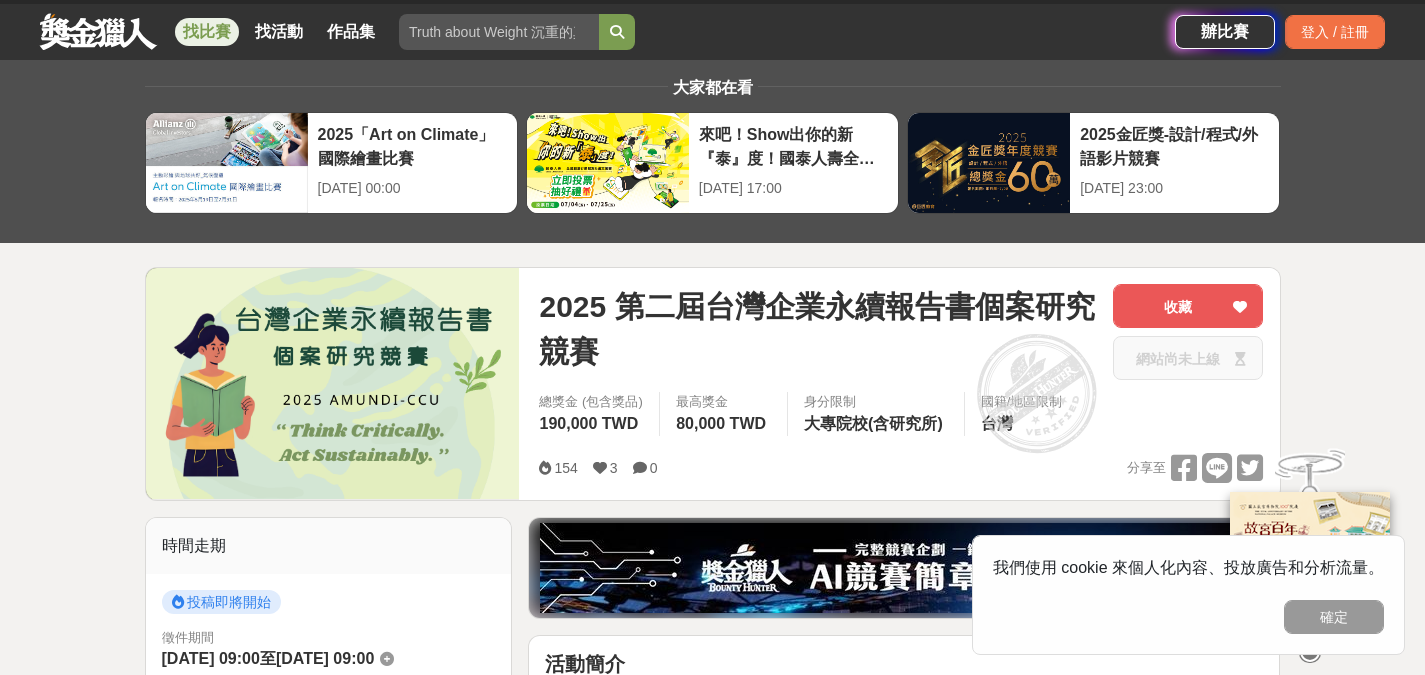 scroll, scrollTop: 0, scrollLeft: 0, axis: both 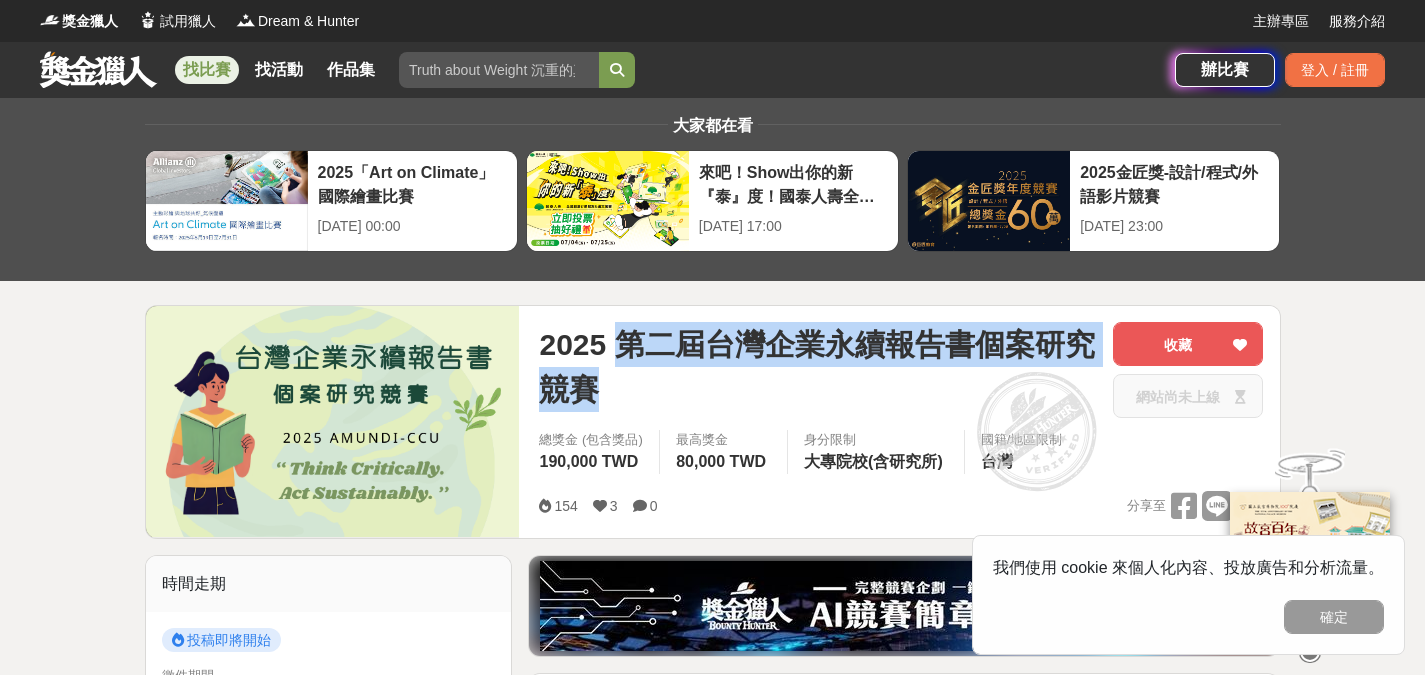 drag, startPoint x: 628, startPoint y: 334, endPoint x: 626, endPoint y: 387, distance: 53.037724 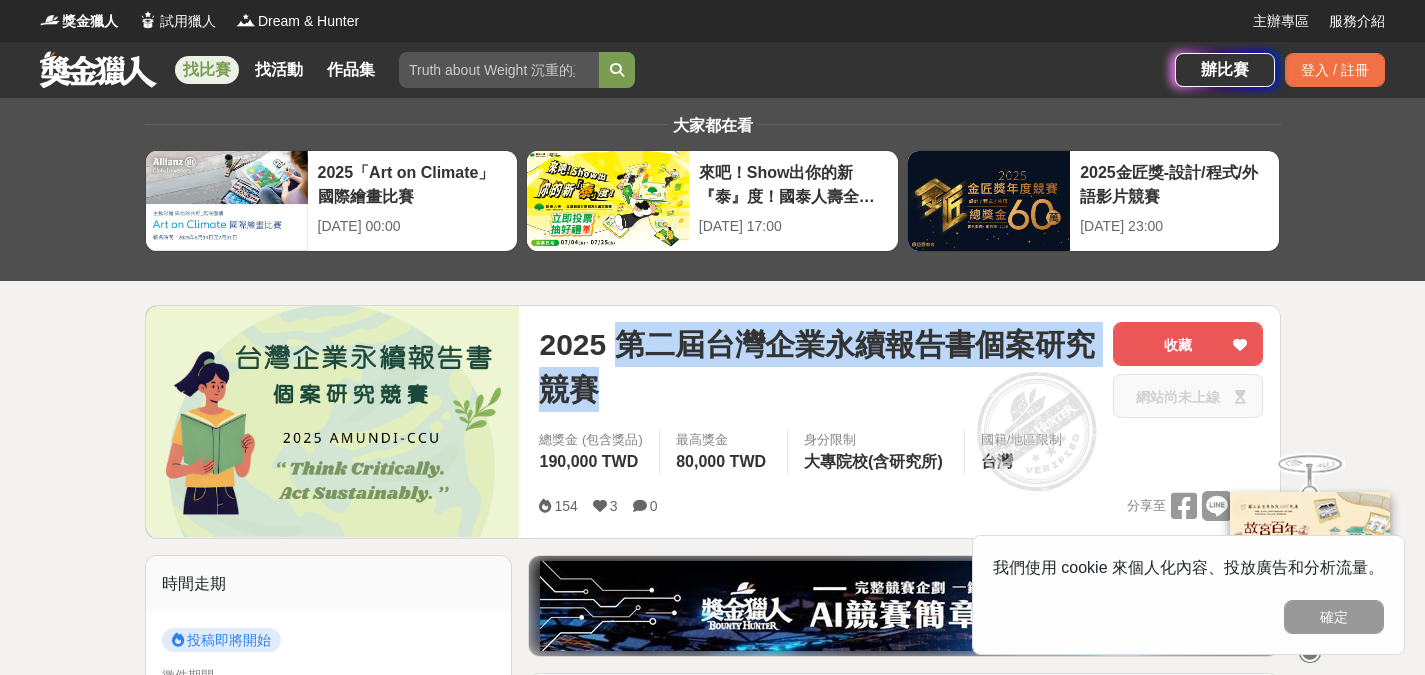 click on "2025 第二屆台灣企業永續報告書個案研究競賽" at bounding box center (818, 367) 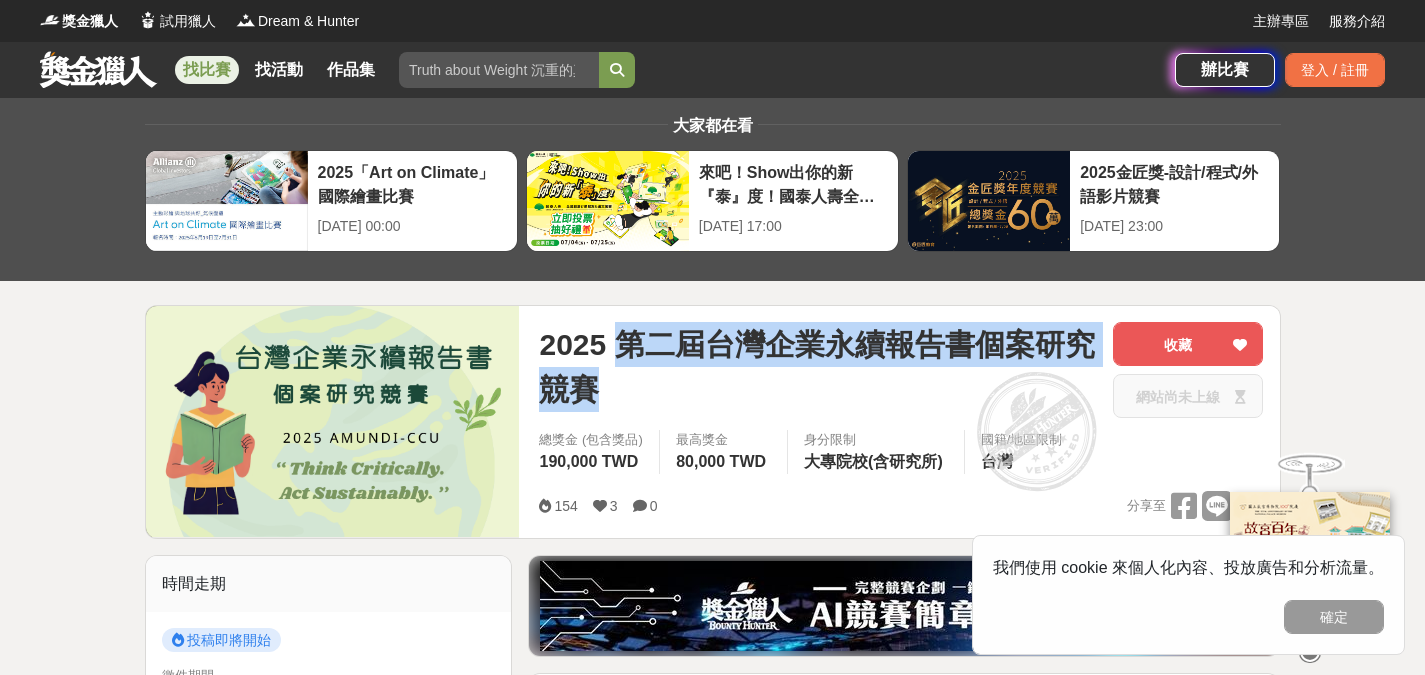 copy on "第二屆台灣企業永續報告書個案研究競賽" 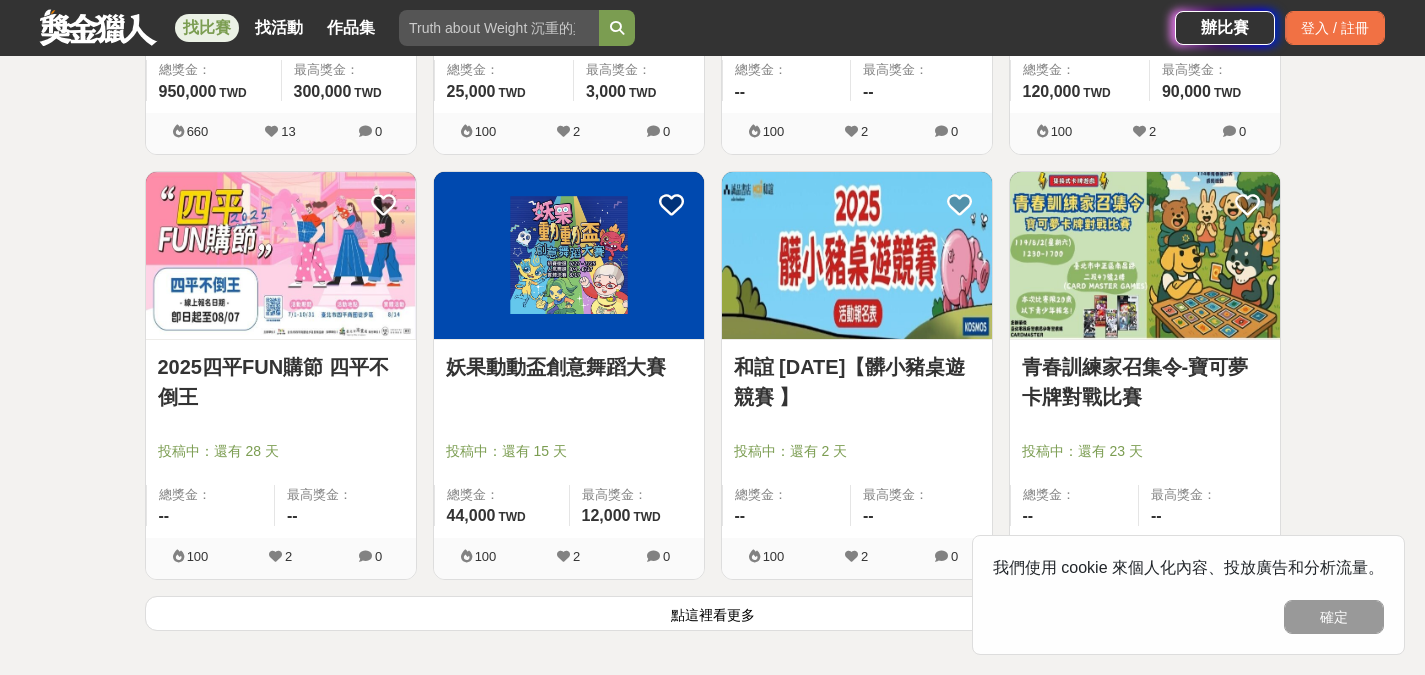 scroll, scrollTop: 5000, scrollLeft: 0, axis: vertical 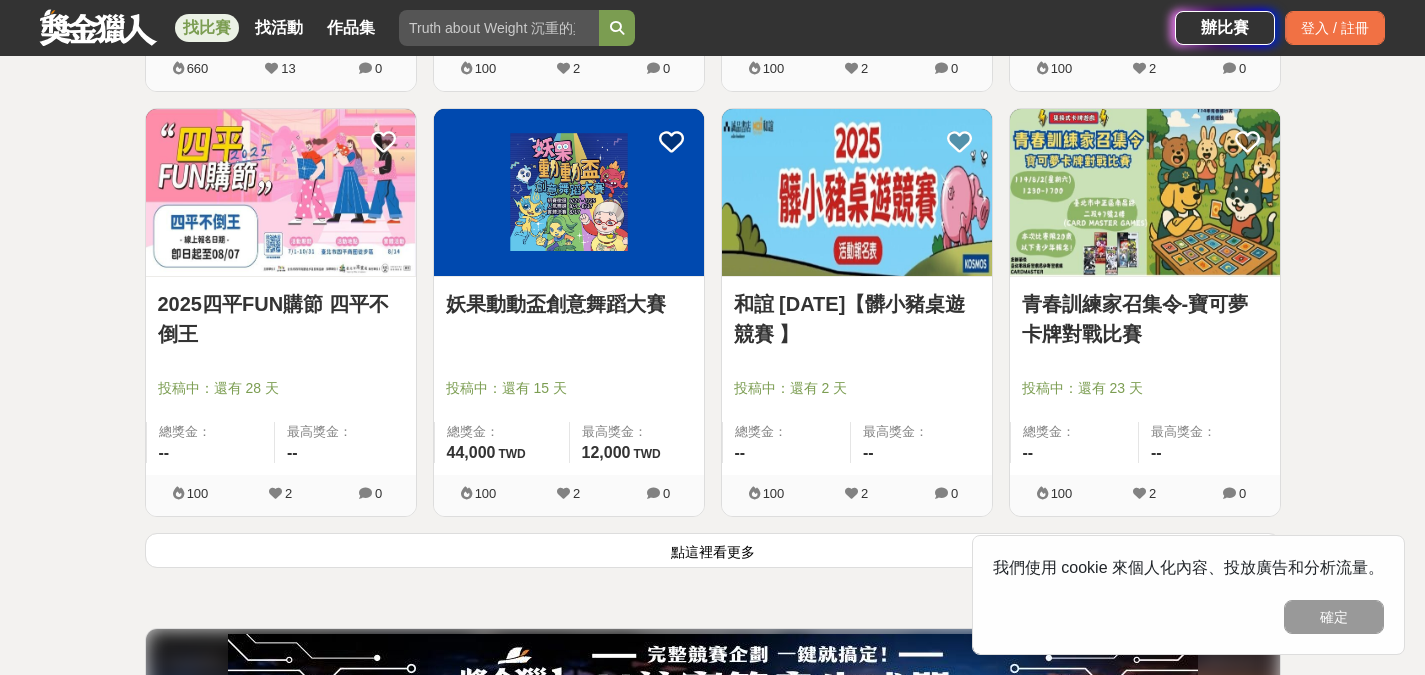 click on "點這裡看更多" at bounding box center [713, 550] 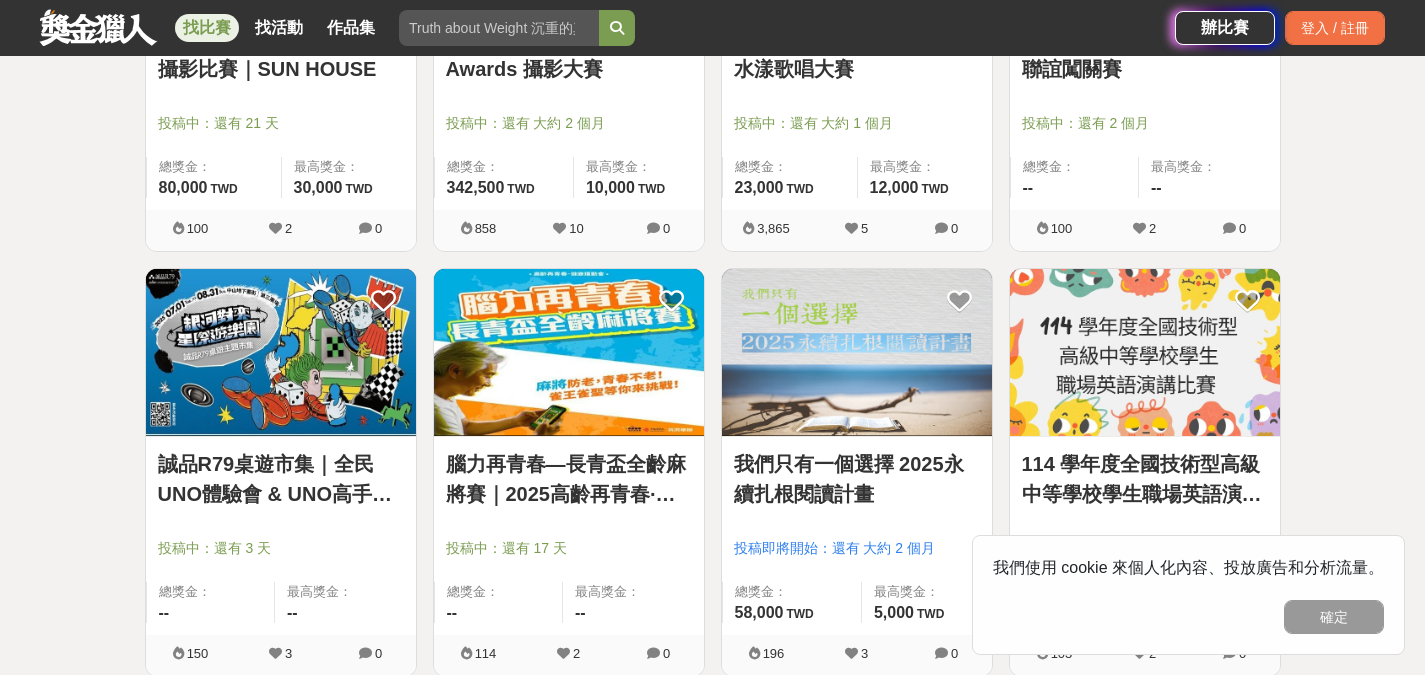 scroll, scrollTop: 7500, scrollLeft: 0, axis: vertical 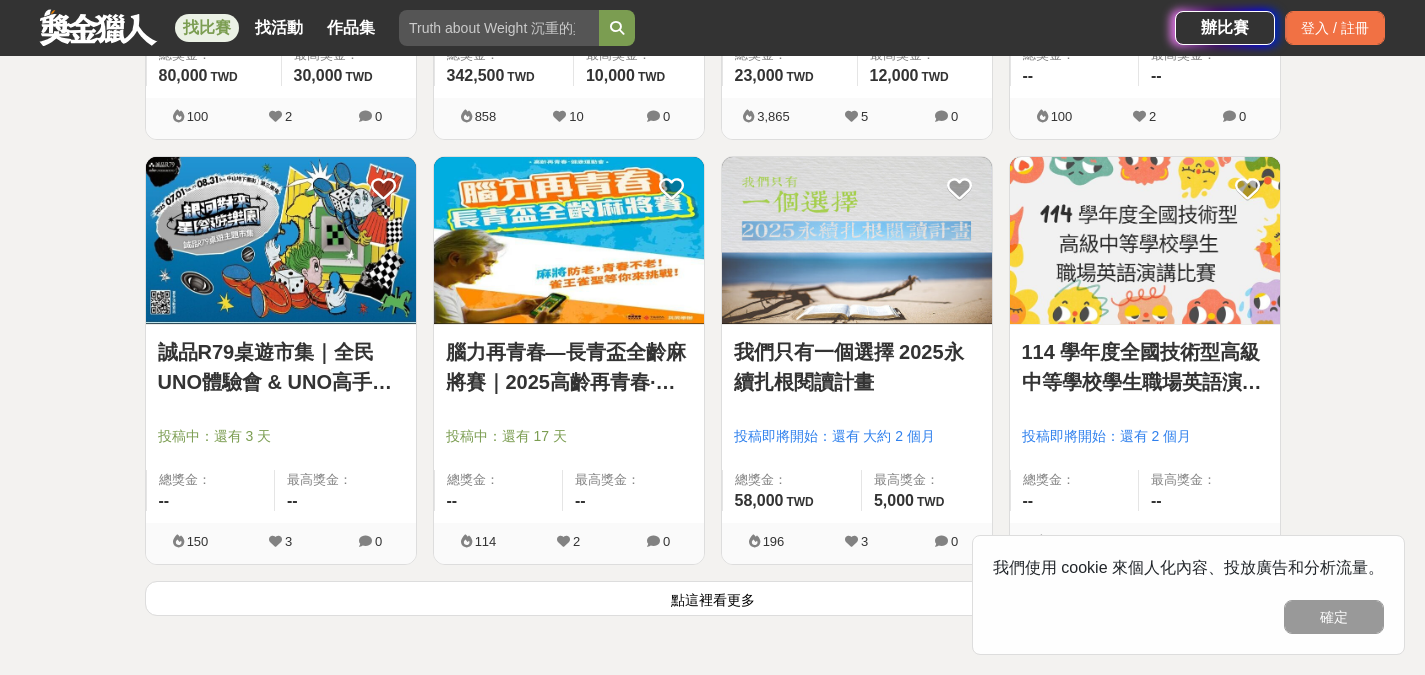 click on "點這裡看更多" at bounding box center (713, 598) 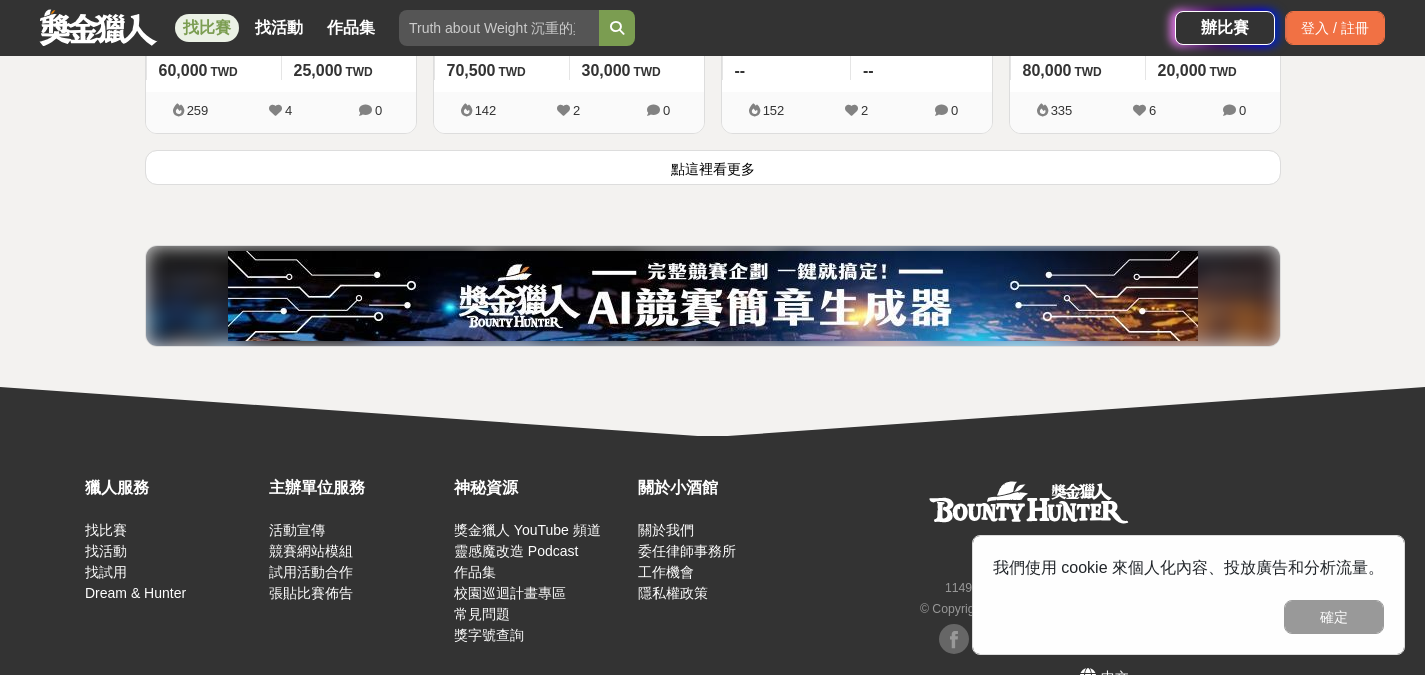 scroll, scrollTop: 10519, scrollLeft: 0, axis: vertical 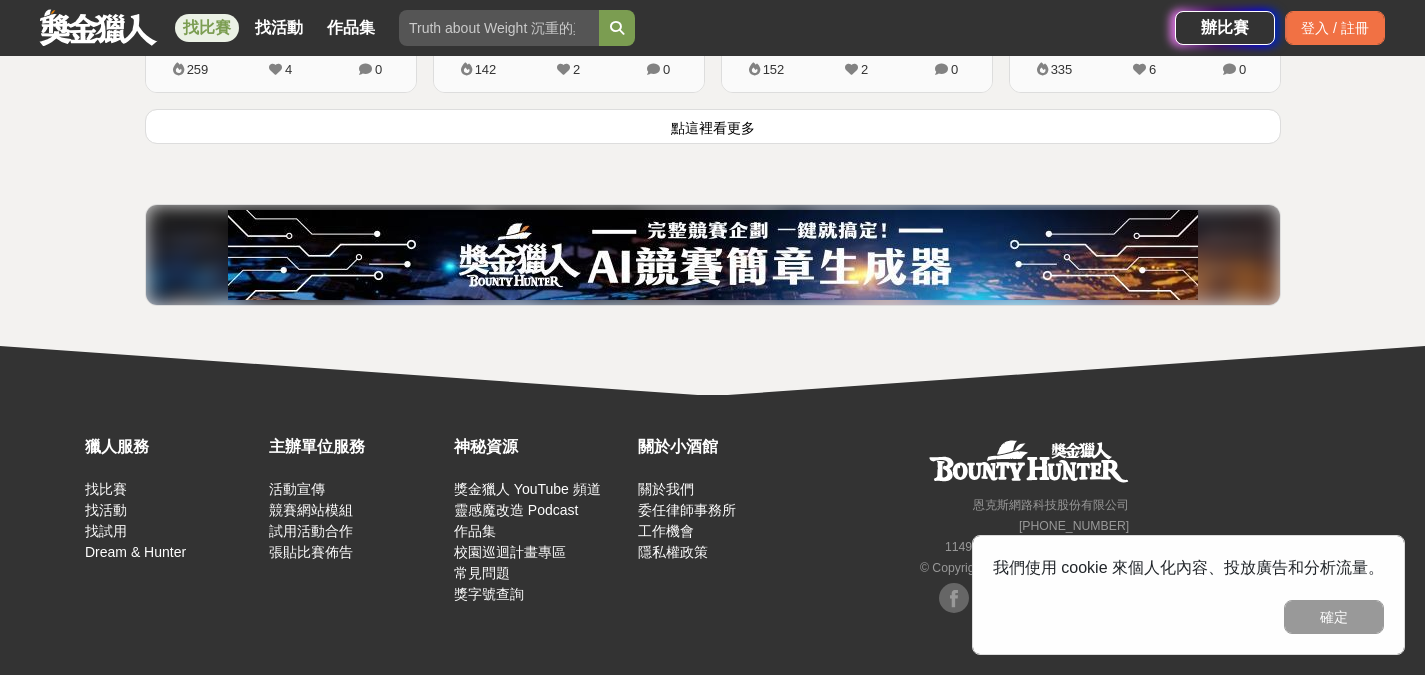 click on "點這裡看更多" at bounding box center (713, 126) 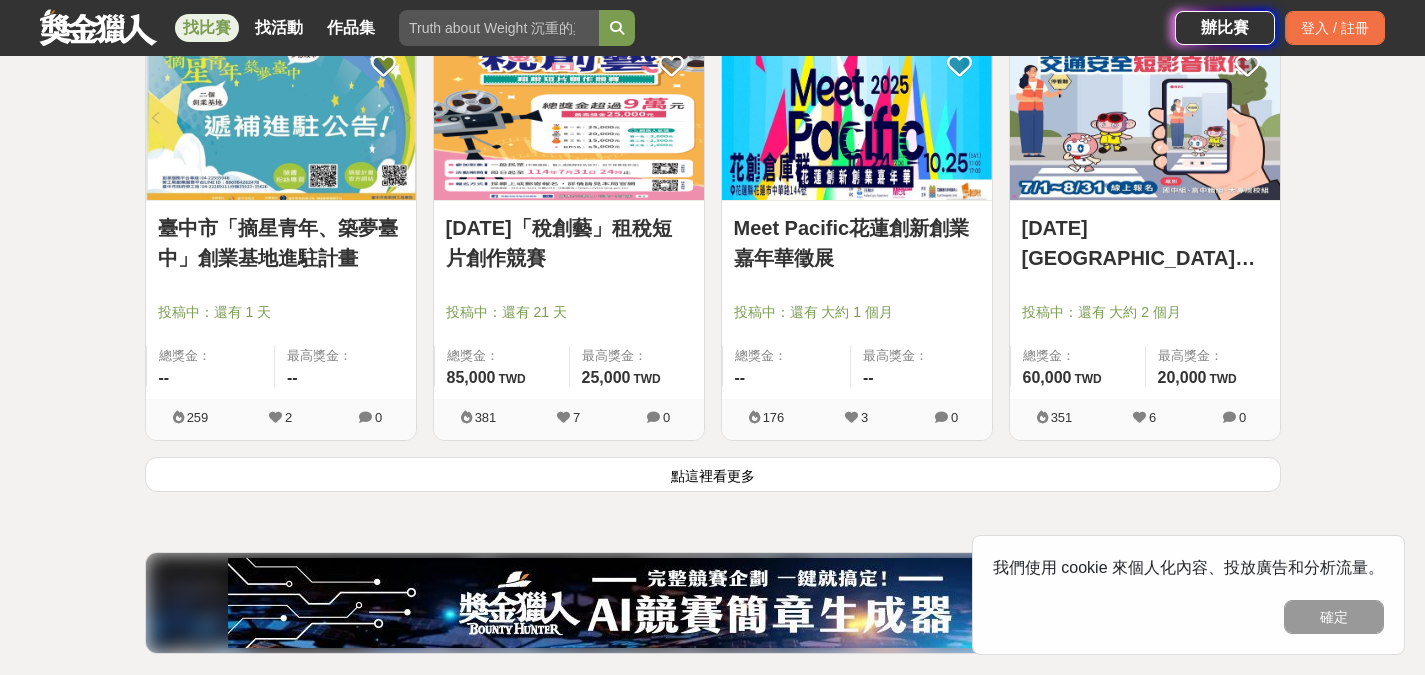 scroll, scrollTop: 12019, scrollLeft: 0, axis: vertical 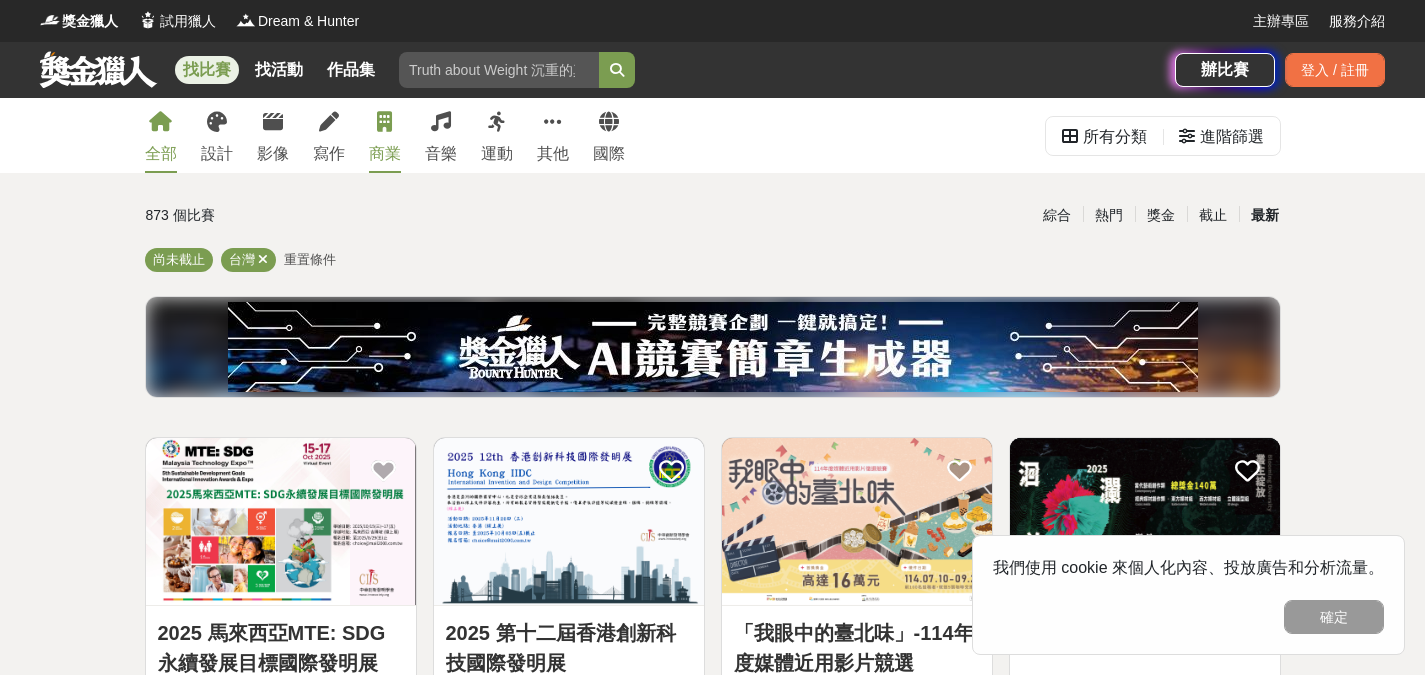 click on "商業" at bounding box center [385, 154] 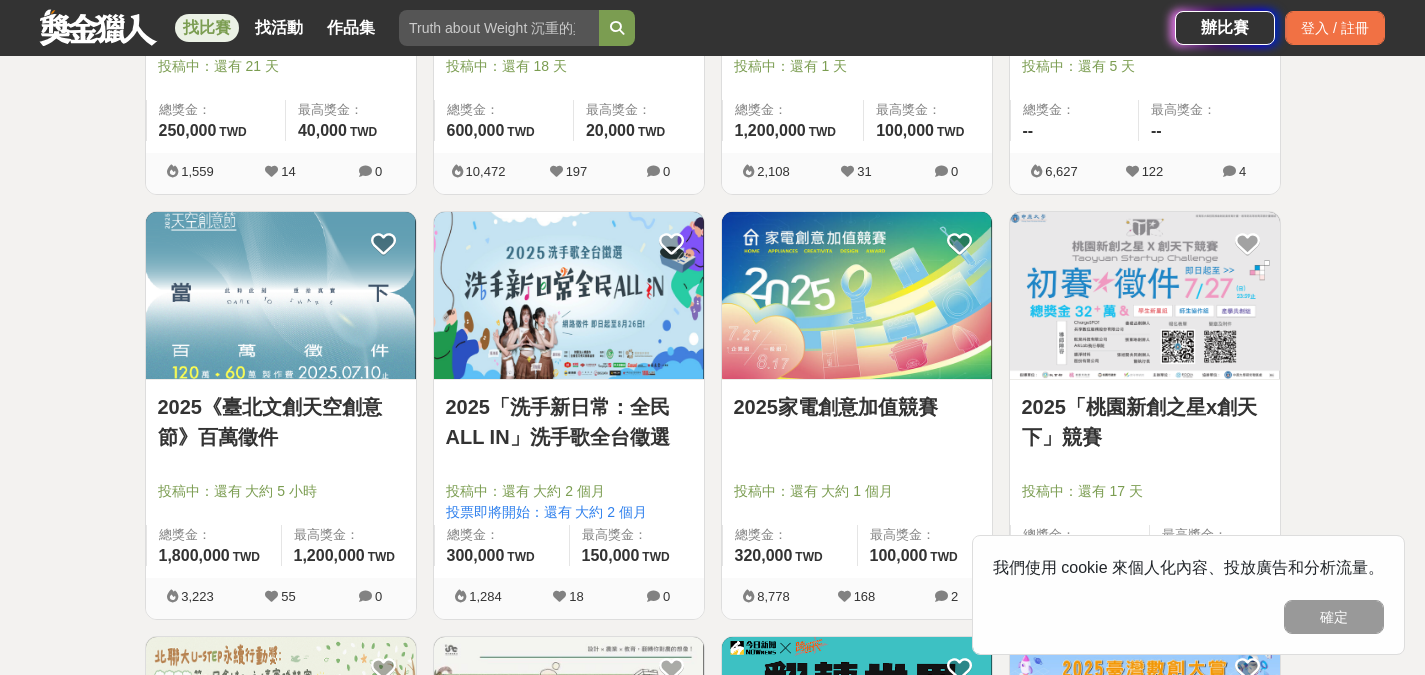 scroll, scrollTop: 1500, scrollLeft: 0, axis: vertical 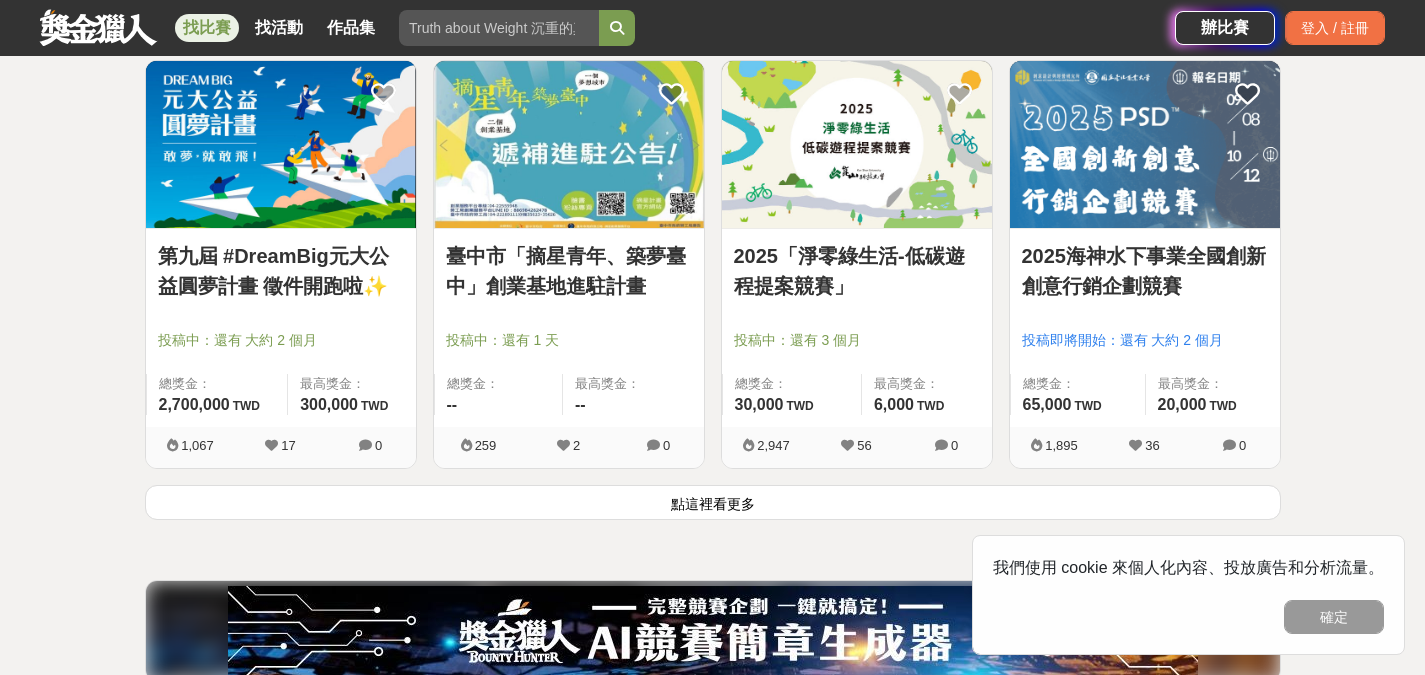 click on "第九屆 #DreamBig元大公益圓夢計畫 徵件開跑啦✨" at bounding box center (281, 271) 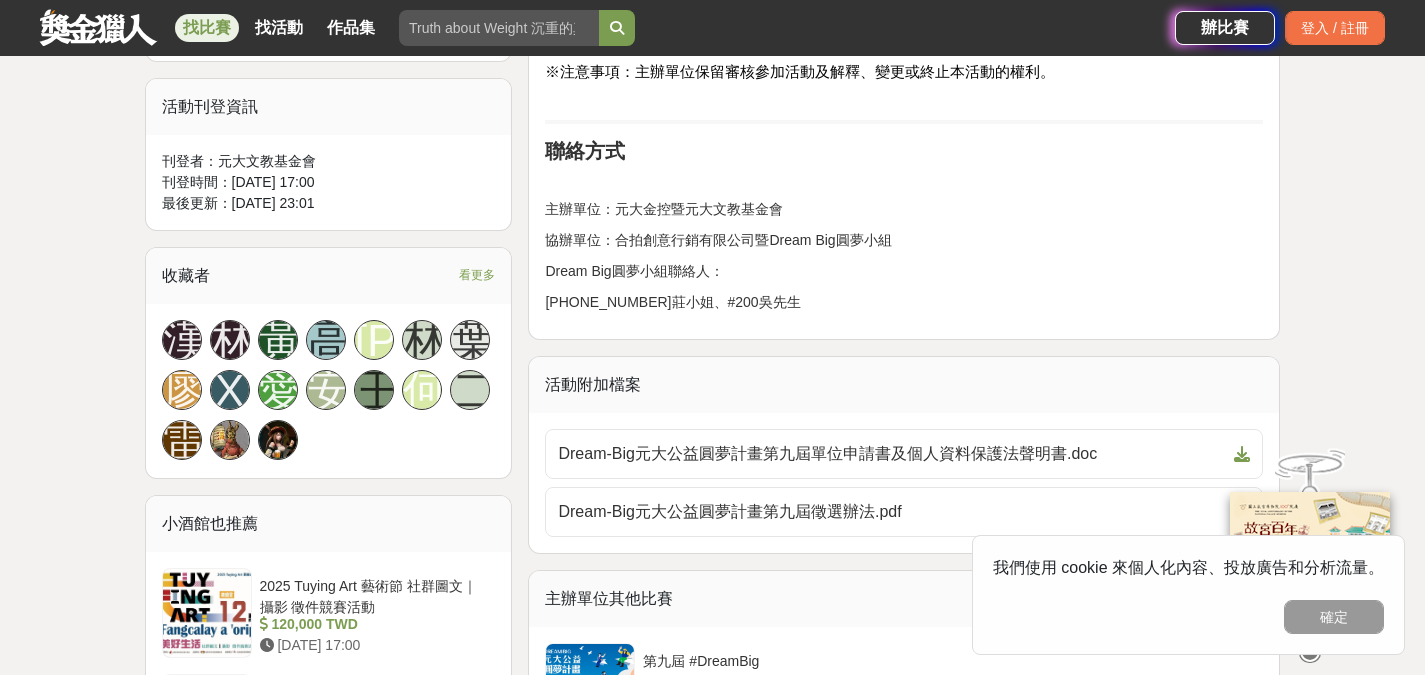 scroll, scrollTop: 1200, scrollLeft: 0, axis: vertical 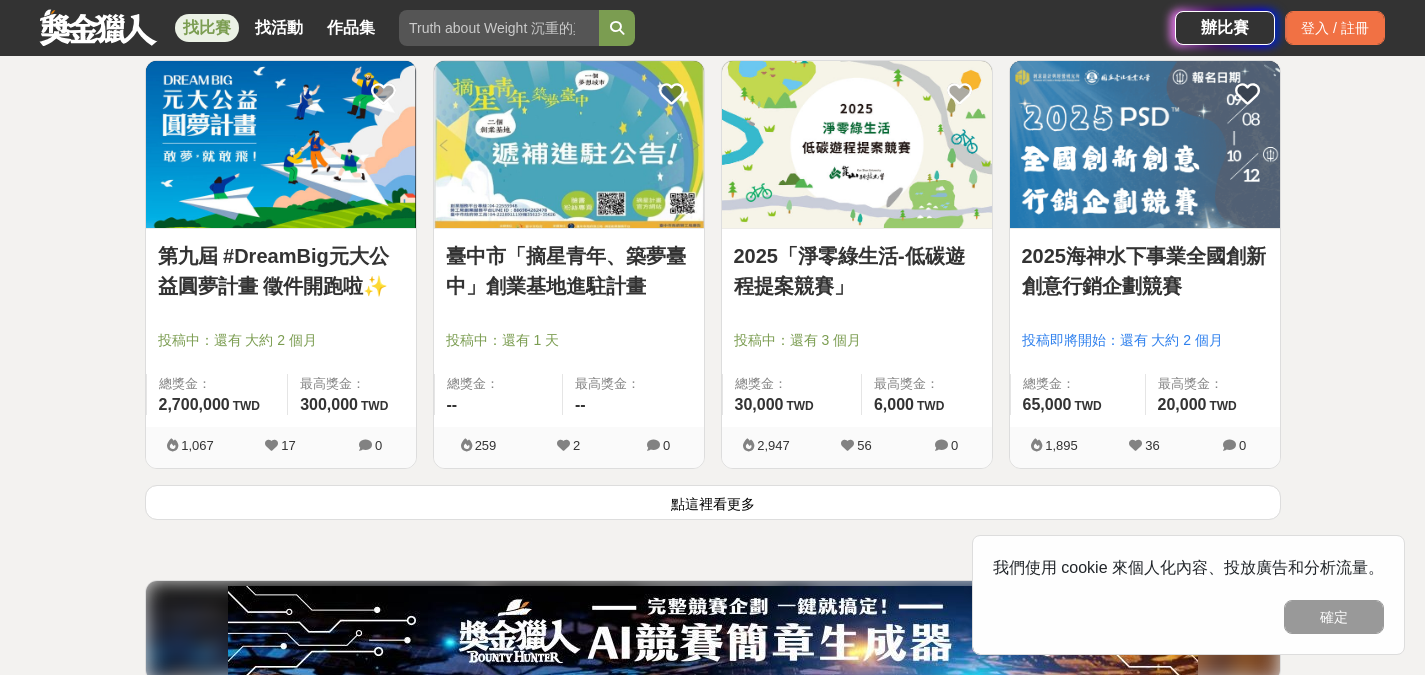 click on "點這裡看更多" at bounding box center (713, 502) 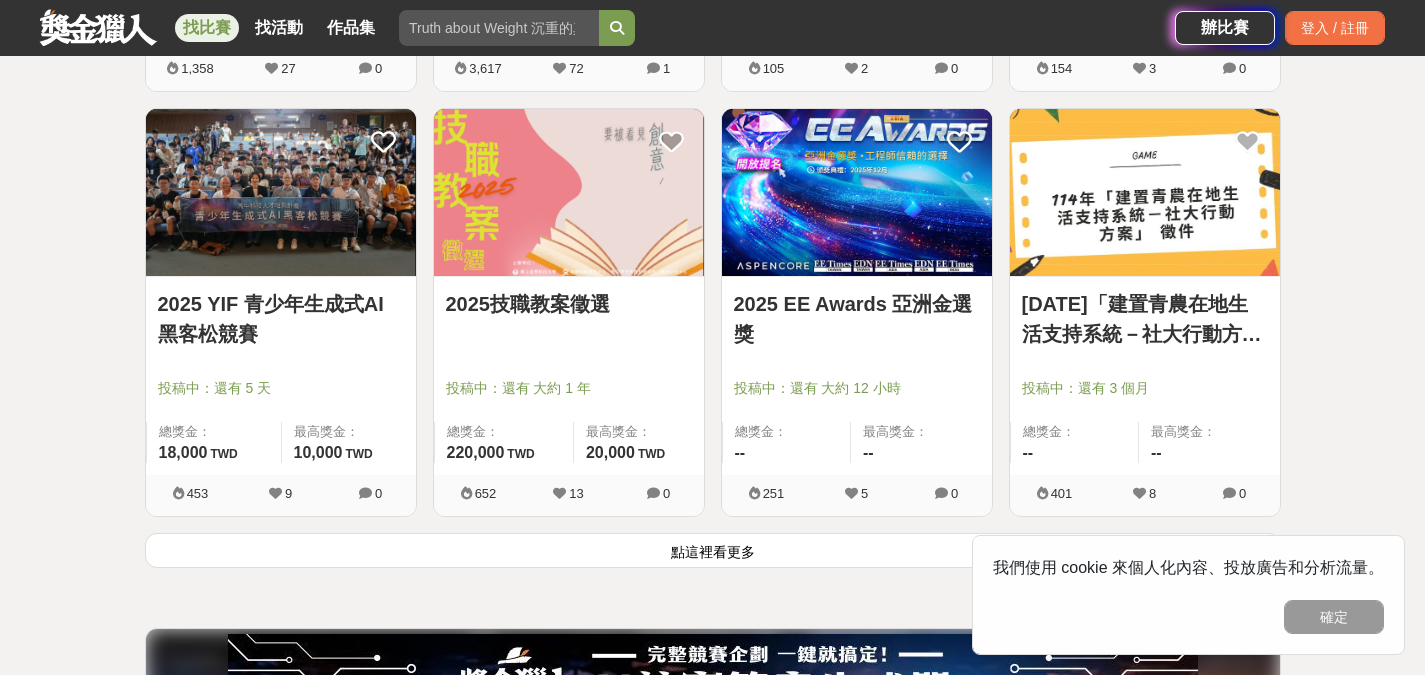 scroll, scrollTop: 5100, scrollLeft: 0, axis: vertical 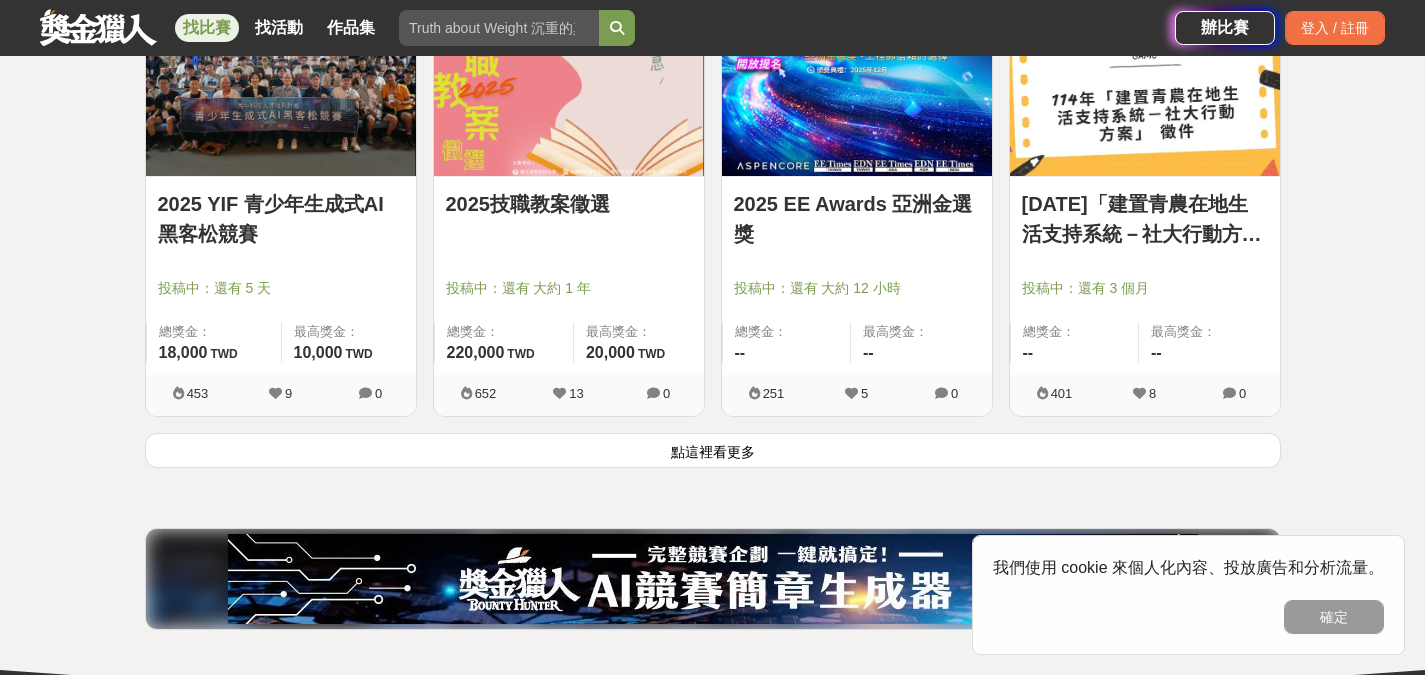 click on "點這裡看更多" at bounding box center [713, 450] 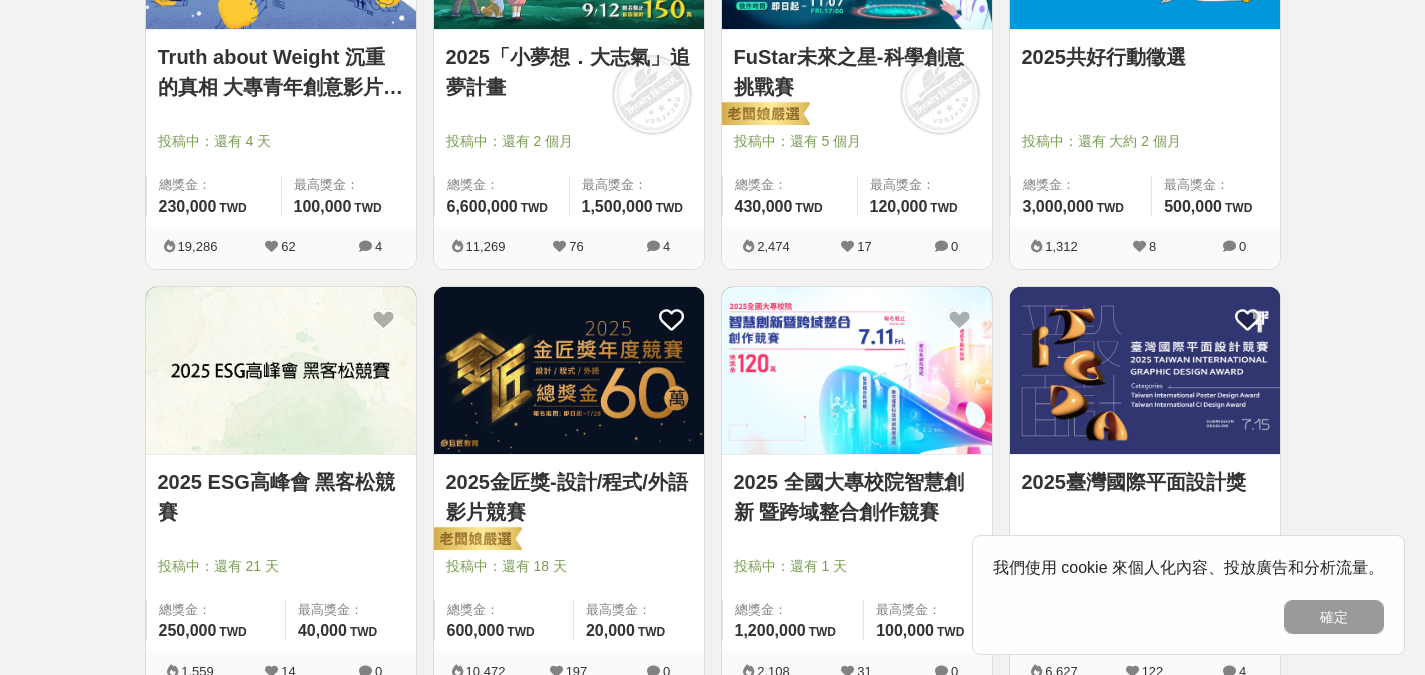 scroll, scrollTop: 0, scrollLeft: 0, axis: both 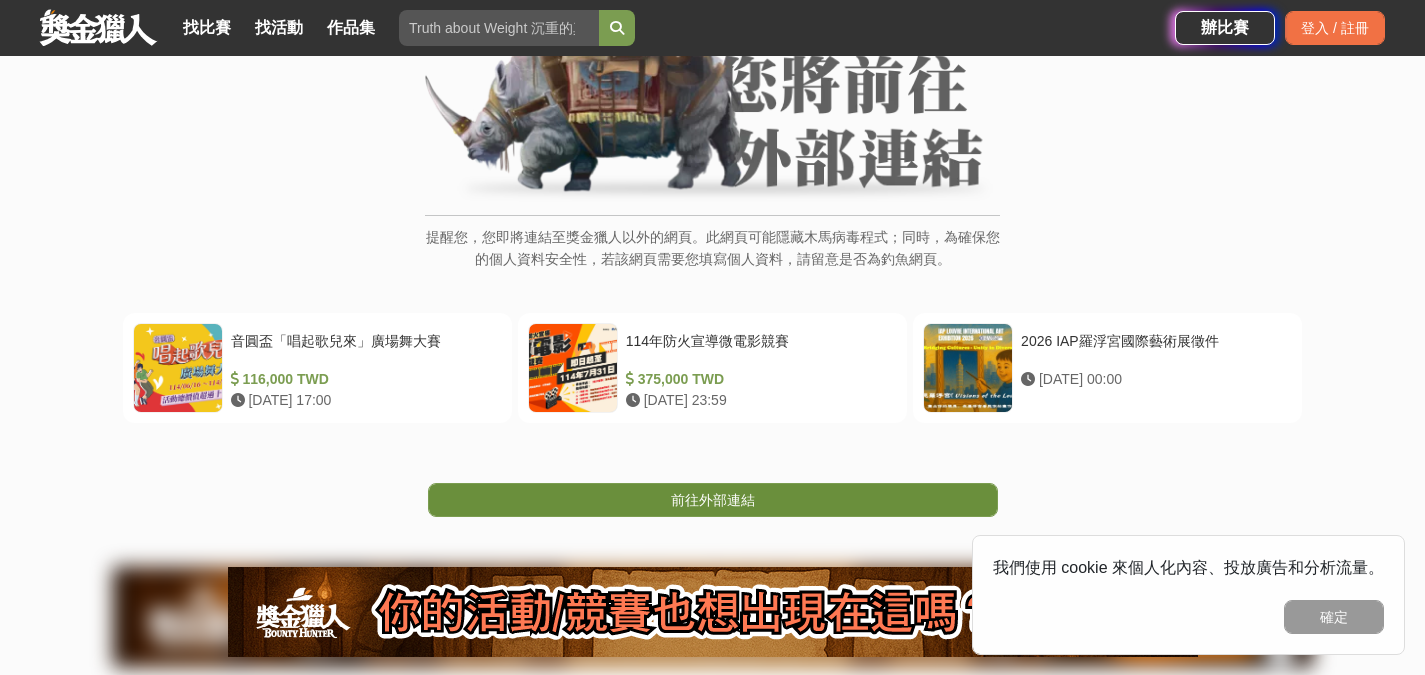 click on "前往外部連結" at bounding box center (713, 500) 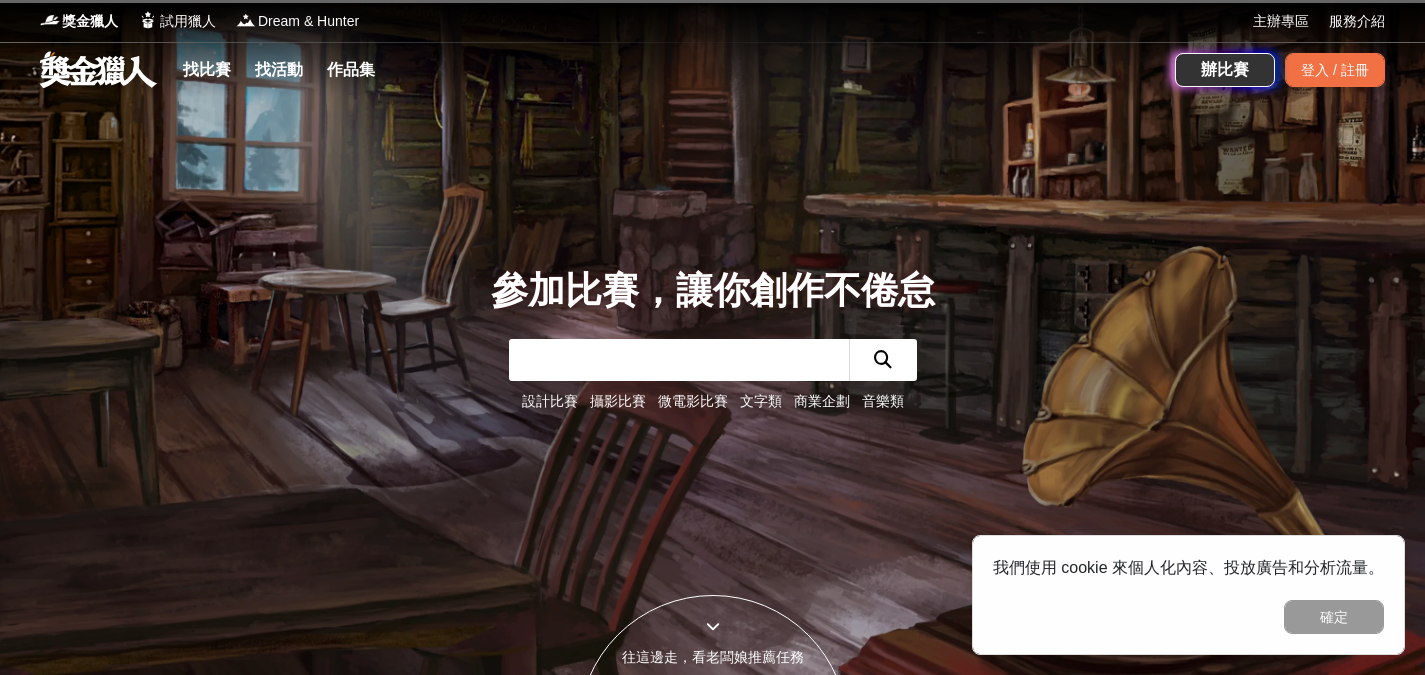 scroll, scrollTop: 0, scrollLeft: 0, axis: both 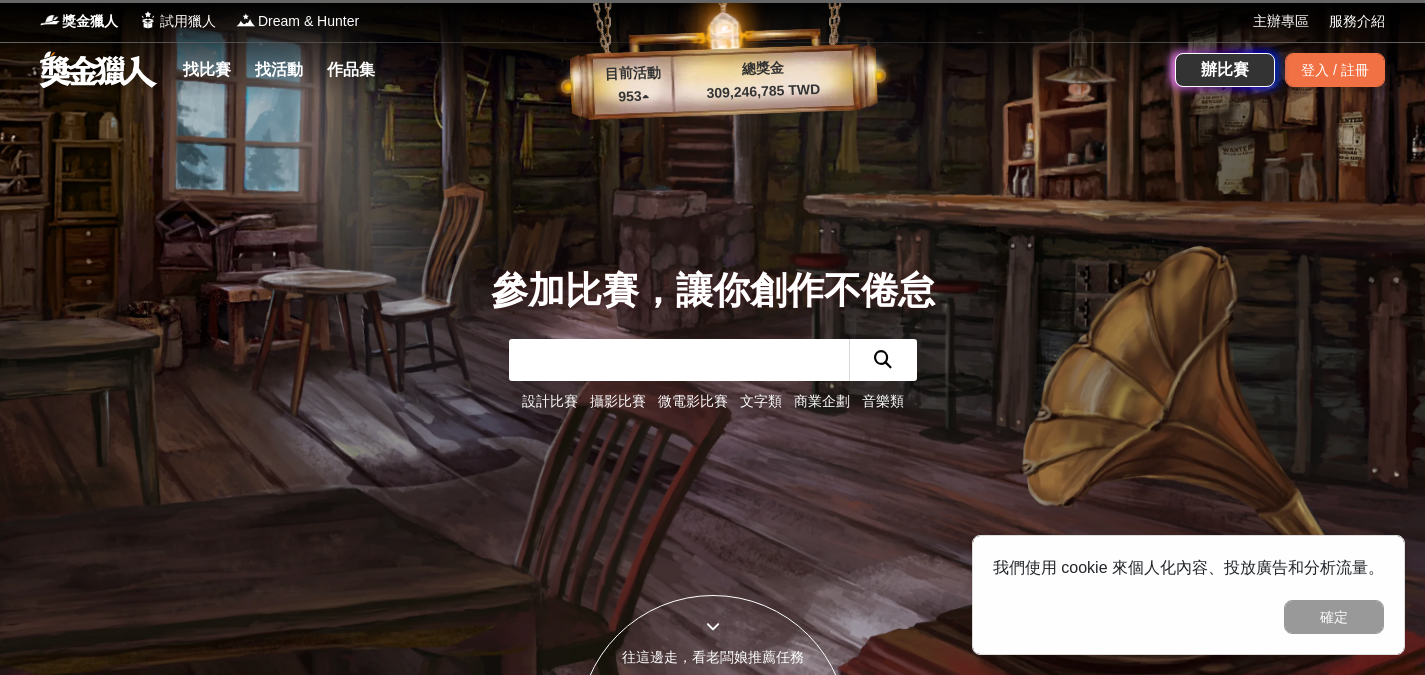 paste on "第二屆台灣企業永續報告書個案研究競賽" 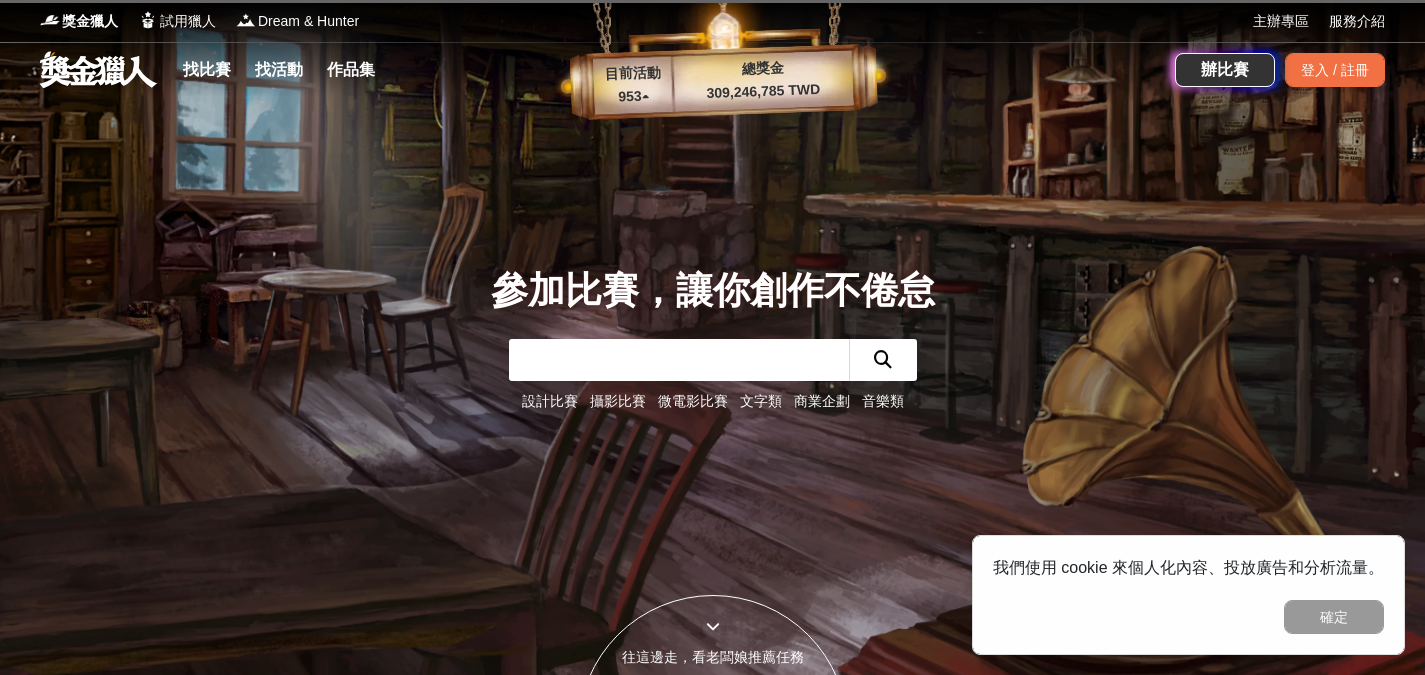 type on "第二屆台灣企業永續報告書個案研究競賽" 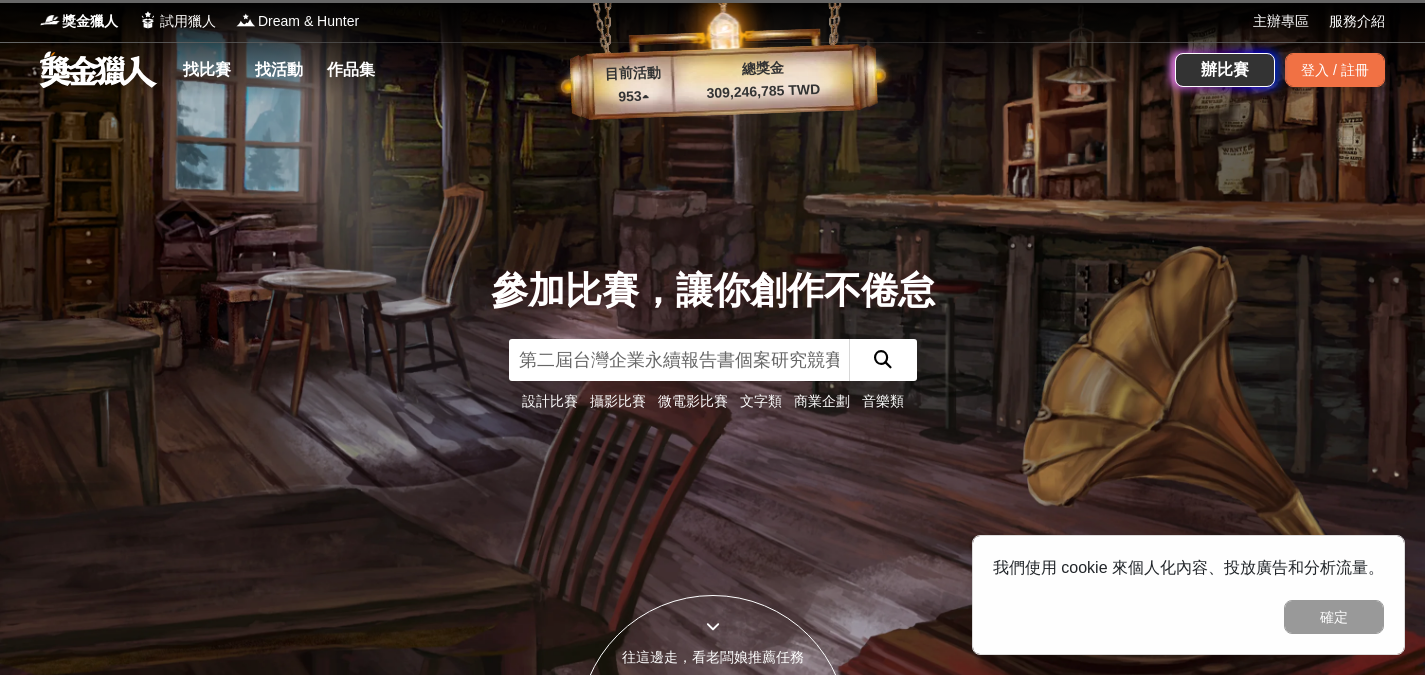 scroll, scrollTop: 0, scrollLeft: 4, axis: horizontal 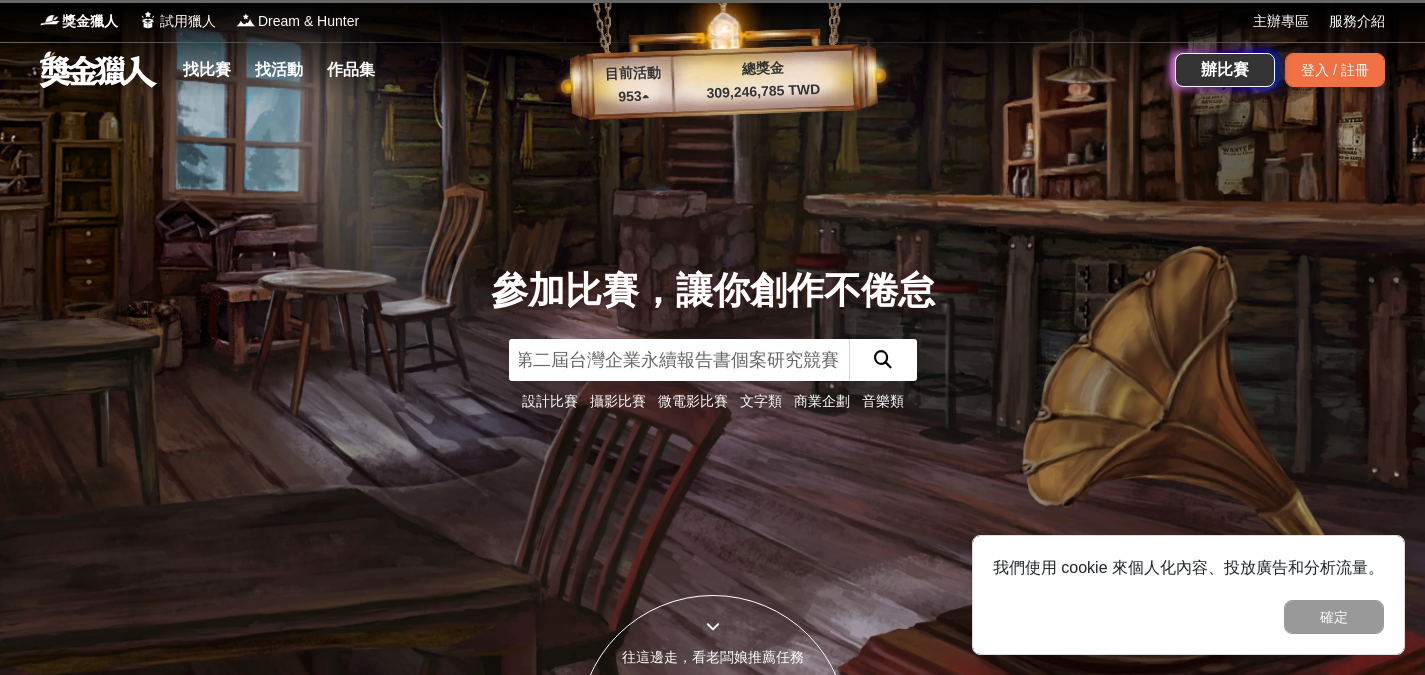 click at bounding box center (883, 360) 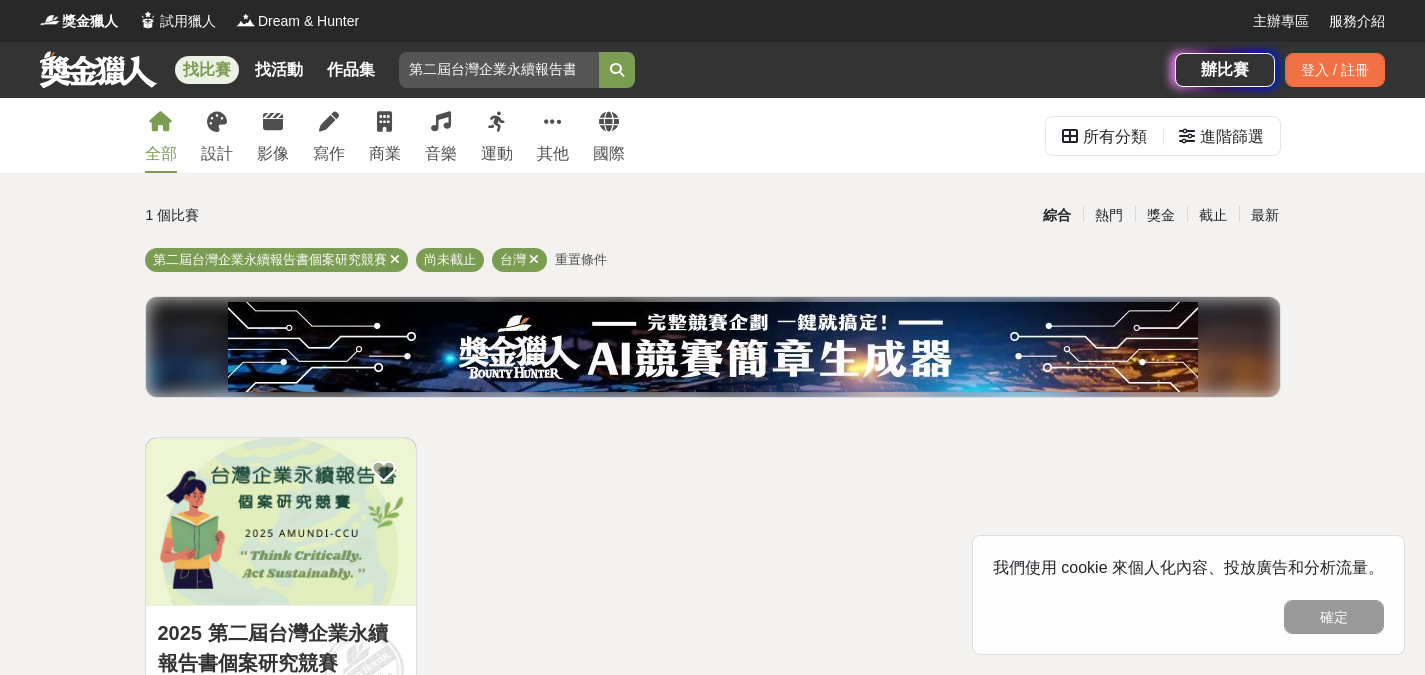 click on "2025 第二屆台灣企業永續報告書個案研究競賽" at bounding box center [281, 648] 